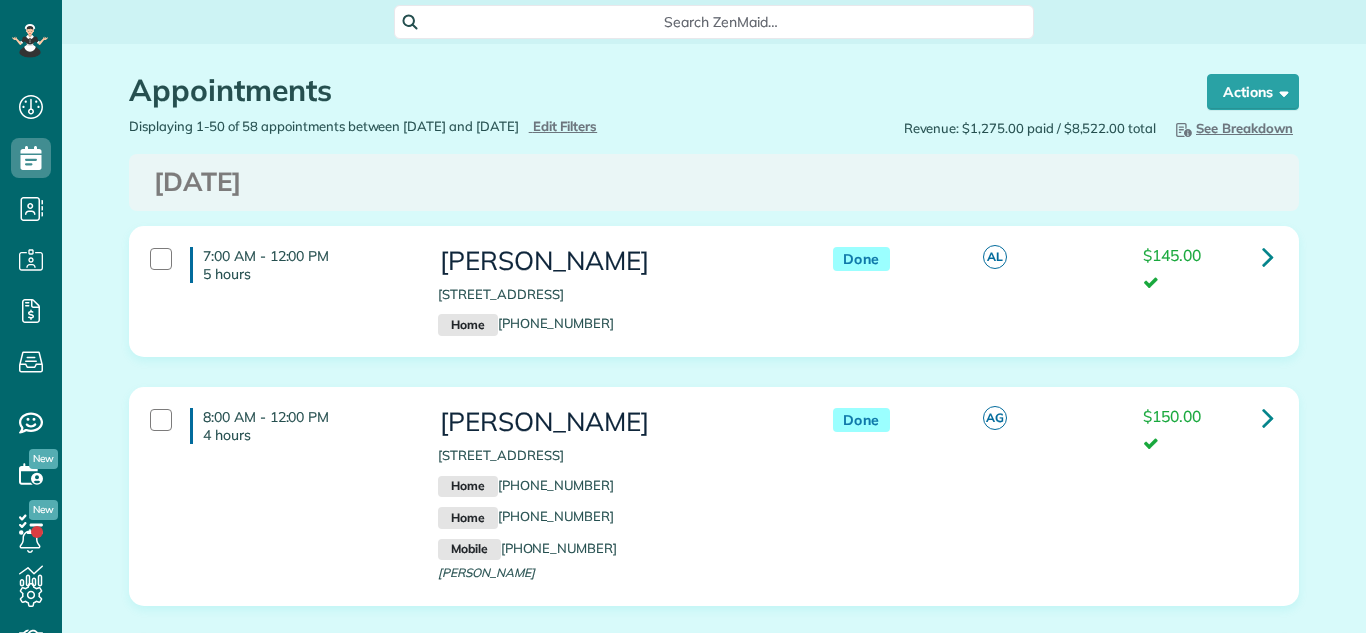 scroll, scrollTop: 0, scrollLeft: 0, axis: both 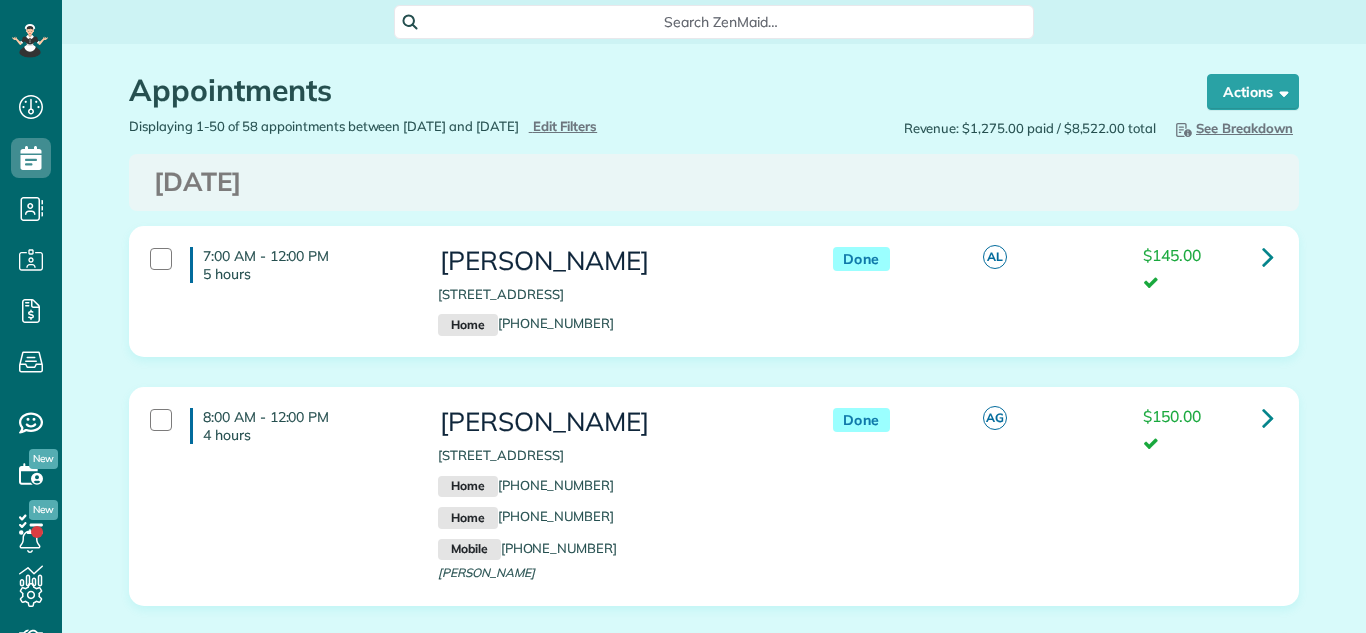click on "[DATE]" at bounding box center [714, 182] 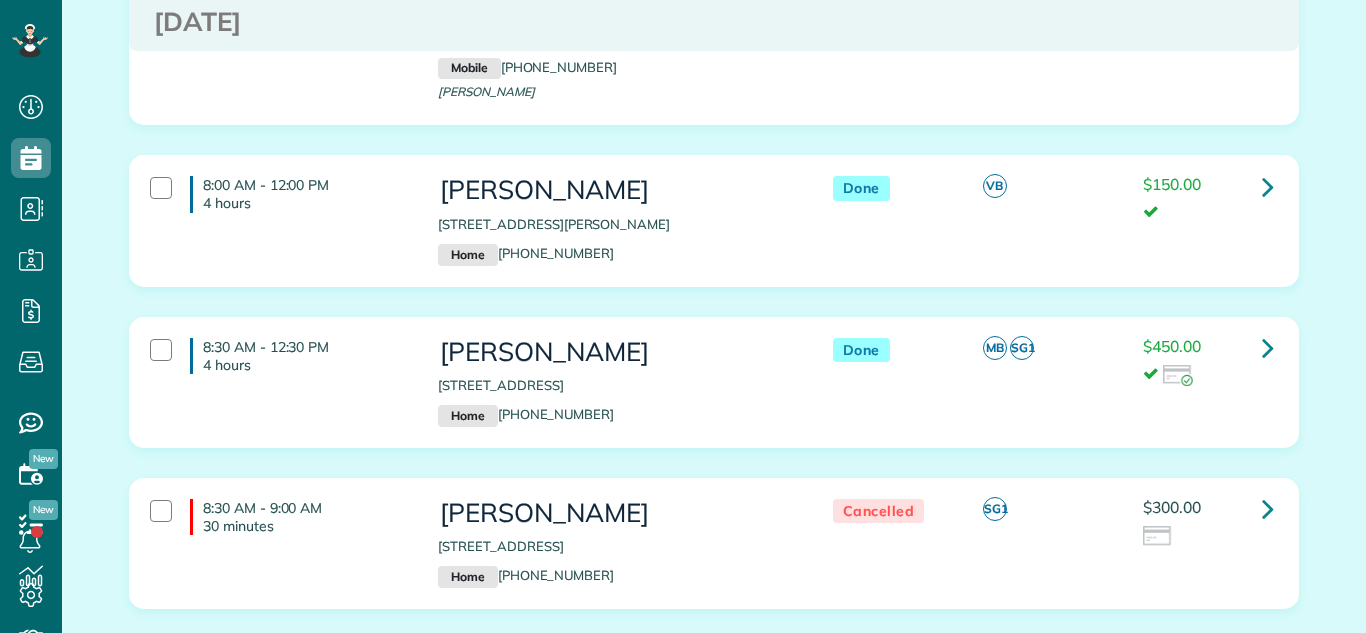 scroll, scrollTop: 460, scrollLeft: 0, axis: vertical 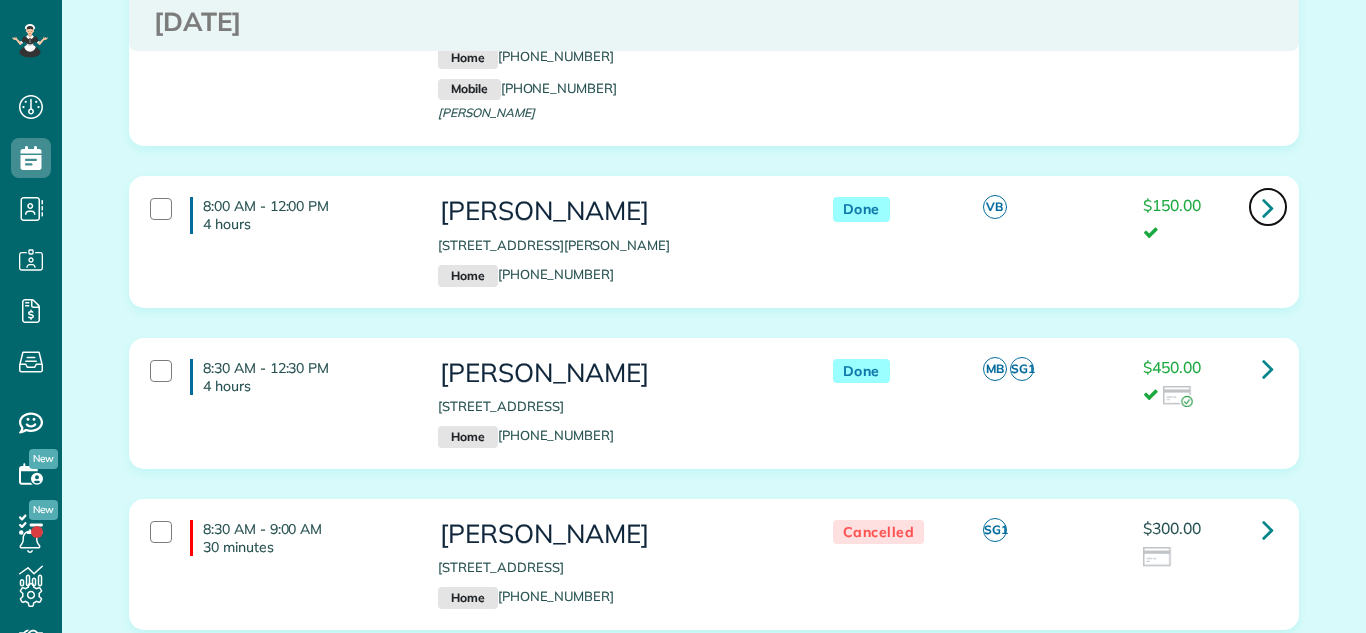 click at bounding box center (1268, 207) 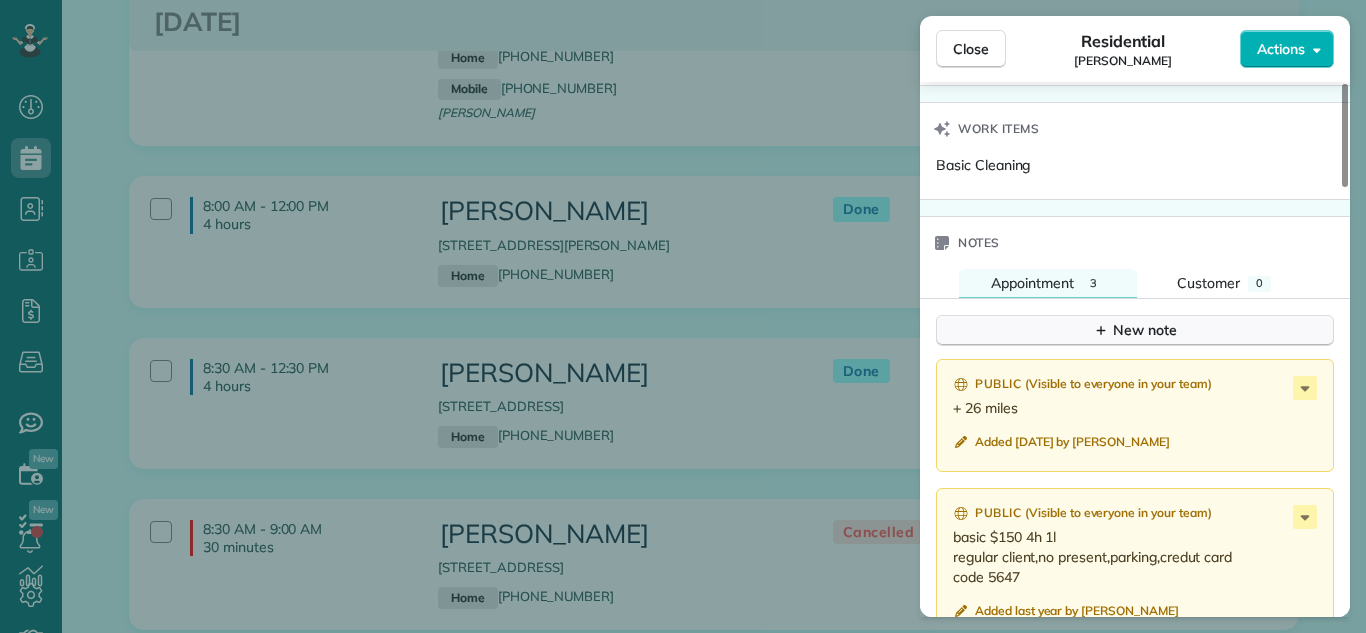 scroll, scrollTop: 1676, scrollLeft: 0, axis: vertical 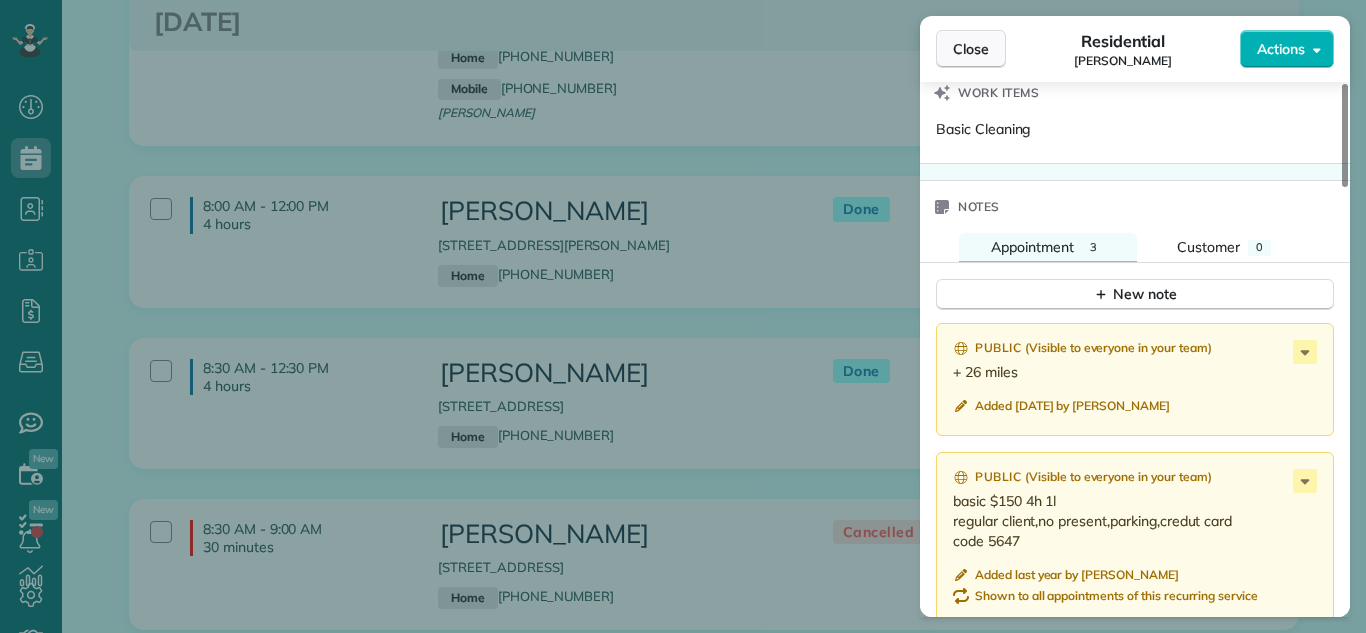click on "Close" at bounding box center [971, 49] 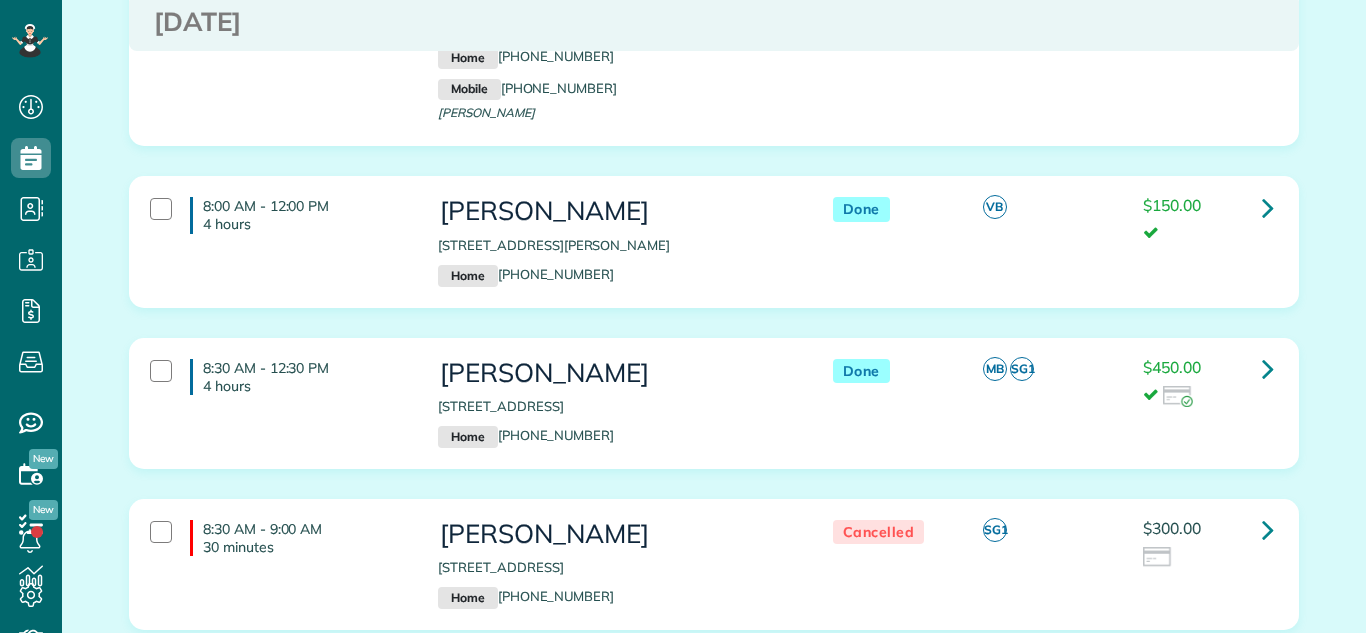 scroll, scrollTop: 0, scrollLeft: 0, axis: both 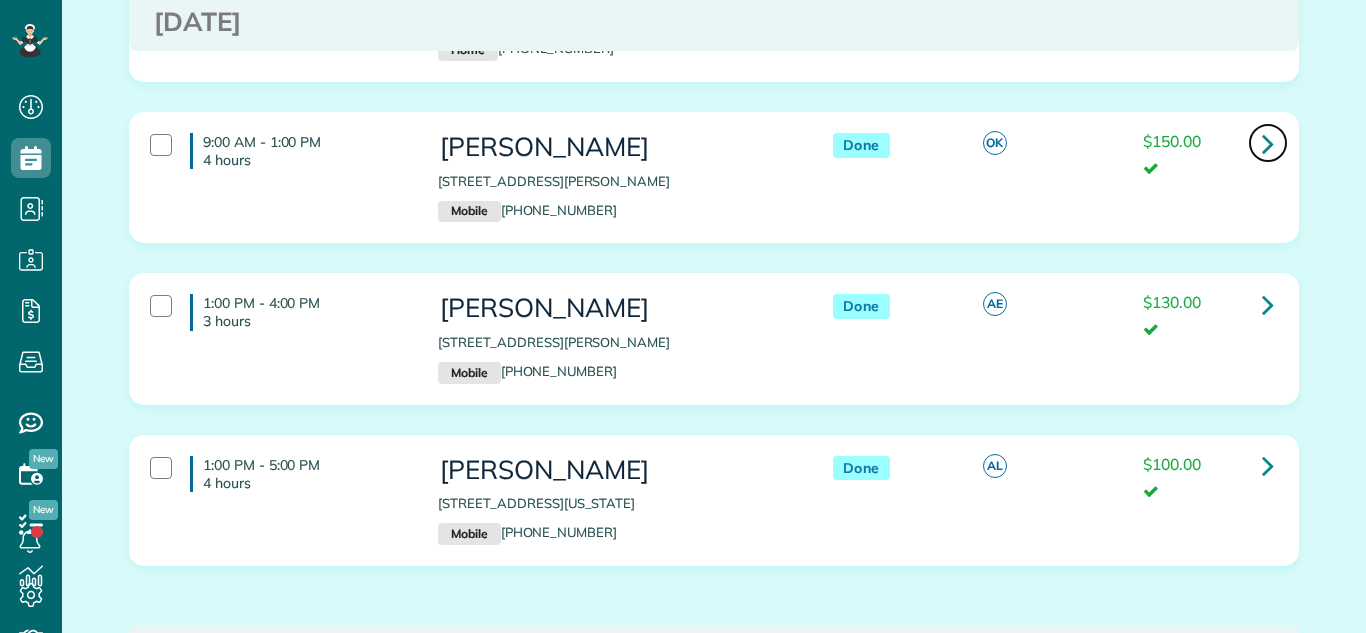 click at bounding box center [1268, 143] 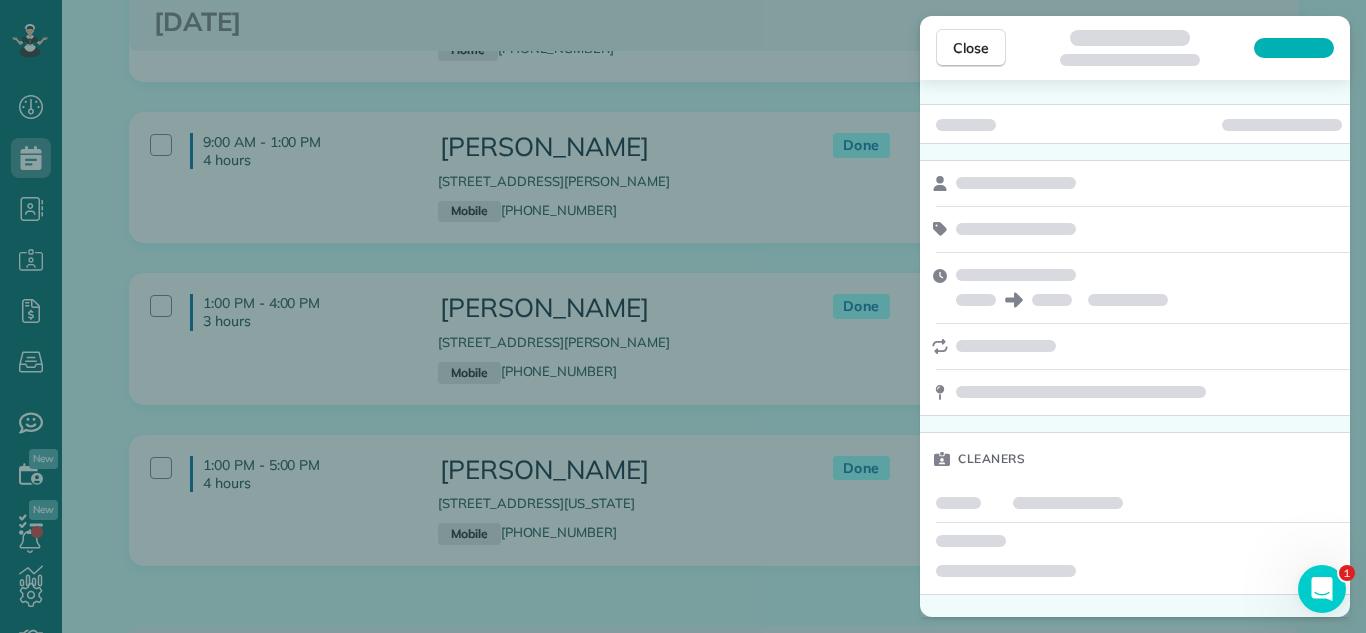 scroll, scrollTop: 0, scrollLeft: 0, axis: both 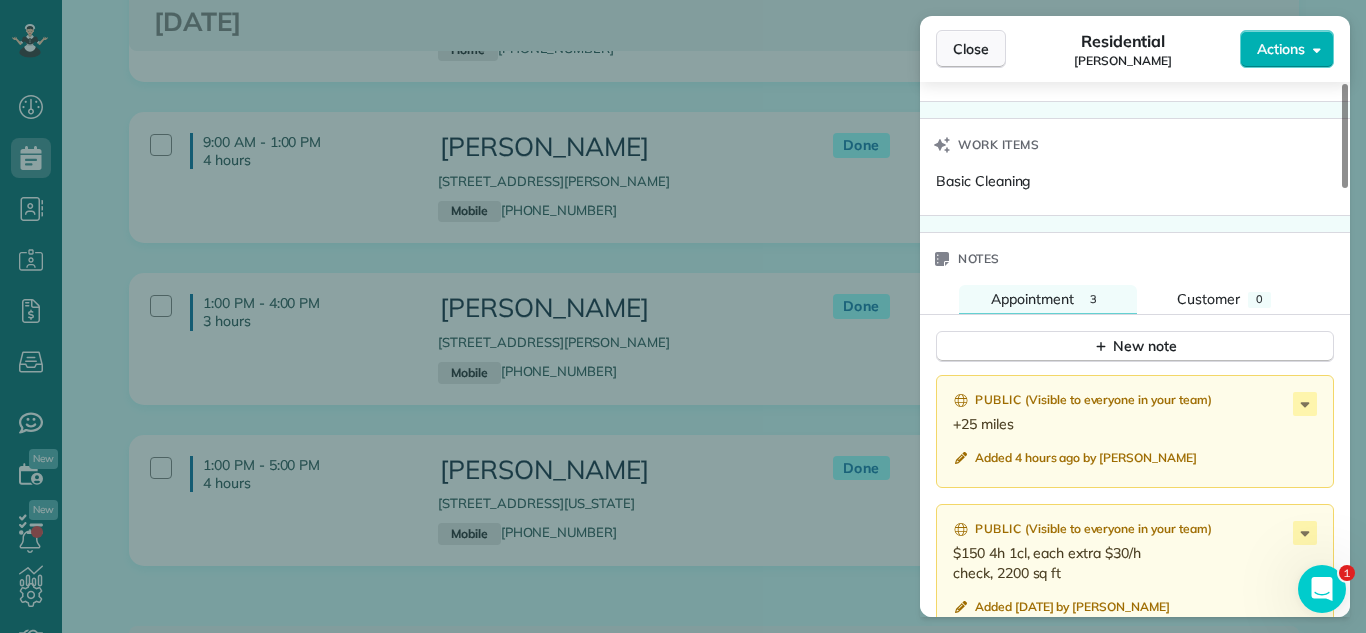 click on "Close" at bounding box center (971, 49) 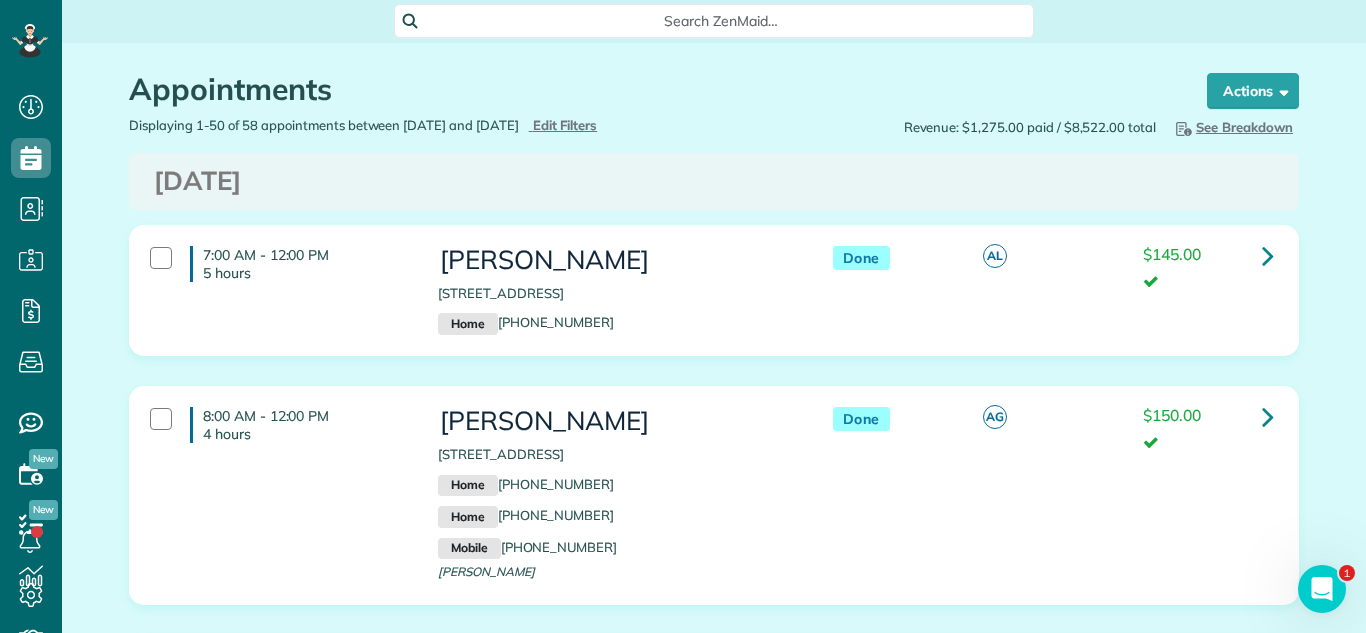 scroll, scrollTop: 0, scrollLeft: 0, axis: both 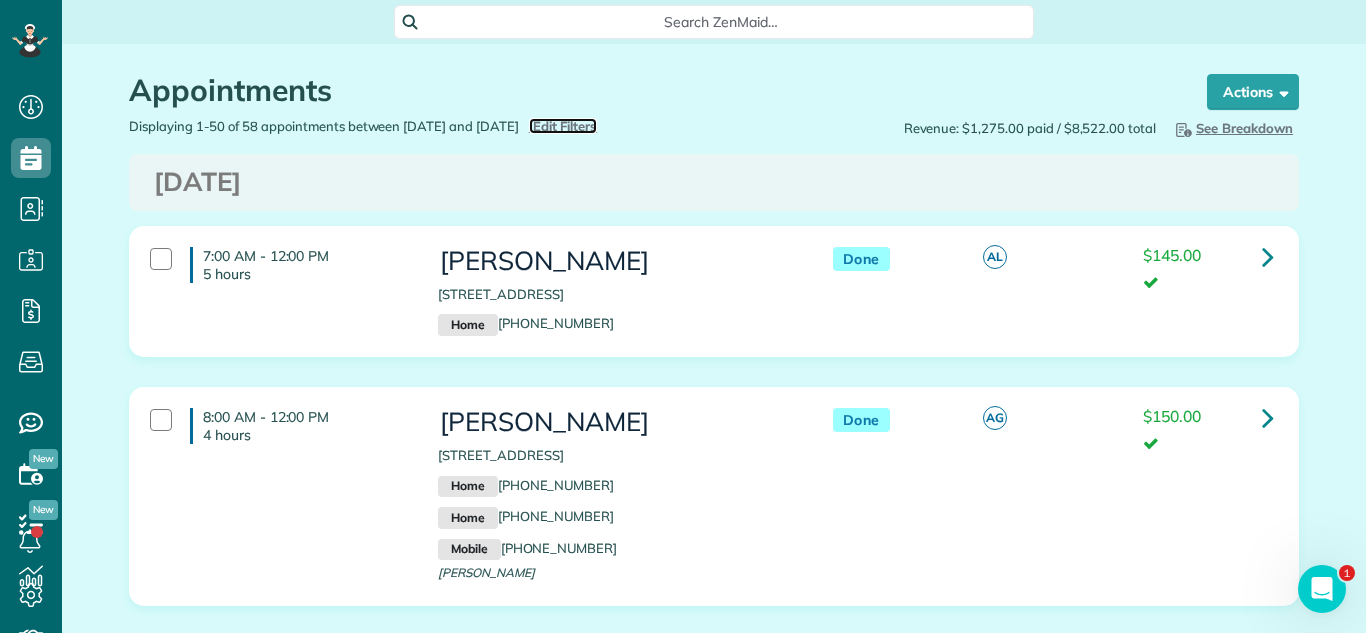 click on "Edit Filters" at bounding box center (565, 126) 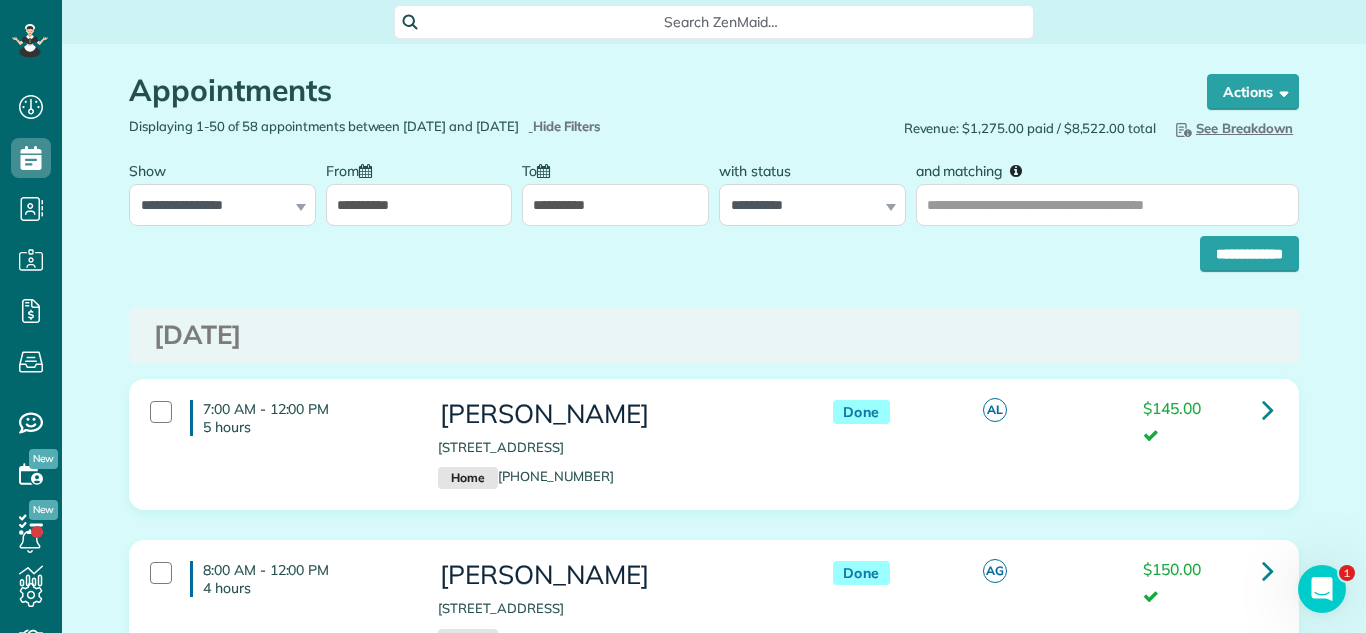 click on "**********" at bounding box center (419, 205) 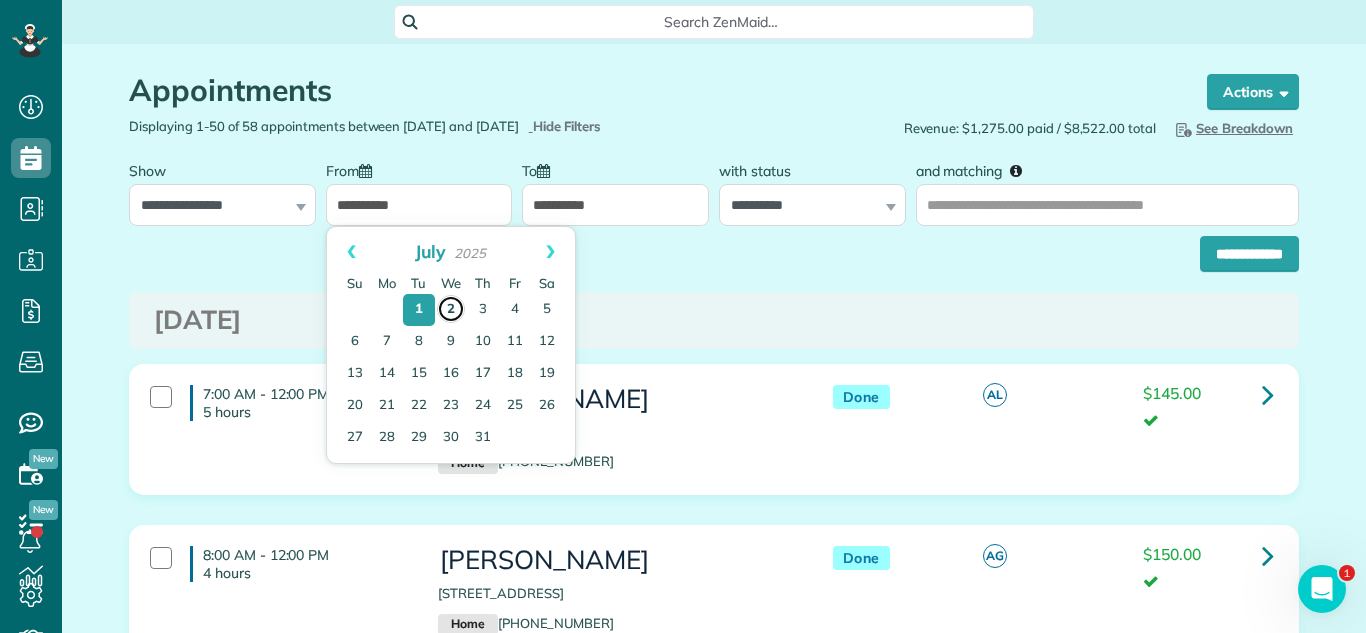 click on "2" at bounding box center (451, 309) 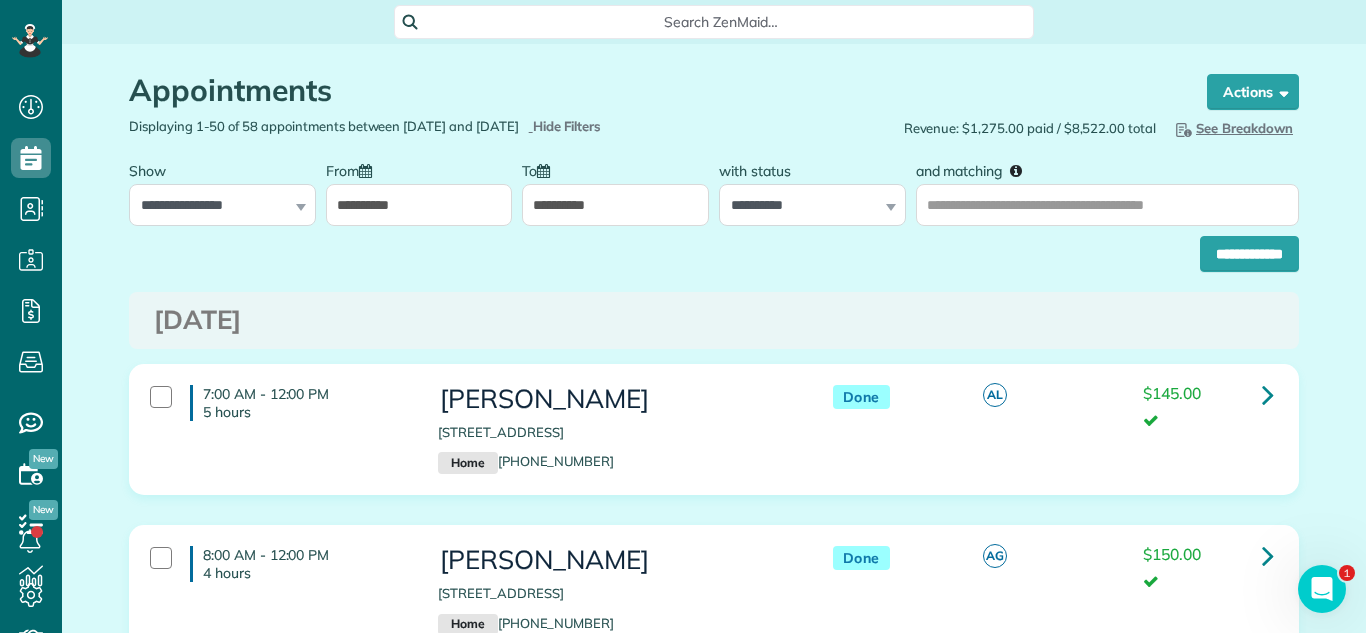 click on "**********" at bounding box center [615, 205] 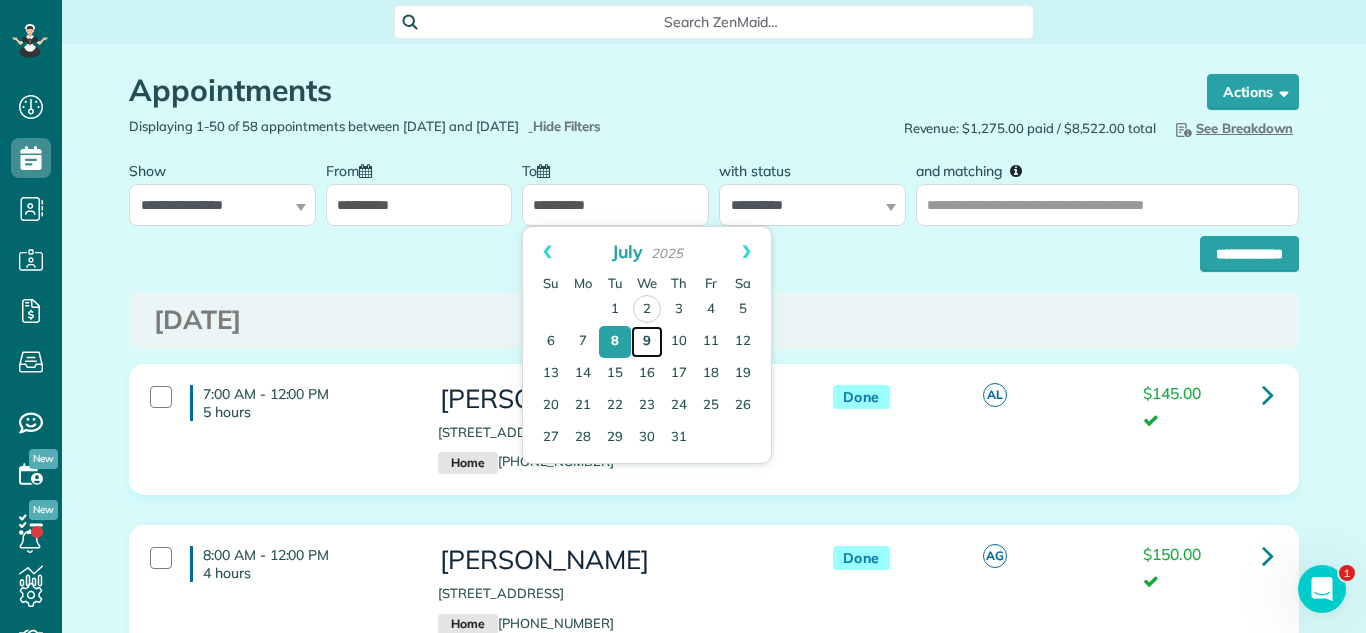 click on "9" at bounding box center [647, 342] 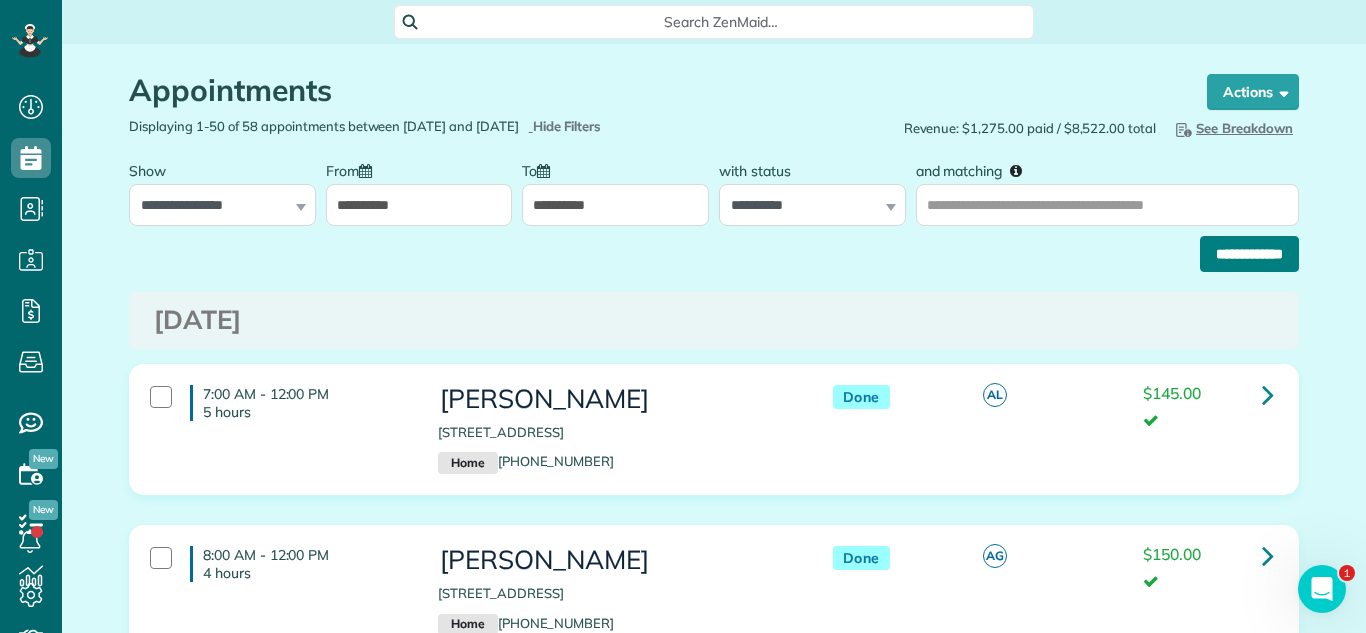 click on "**********" at bounding box center [1249, 254] 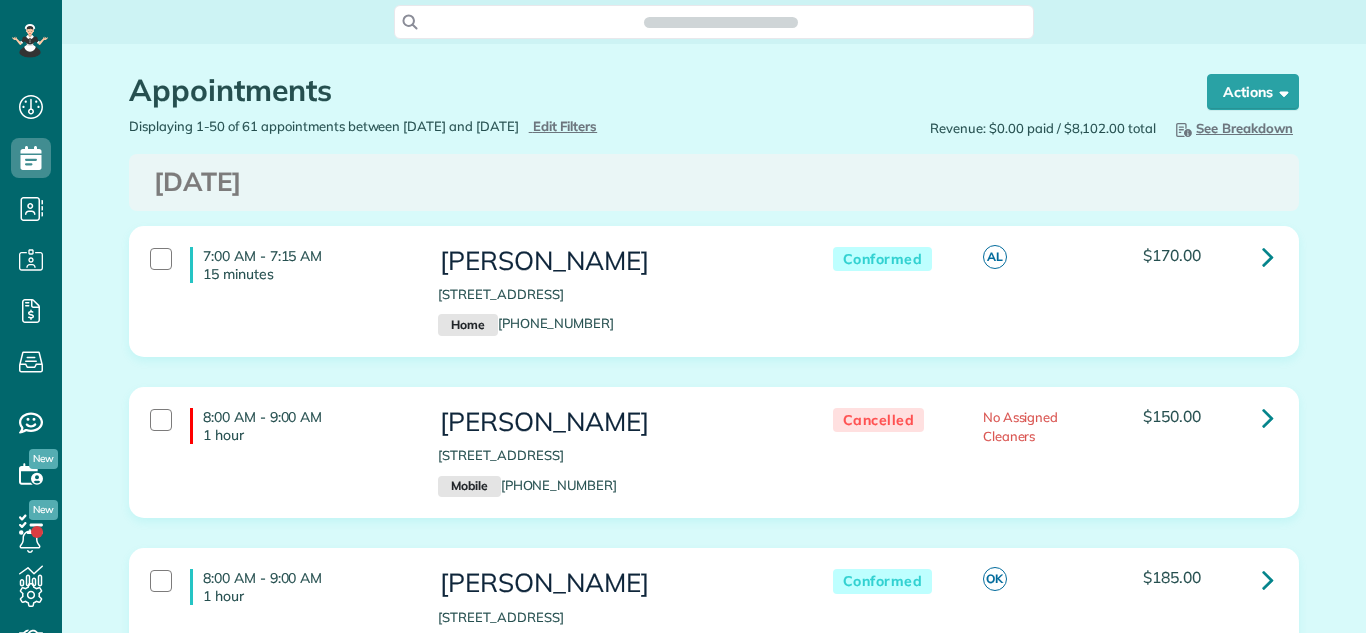 scroll, scrollTop: 0, scrollLeft: 0, axis: both 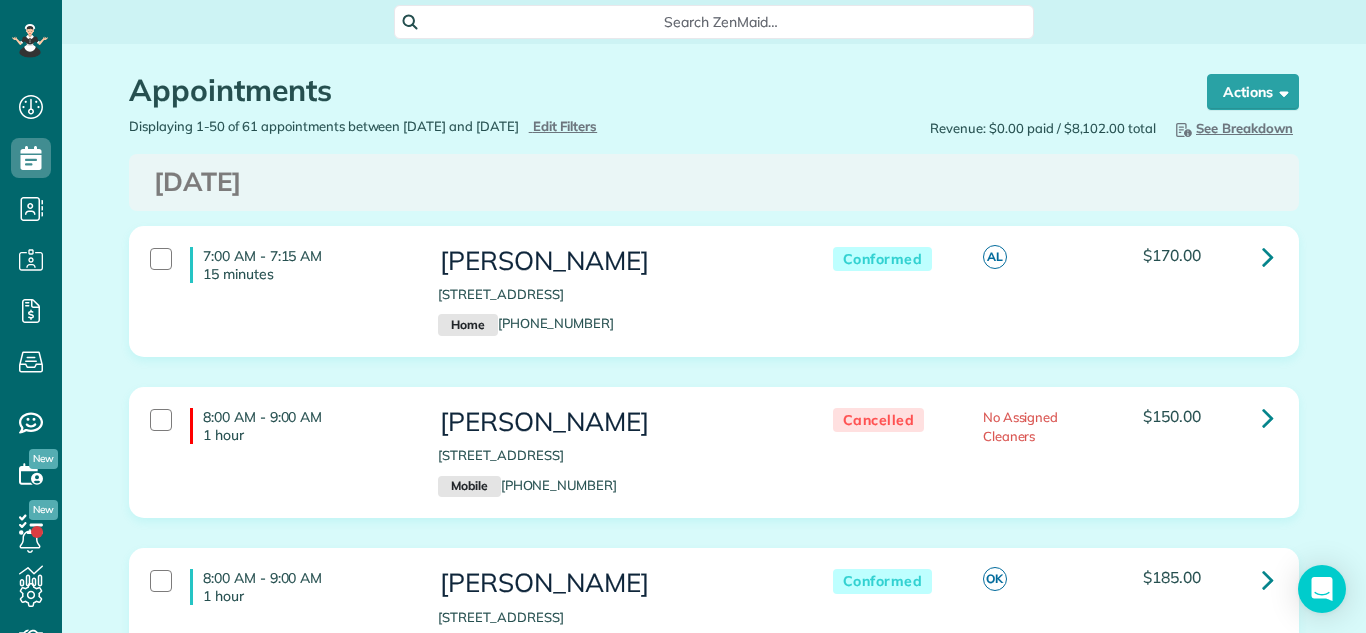 click on "8:00 AM -  9:00 AM
1 hour
Tiheasha Beasley
22430 Imperial Drive Richton Park IL 60471
Mobile
(708) 515-7114
Cancelled
No Assigned Cleaners
$150.00" at bounding box center (714, 452) 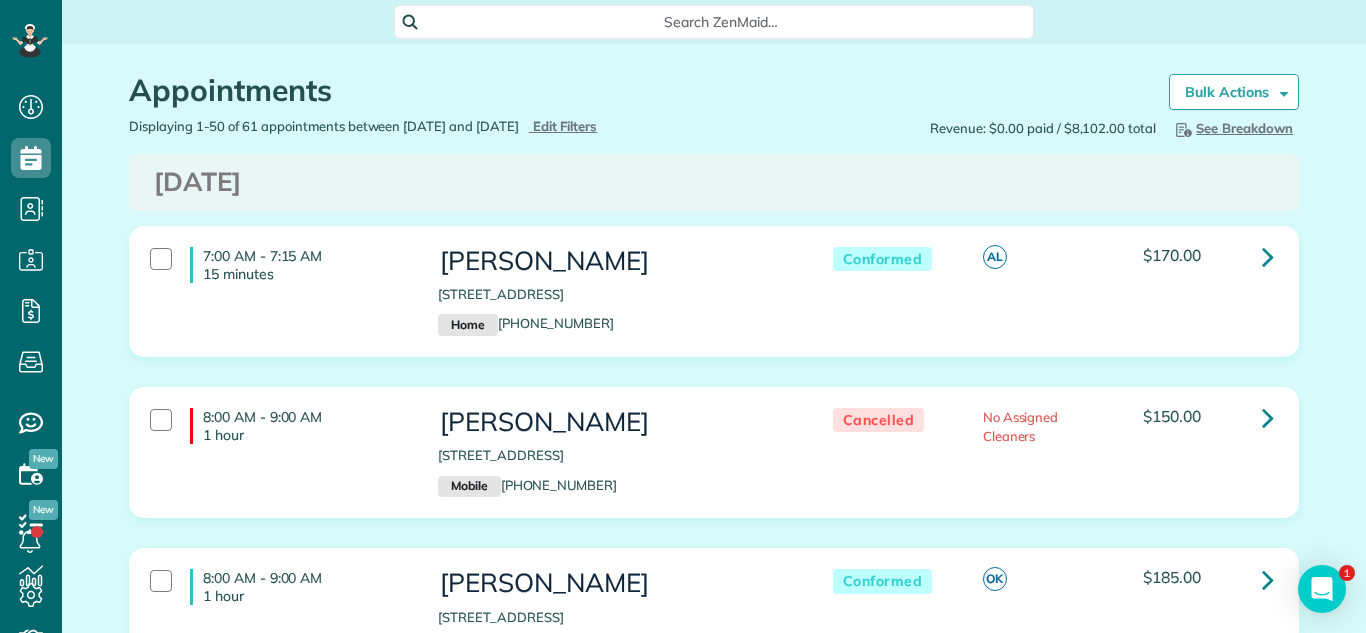 scroll, scrollTop: 273, scrollLeft: 0, axis: vertical 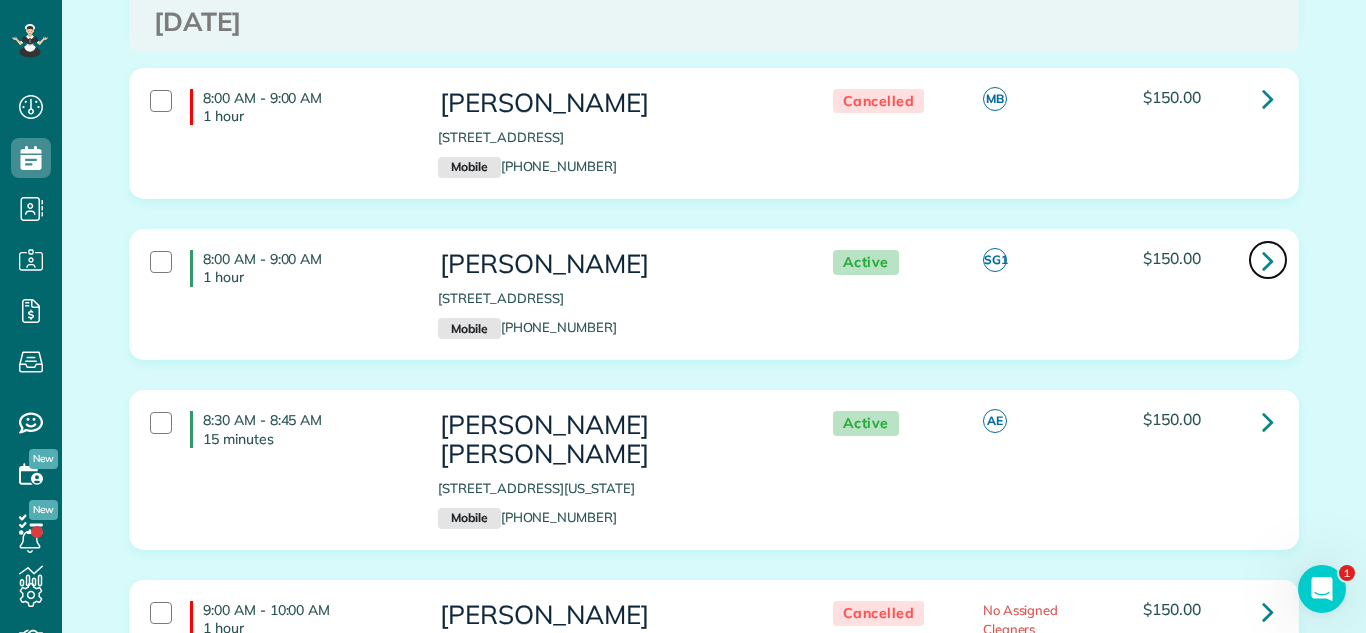 click at bounding box center (1268, 260) 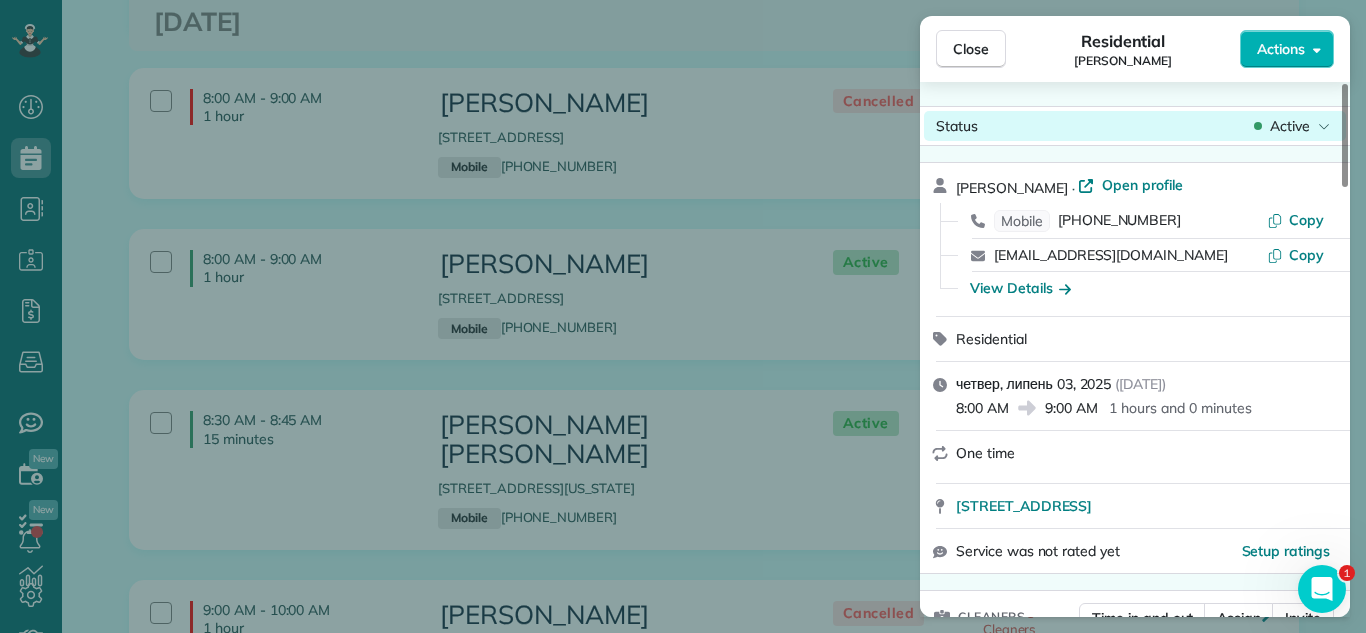 click on "Active" at bounding box center (1290, 126) 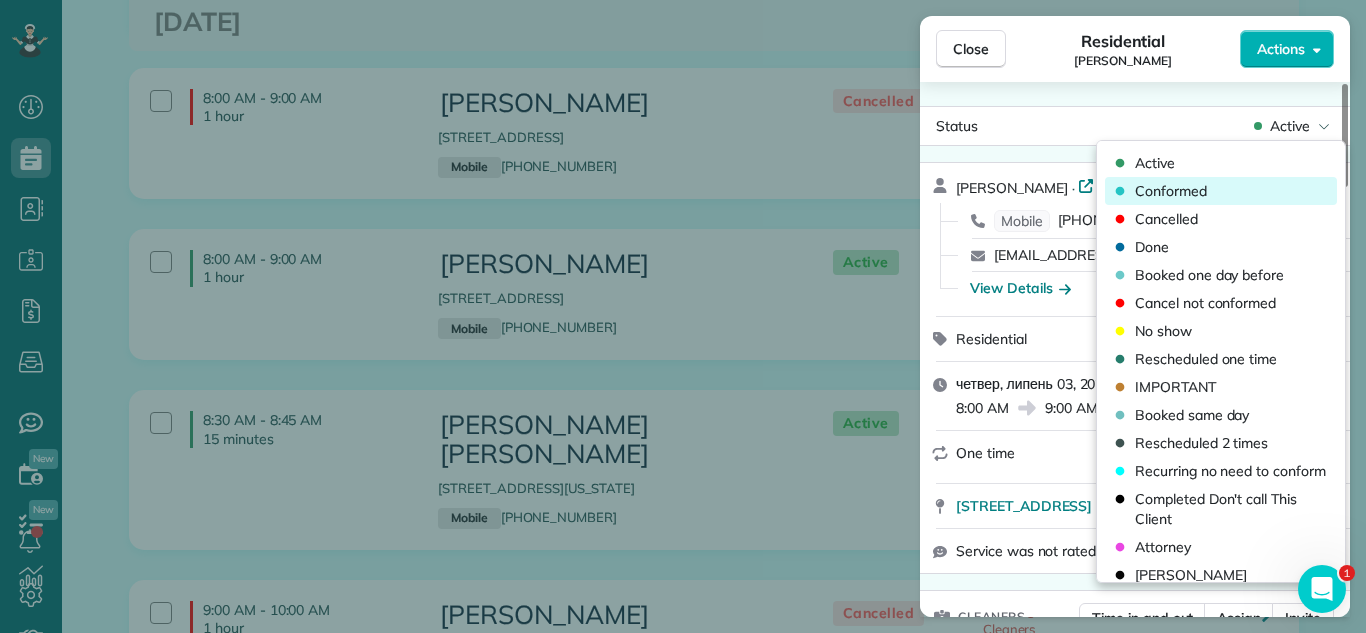click on "Conformed" at bounding box center [1221, 191] 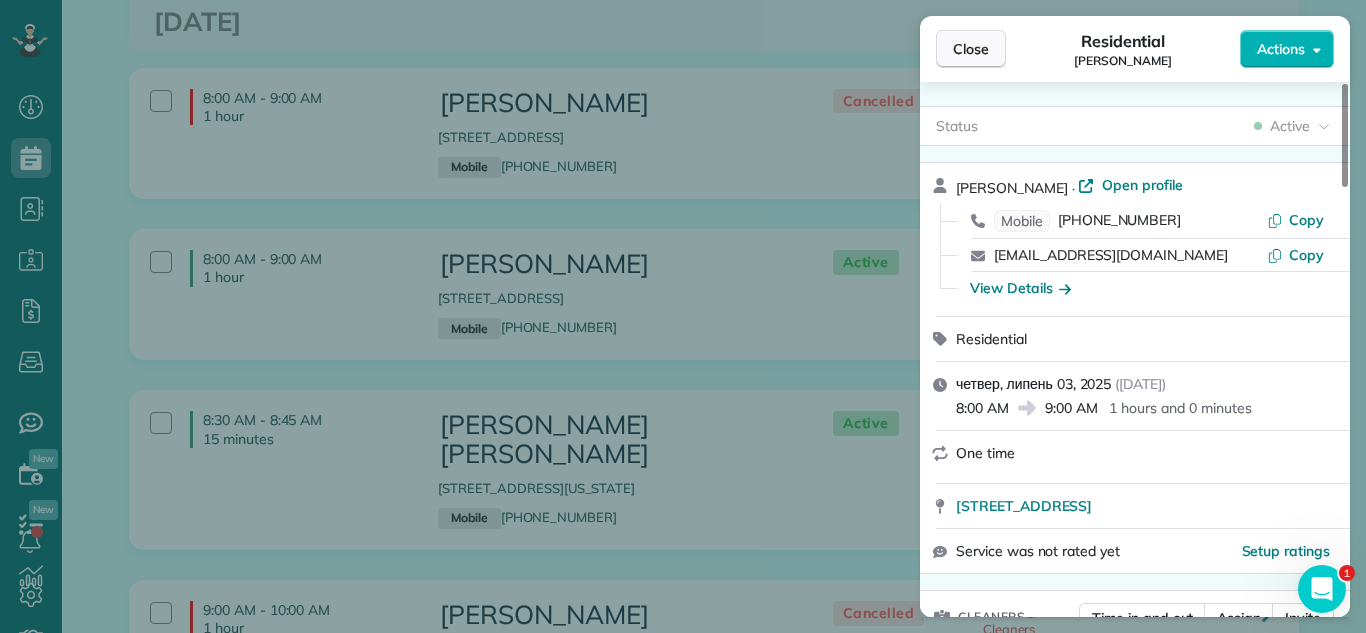click on "Close" at bounding box center [971, 49] 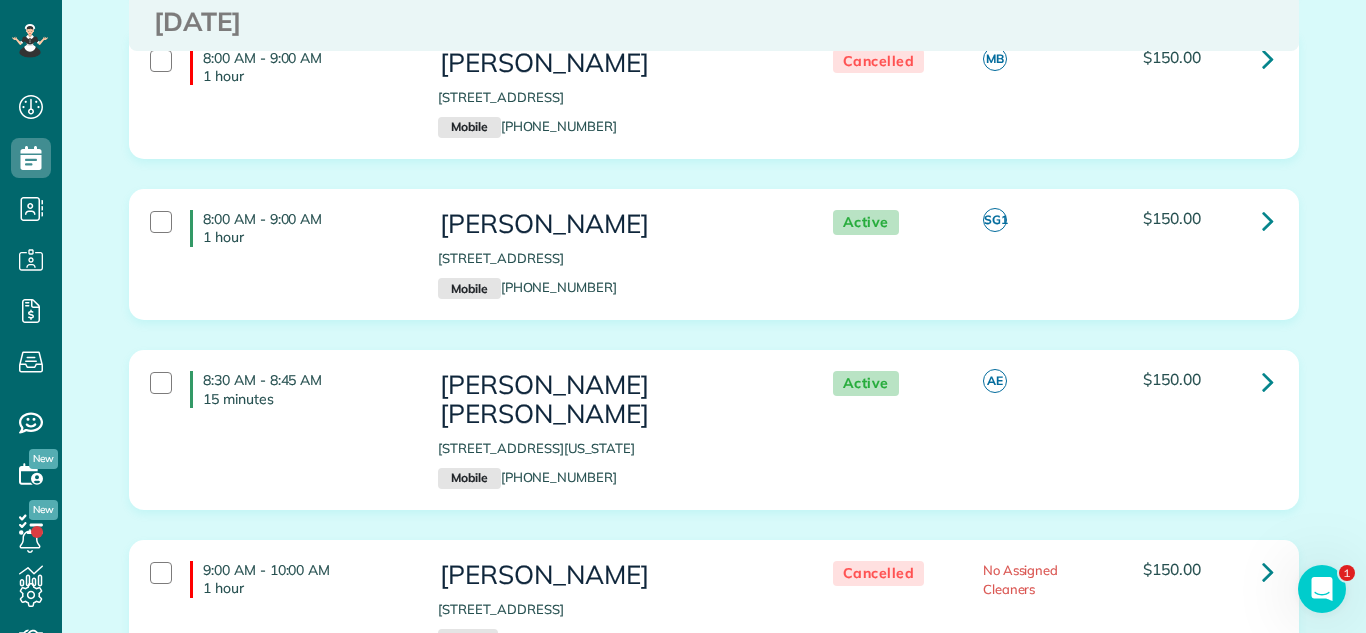 scroll, scrollTop: 2120, scrollLeft: 0, axis: vertical 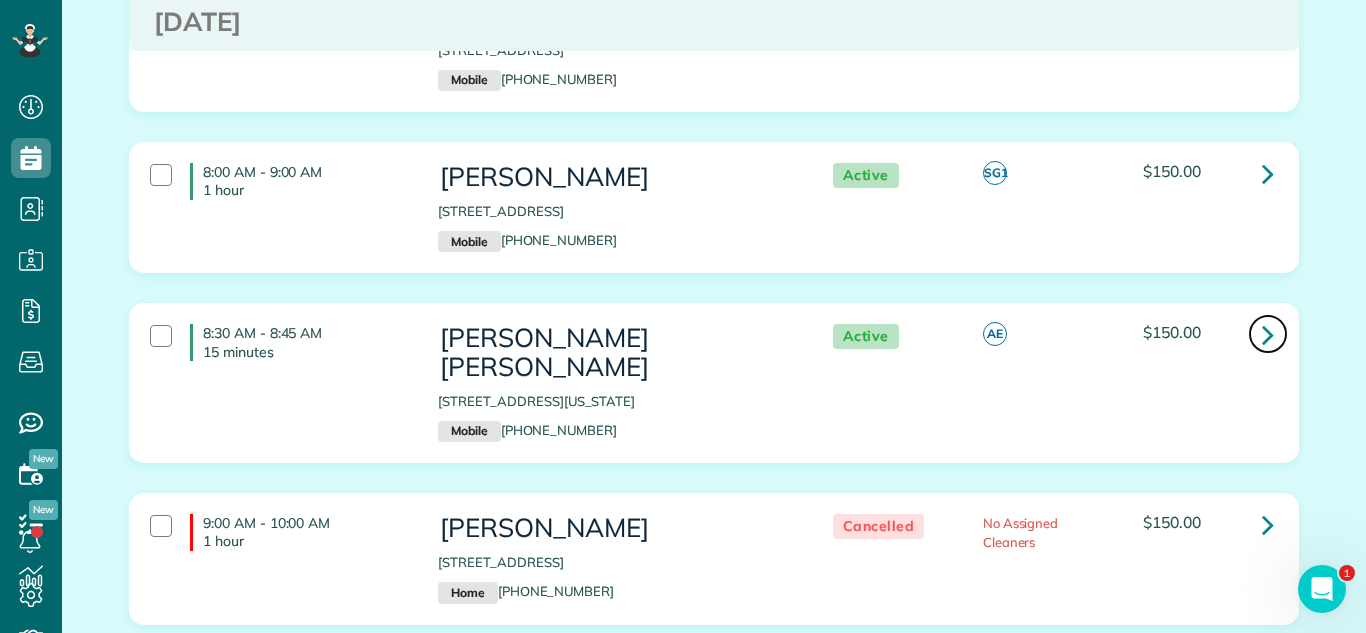 click at bounding box center [1268, 334] 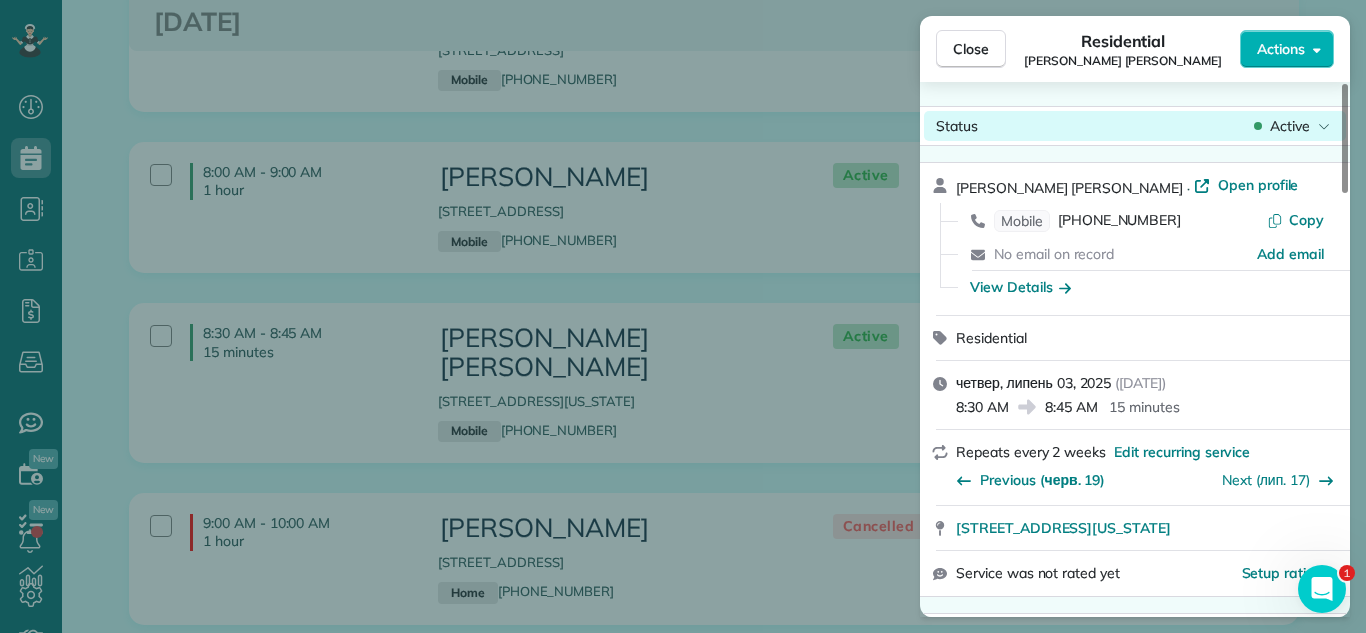 click on "Active" at bounding box center [1290, 126] 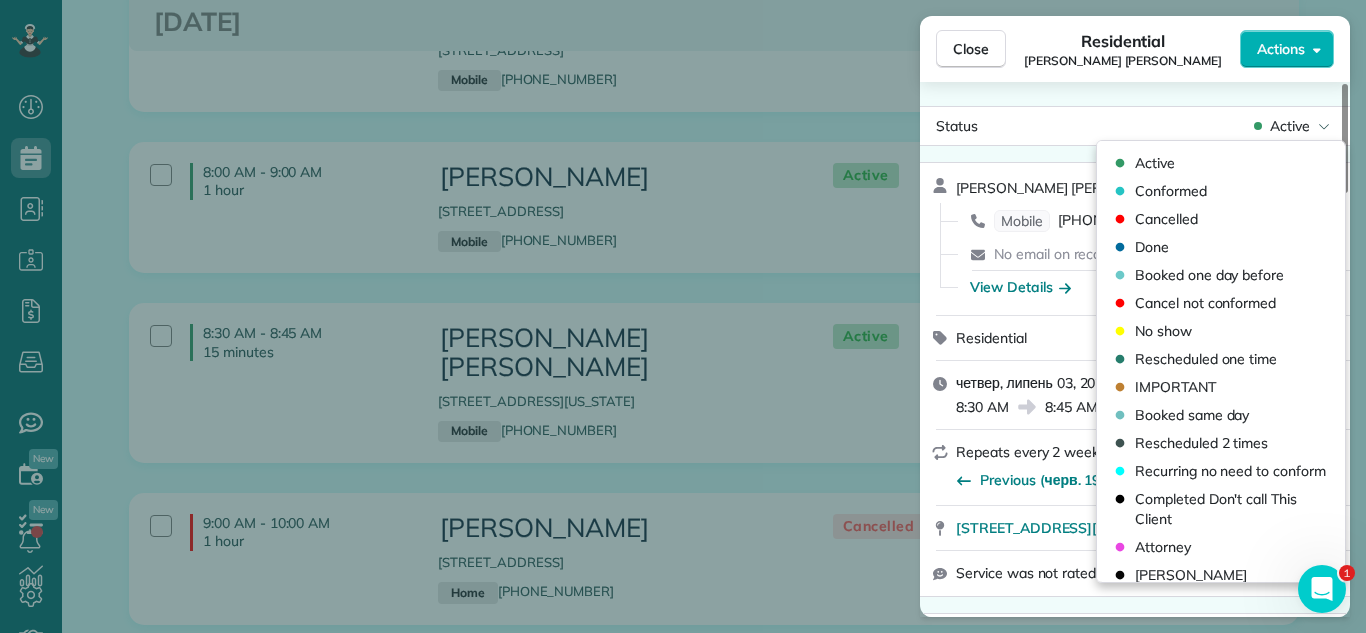 drag, startPoint x: 1209, startPoint y: 190, endPoint x: 1010, endPoint y: 95, distance: 220.51303 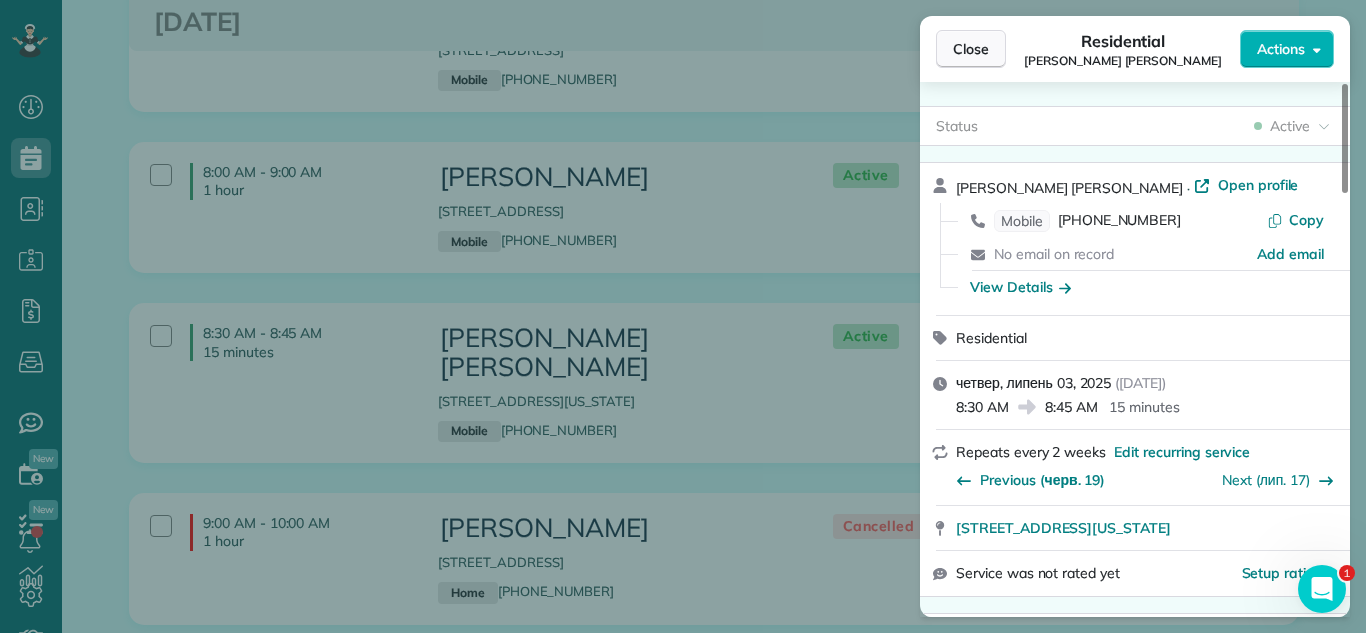 click on "Close" at bounding box center [971, 49] 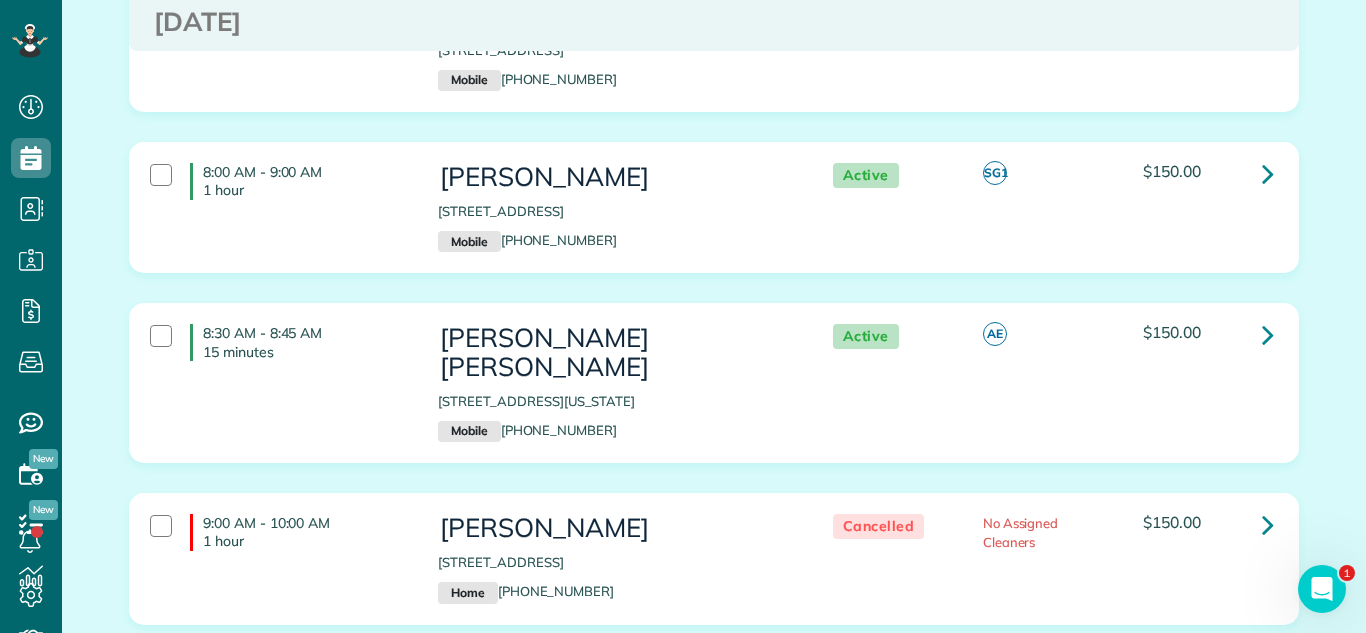 scroll, scrollTop: 0, scrollLeft: 0, axis: both 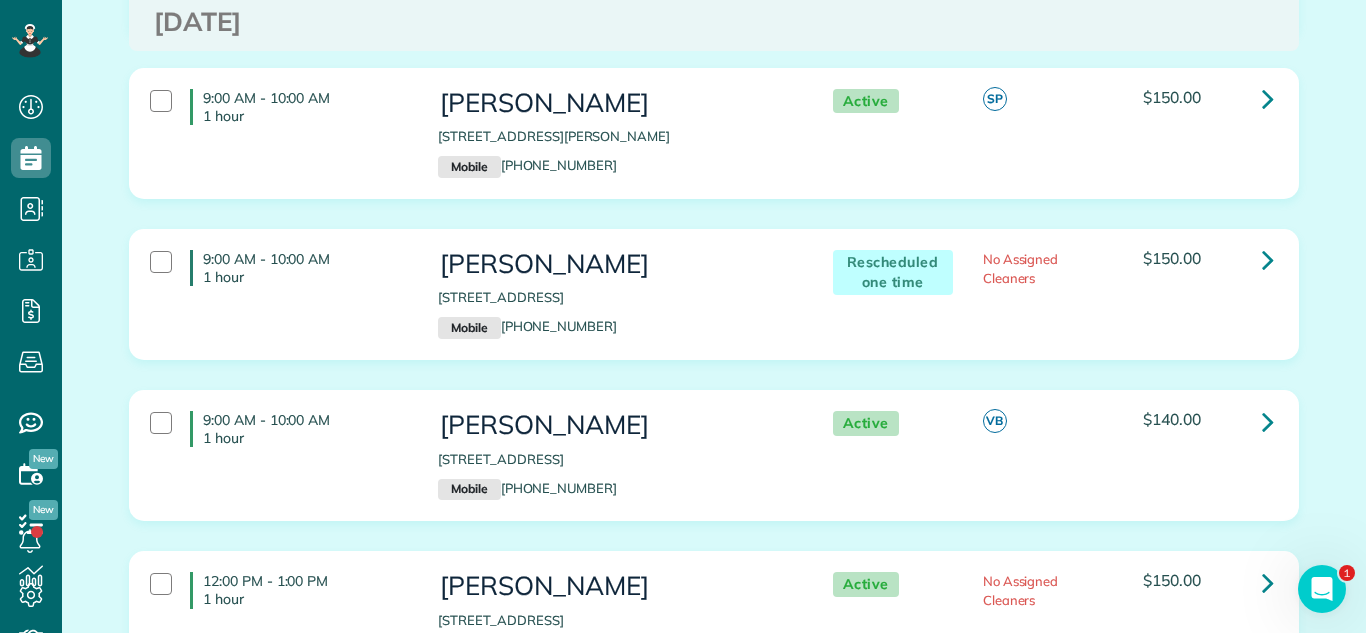 click on "9:00 AM - 10:00 AM
1 hour
Alexandra Tschaler
3950 North Lake Shore Drive apt 2110B Chicago IL 60613
Mobile
(773) 857-7507
Rescheduled one time
No Assigned Cleaners
$150.00" at bounding box center [714, 294] 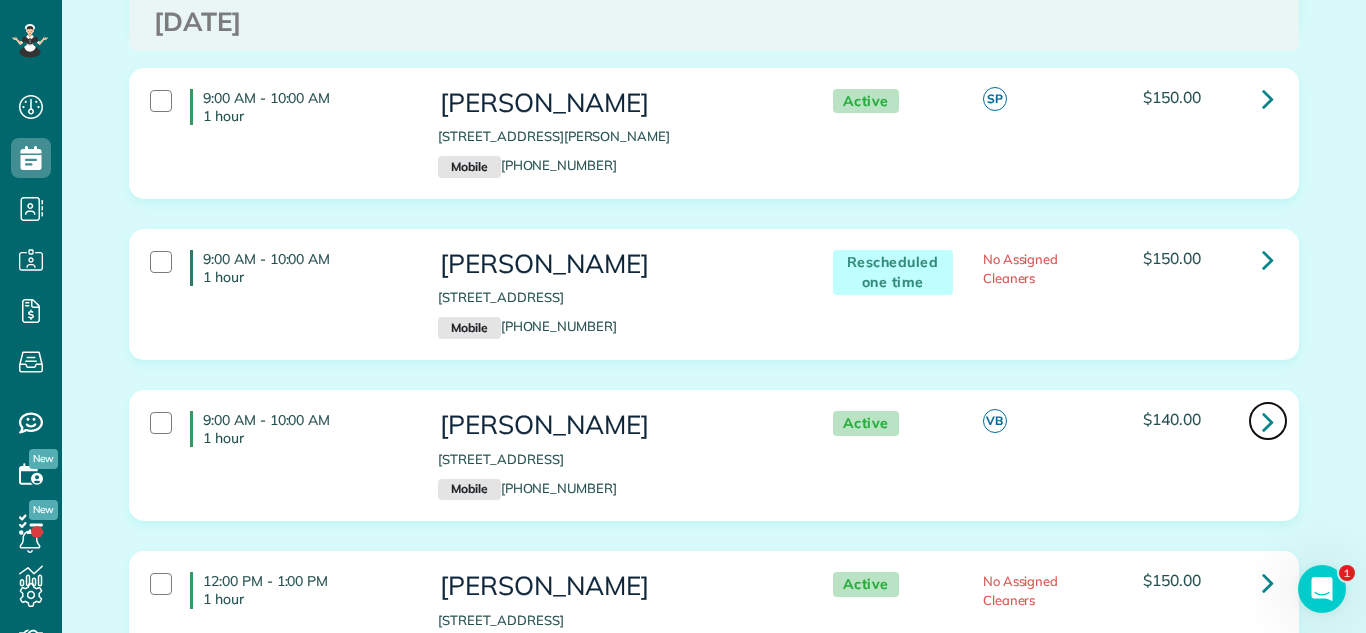 click at bounding box center (1268, 421) 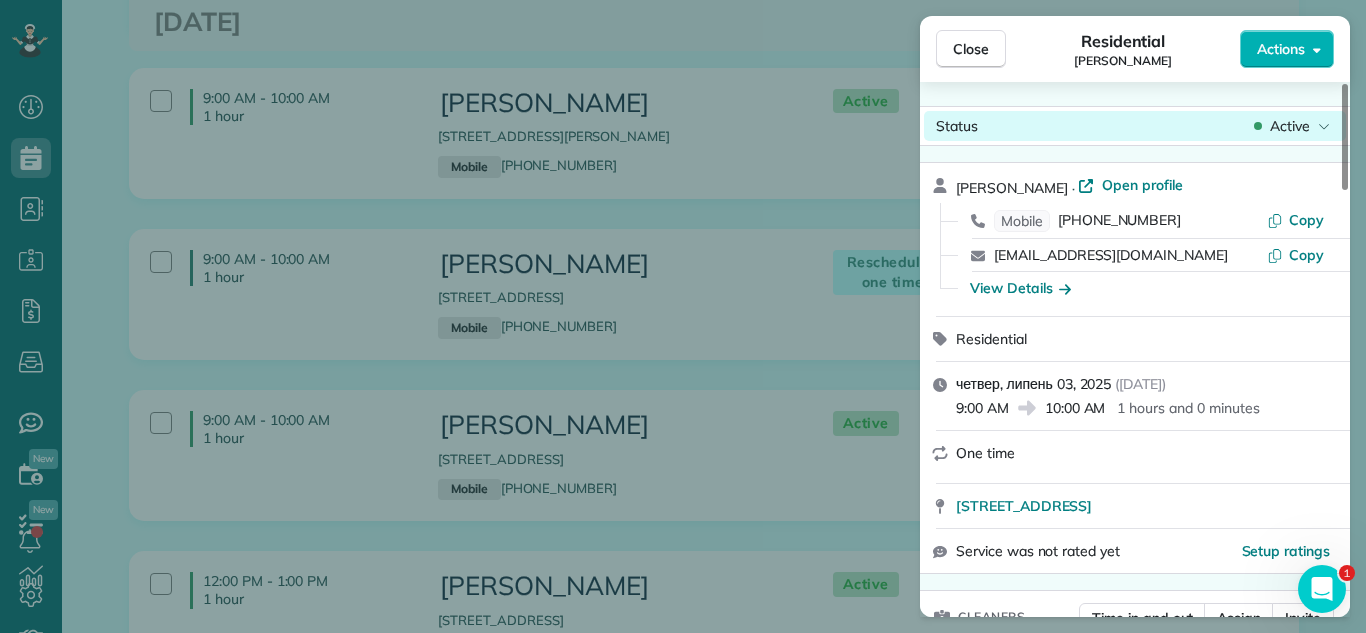 click on "Active" at bounding box center [1290, 126] 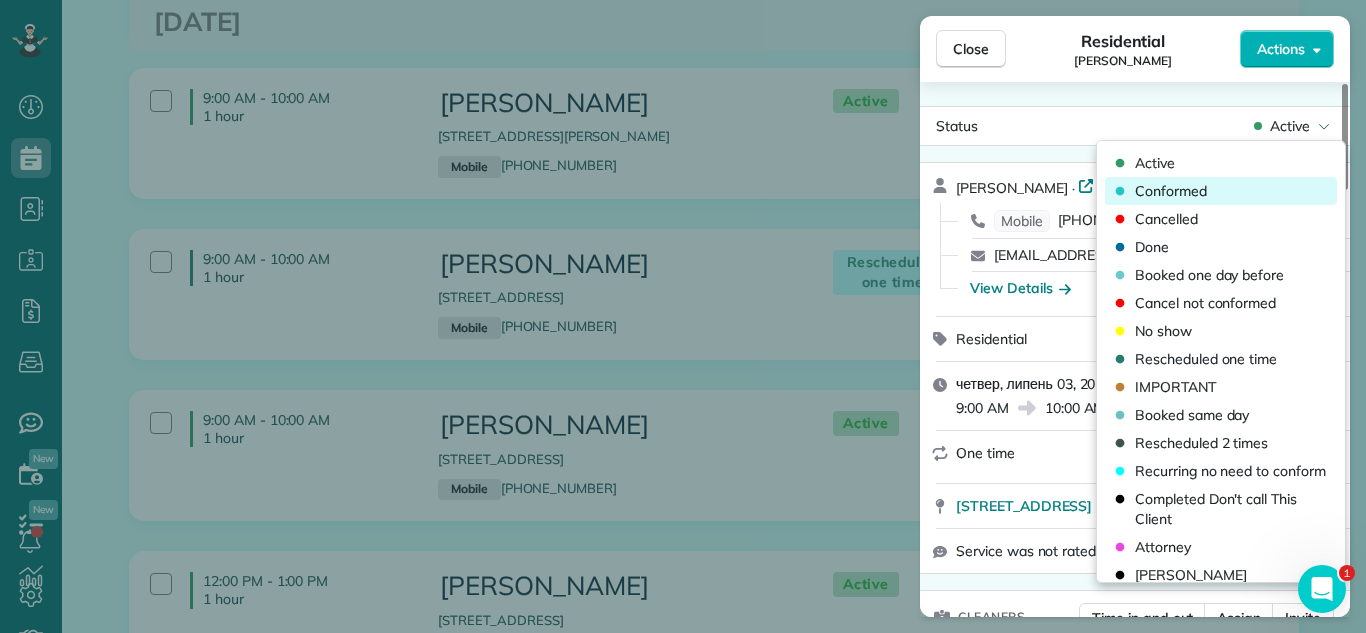 click on "Conformed" at bounding box center [1221, 191] 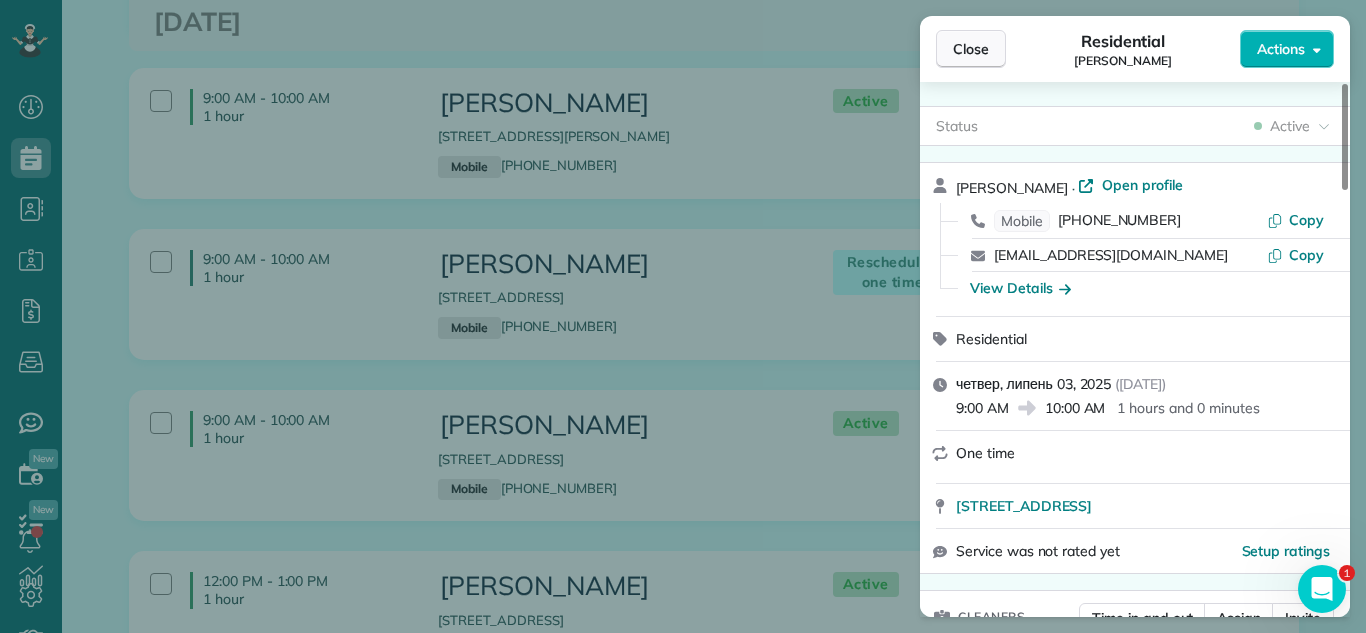 click on "Close" at bounding box center [971, 49] 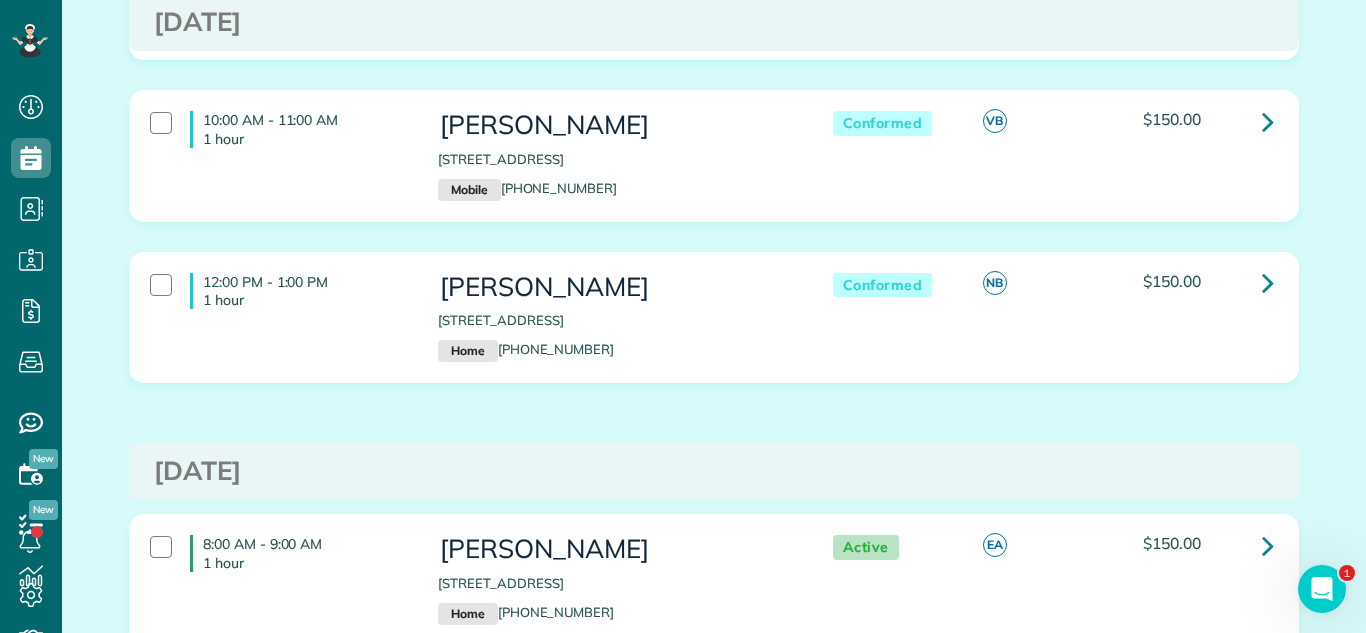 scroll, scrollTop: 1262, scrollLeft: 0, axis: vertical 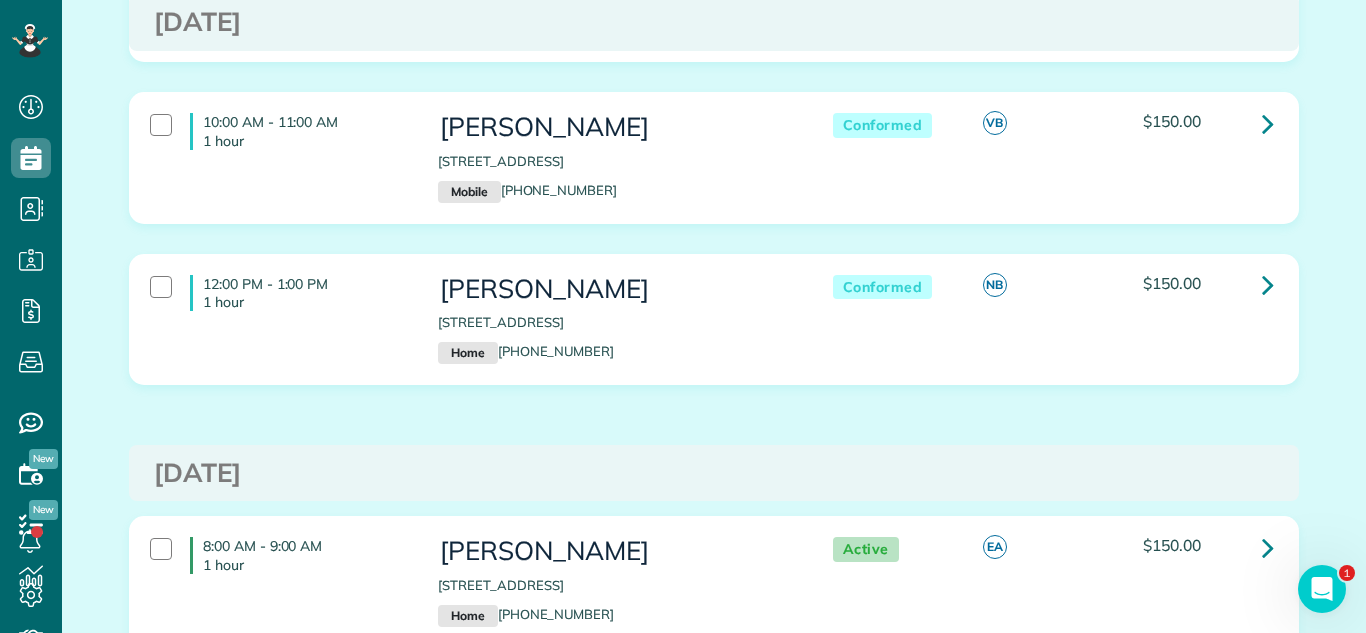 click on "Thursday Jul 03, 2025" at bounding box center (714, 473) 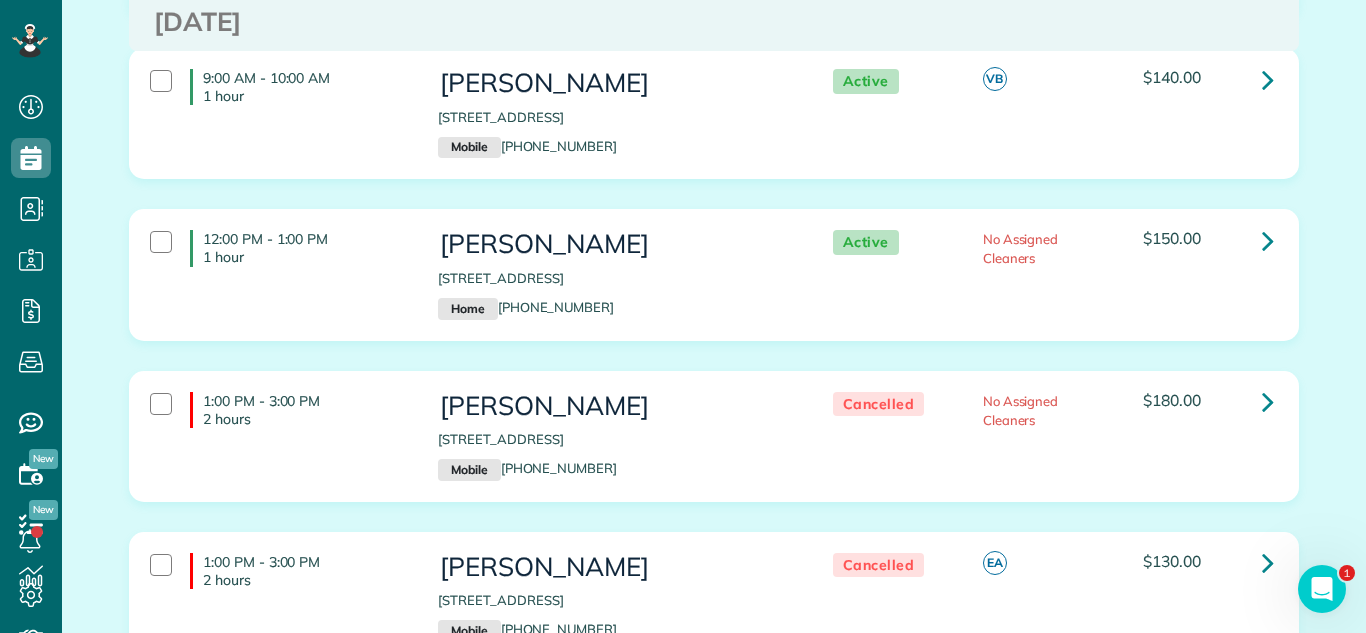 scroll, scrollTop: 3078, scrollLeft: 0, axis: vertical 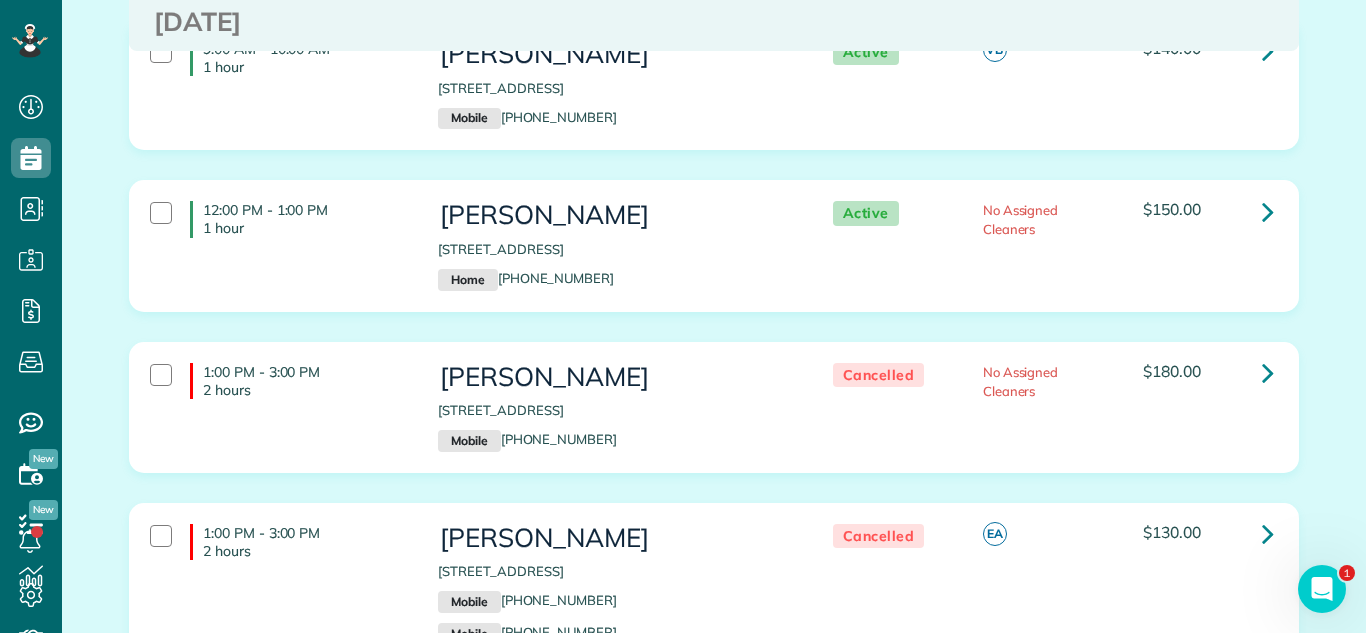 click on "12:00 PM -  1:00 PM
1 hour
Angie Kotsinonos
6905 North Karlov Avenue Lincolnwood IL 60712
Home
(847) 558-7942
Active
No Assigned Cleaners
$150.00" at bounding box center (711, 245) 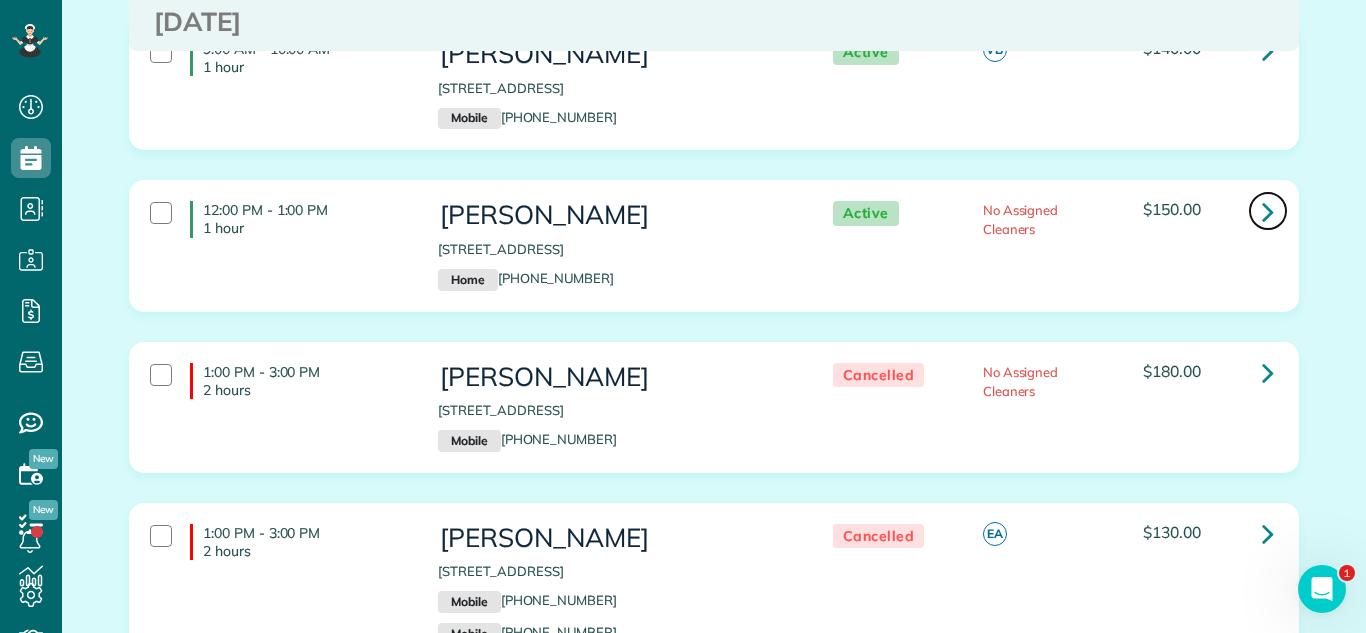 click at bounding box center [1268, 211] 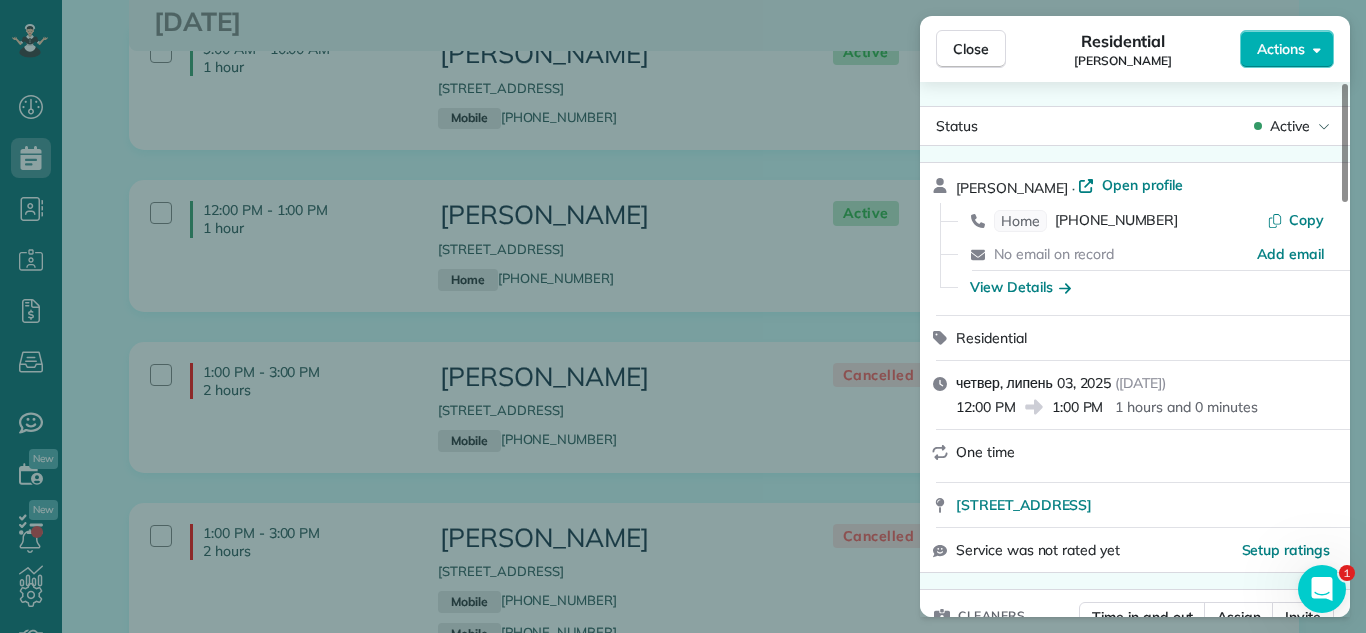 click on "Active" at bounding box center (1290, 126) 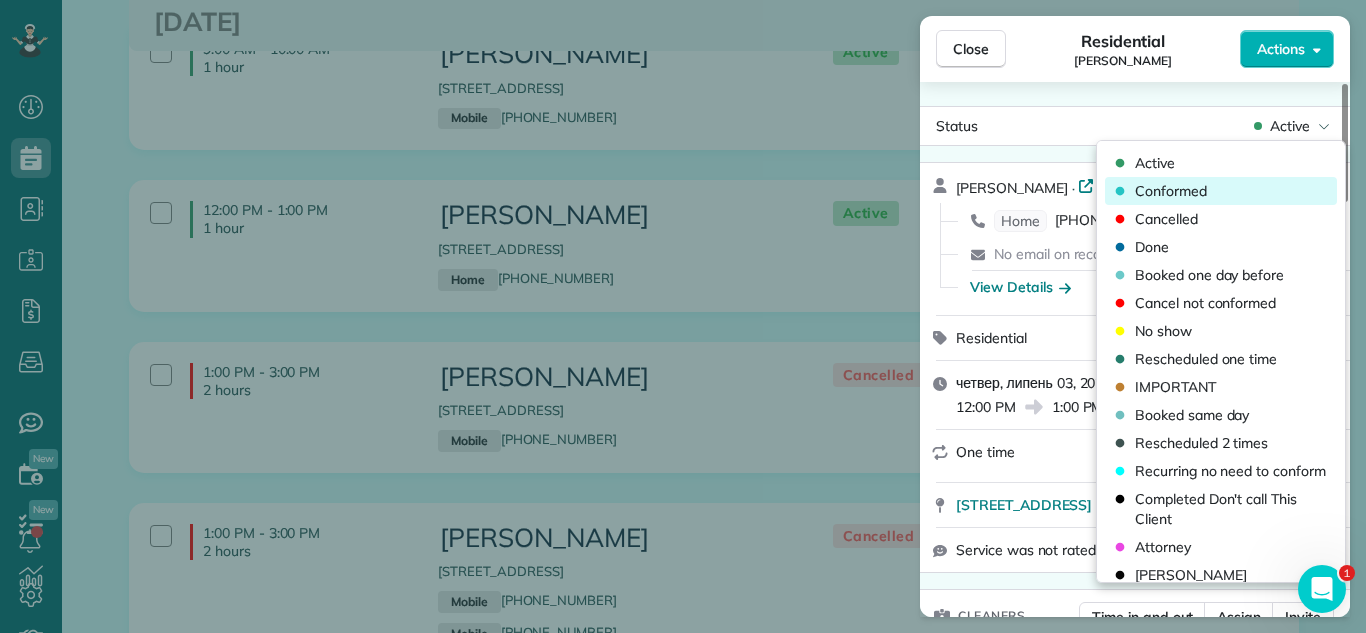 click on "Conformed" at bounding box center [1221, 191] 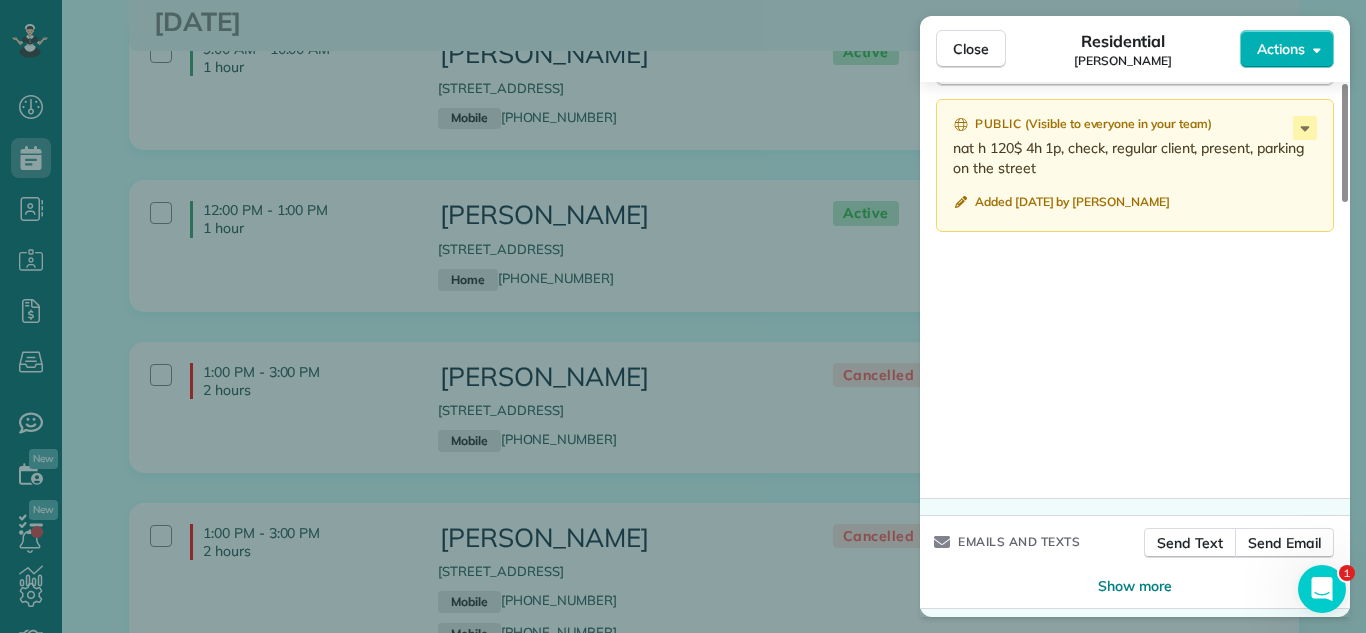 scroll, scrollTop: 1861, scrollLeft: 0, axis: vertical 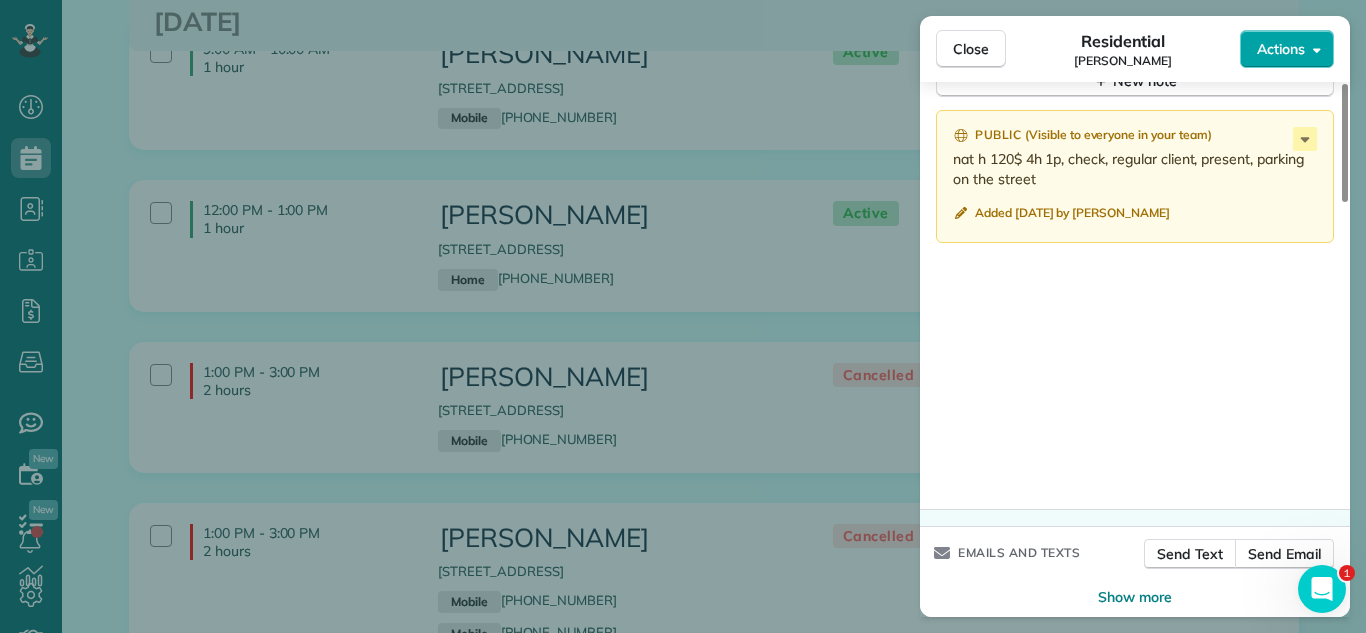 click on "Actions" at bounding box center [1281, 49] 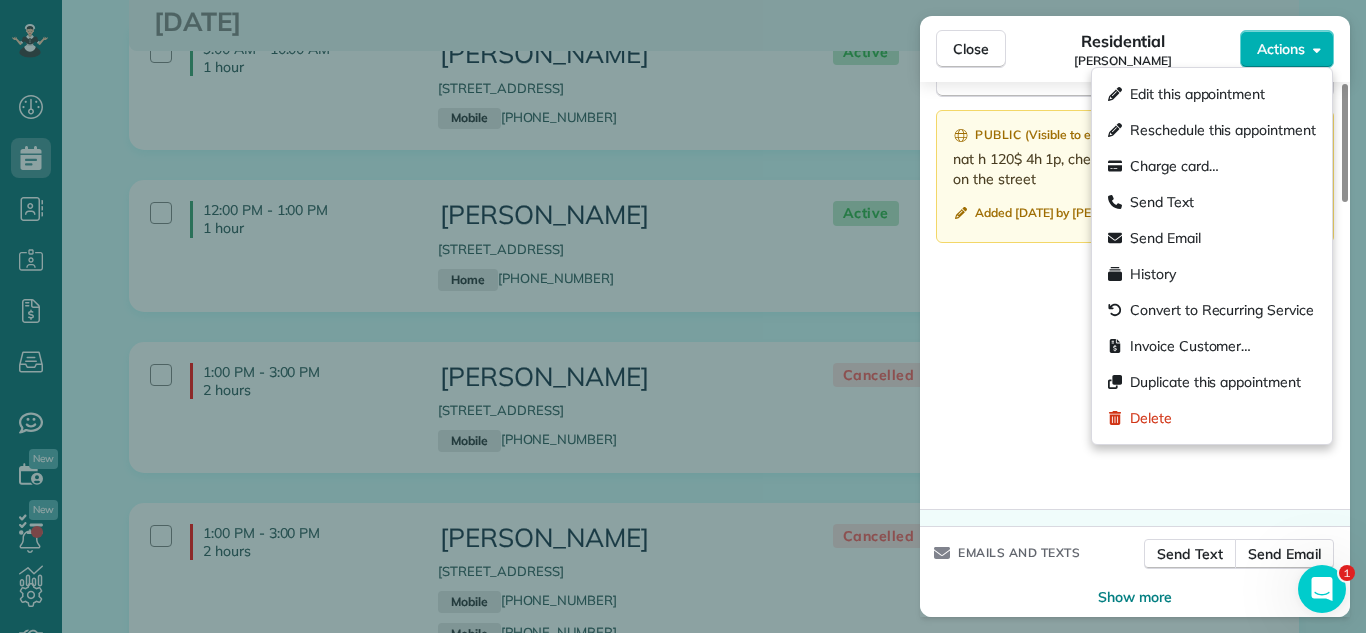 click on "Public ( Visible to everyone in your team ) nat h 120$ 4h 1p, check, regular client, present, parking on the street Added 2 days ago by Nadiia Pakholok" at bounding box center (1135, 303) 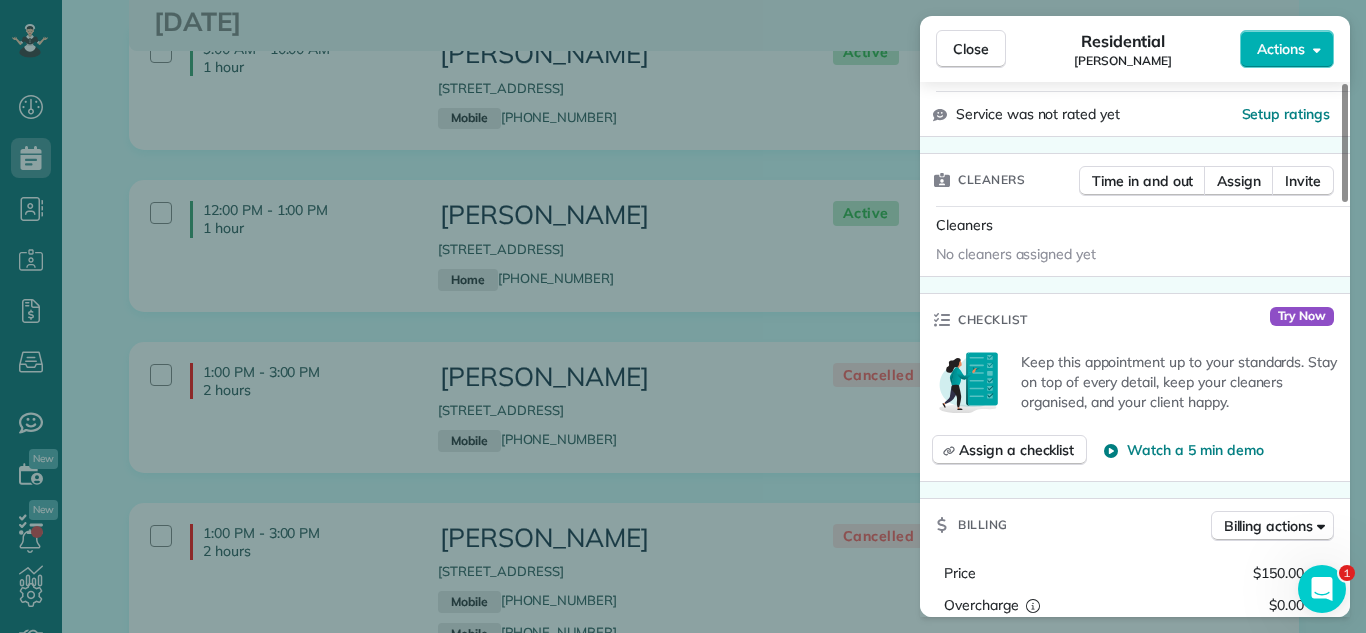 scroll, scrollTop: 0, scrollLeft: 0, axis: both 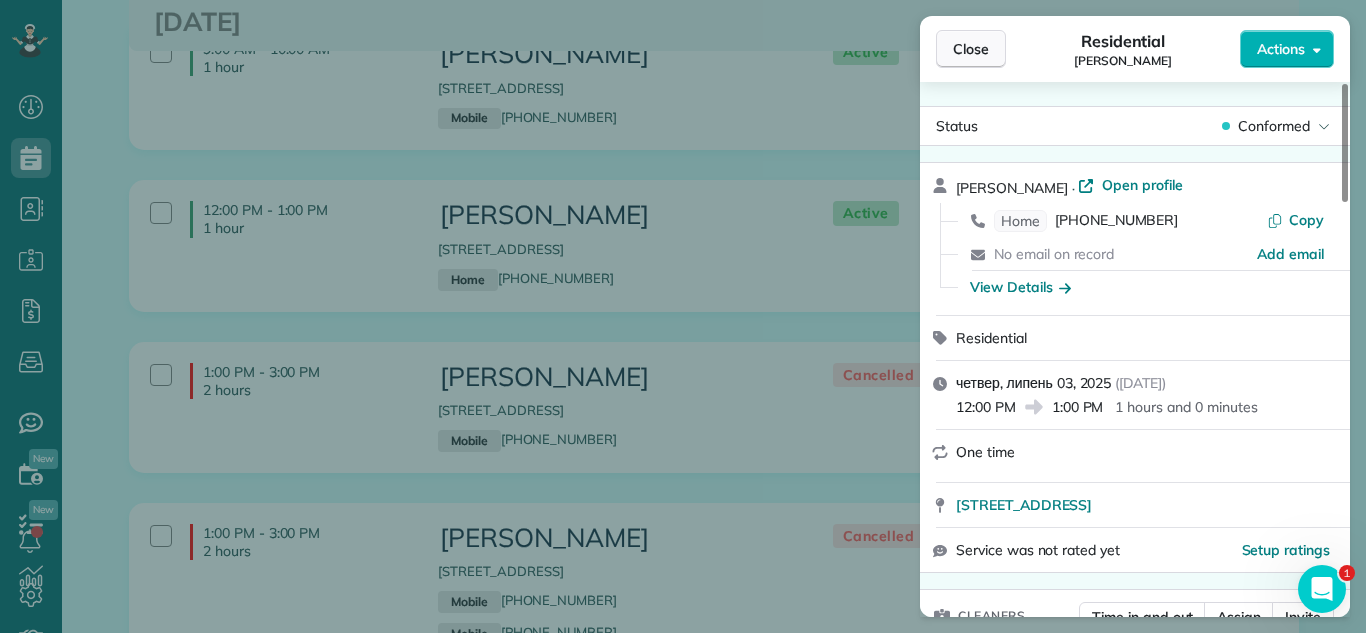 click on "Close" at bounding box center (971, 49) 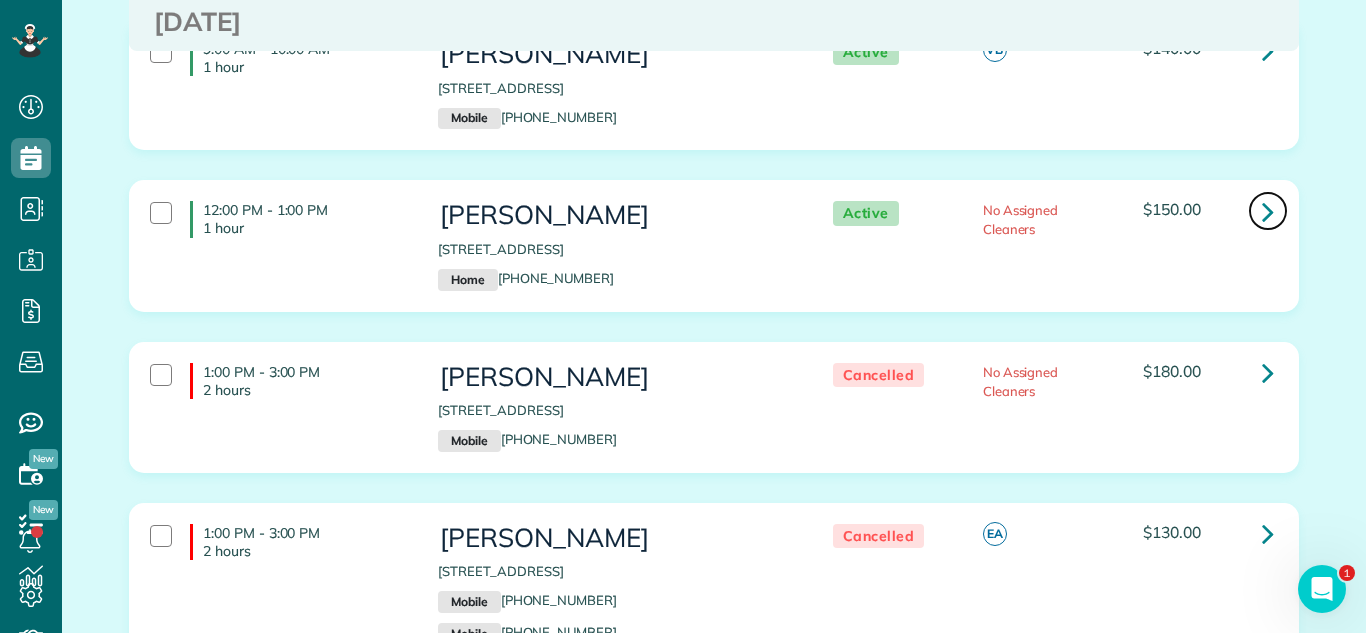 click at bounding box center (1268, 211) 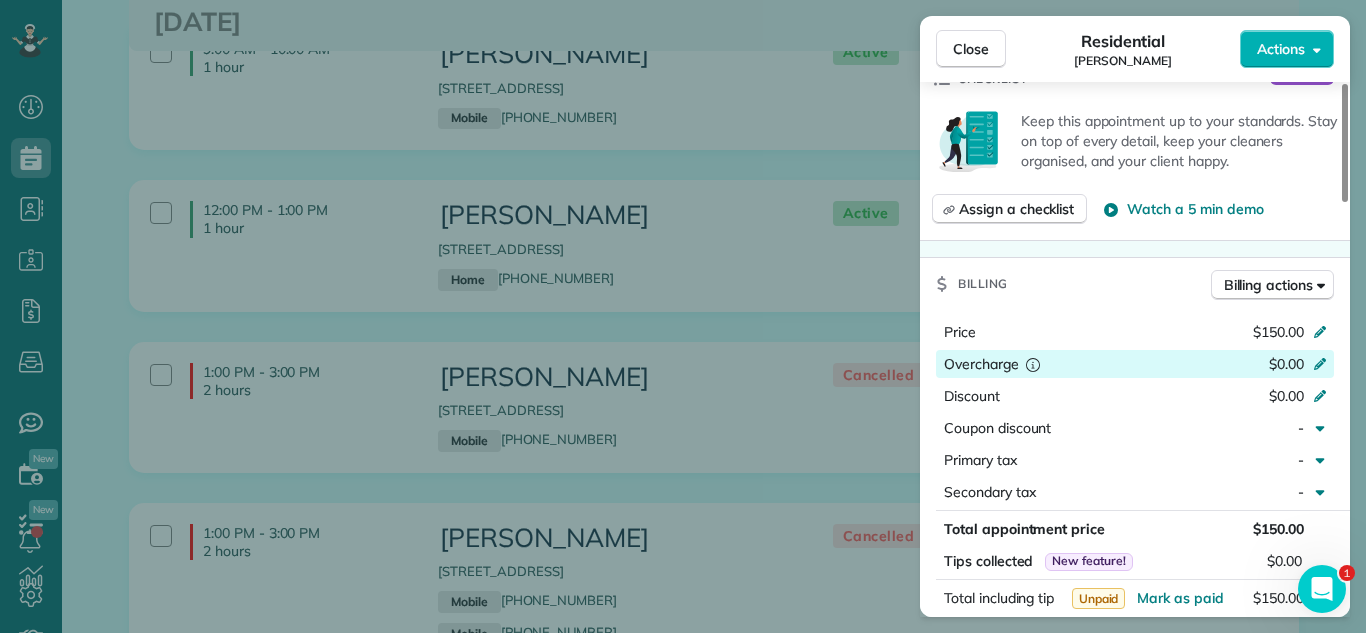 scroll, scrollTop: 1455, scrollLeft: 0, axis: vertical 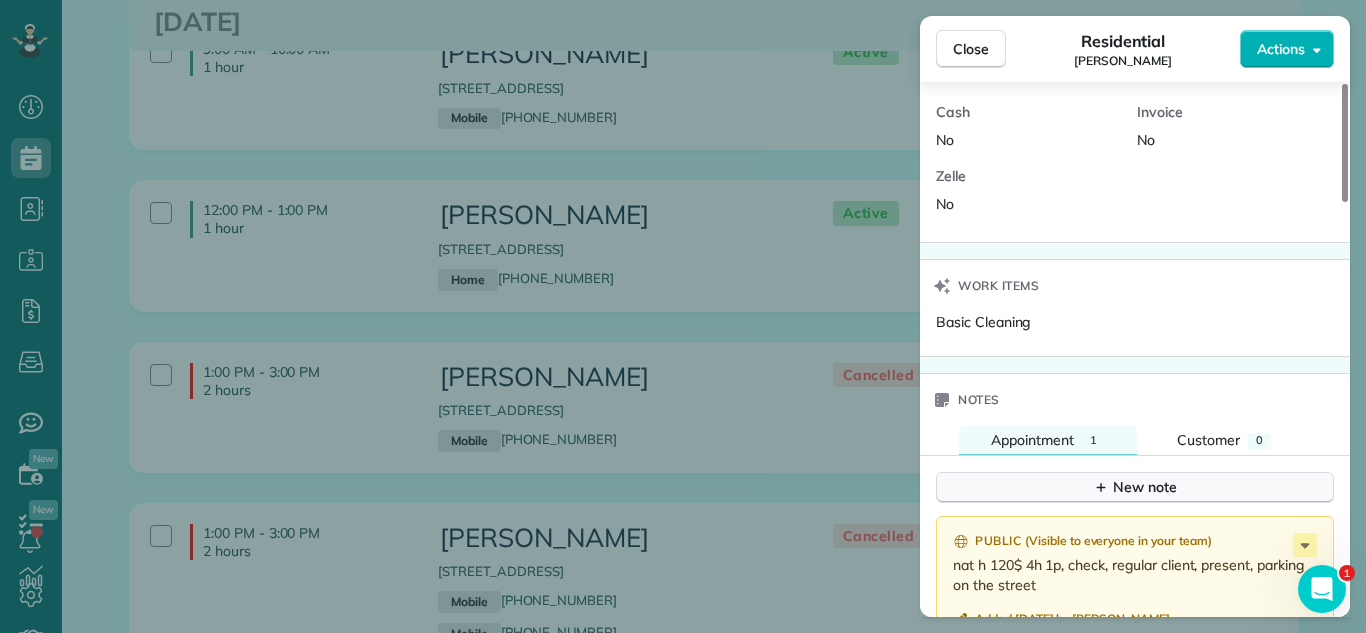 click on "New note" at bounding box center (1135, 487) 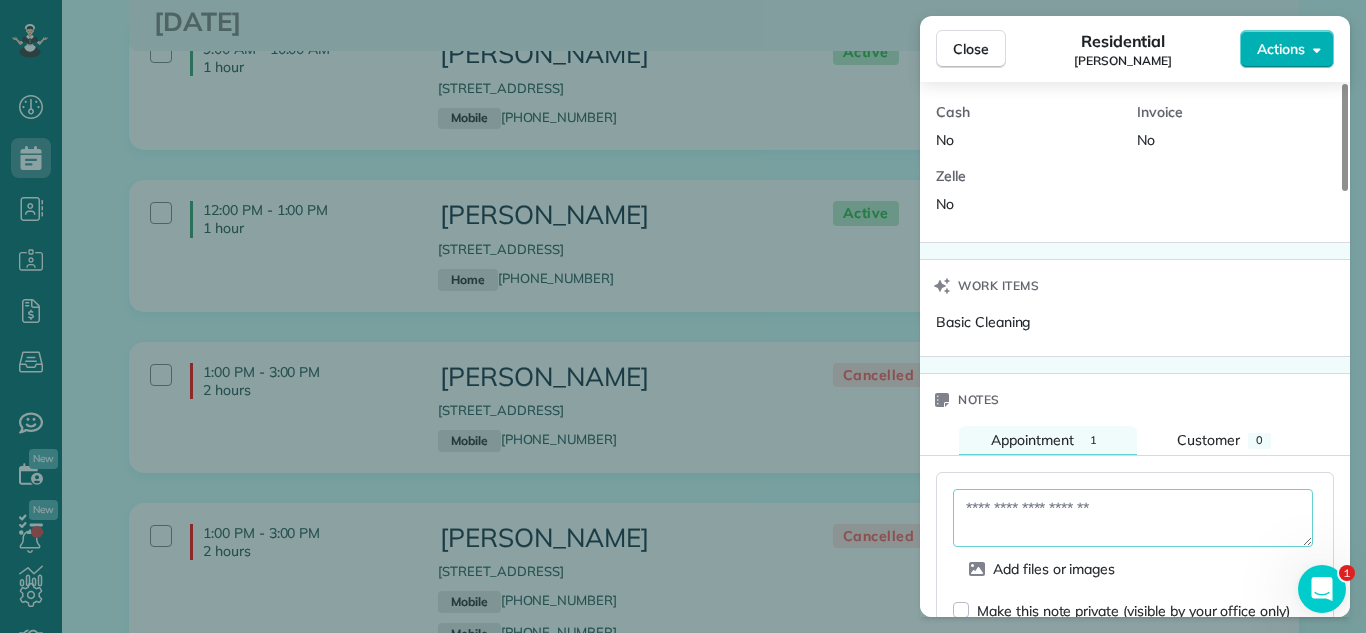click at bounding box center (1133, 518) 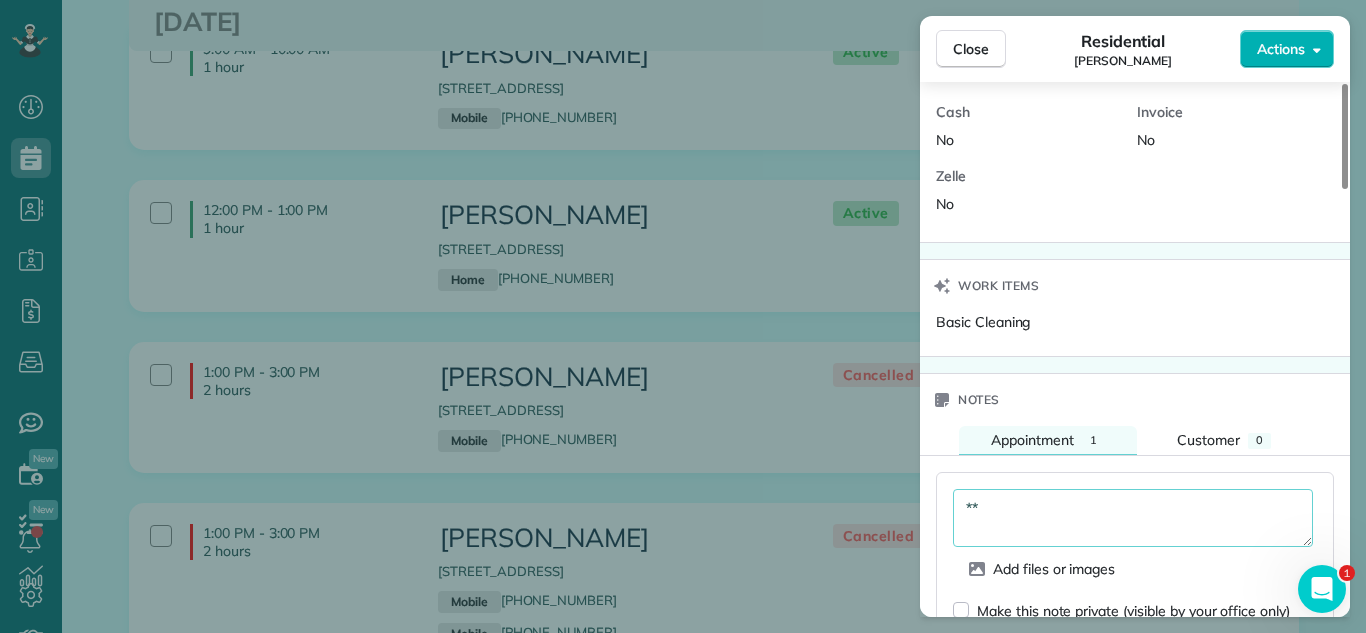 type on "*" 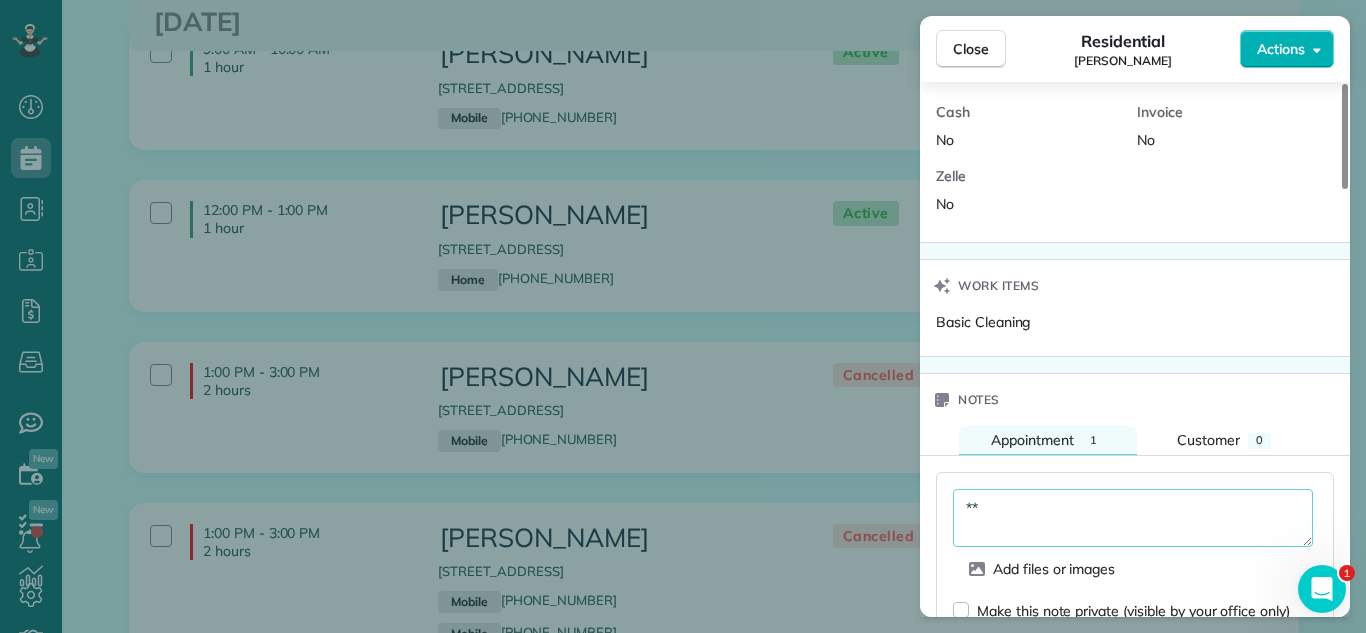 type on "*" 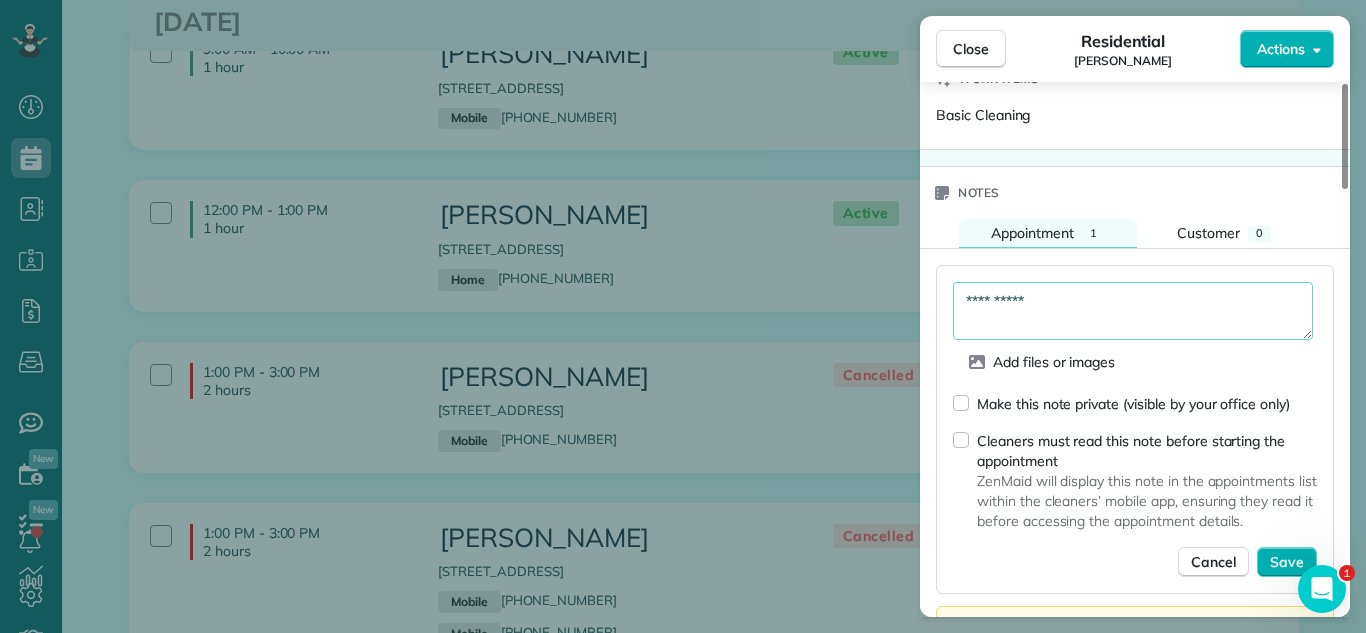 scroll, scrollTop: 1669, scrollLeft: 0, axis: vertical 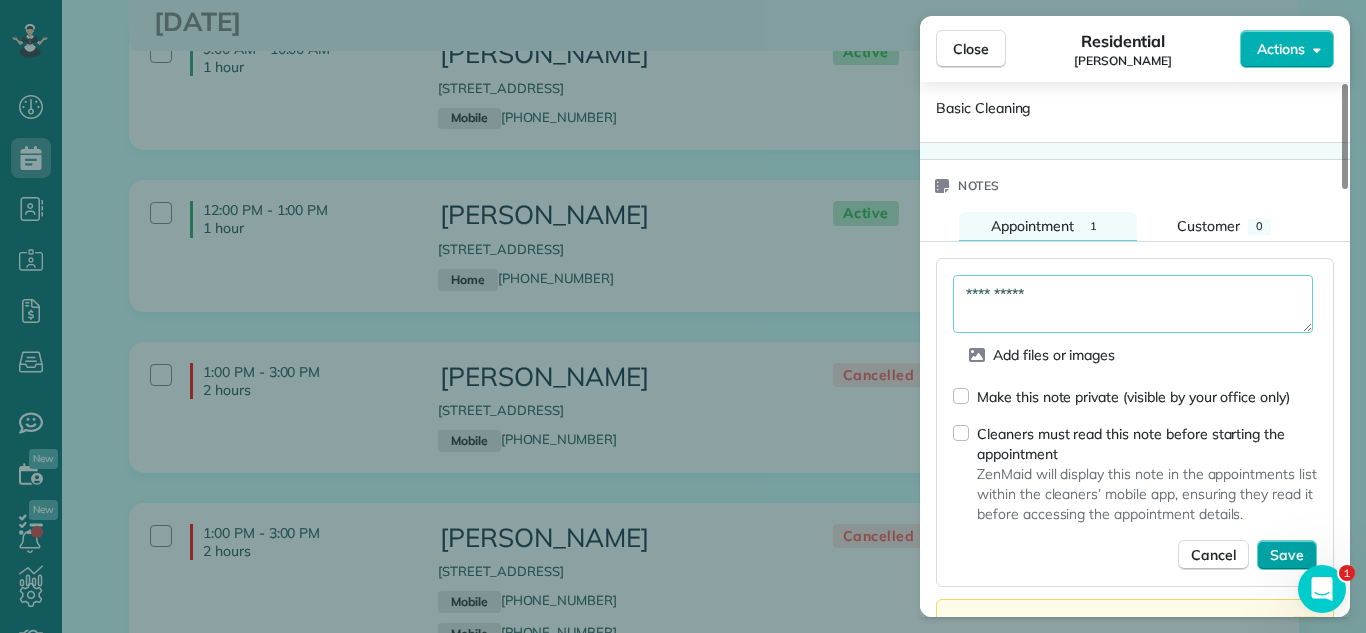 type on "**********" 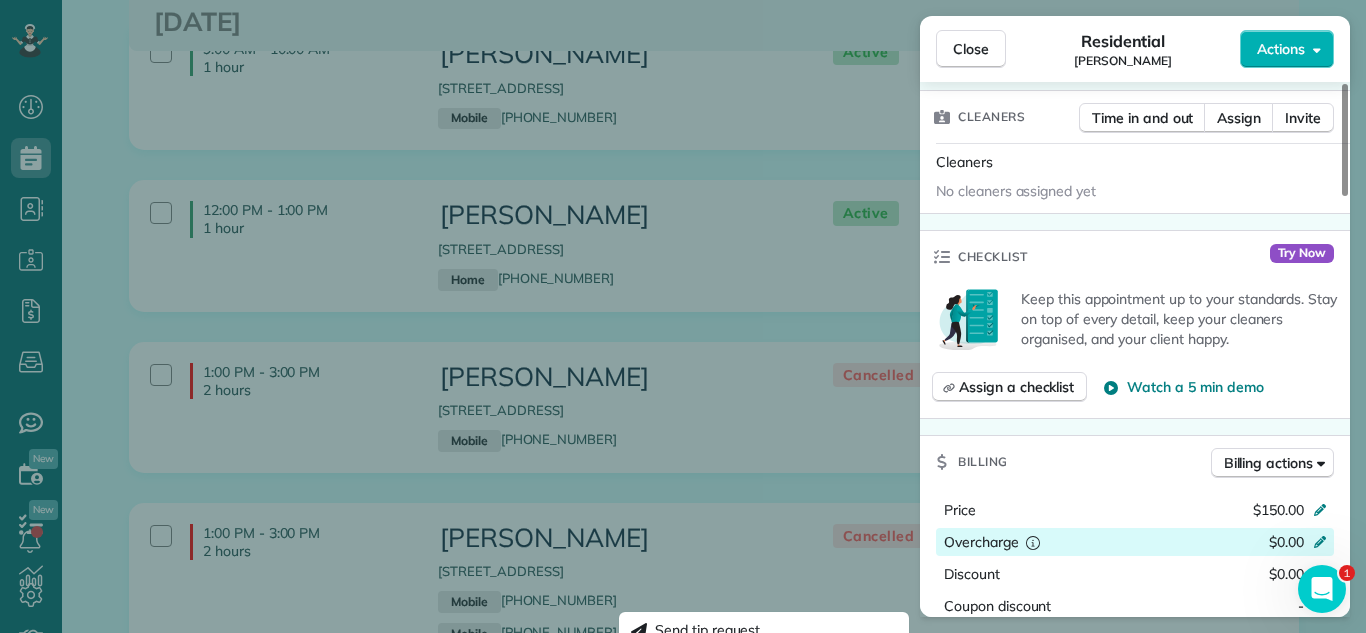scroll, scrollTop: 463, scrollLeft: 0, axis: vertical 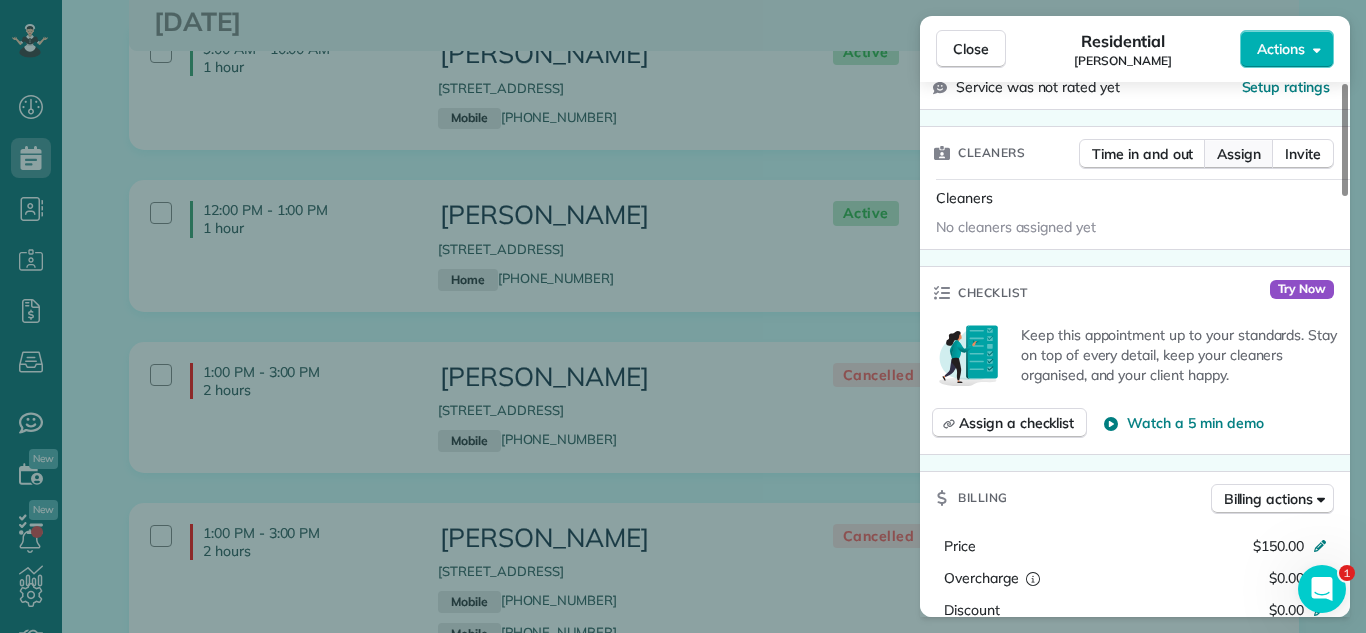 click on "Assign" at bounding box center (1239, 154) 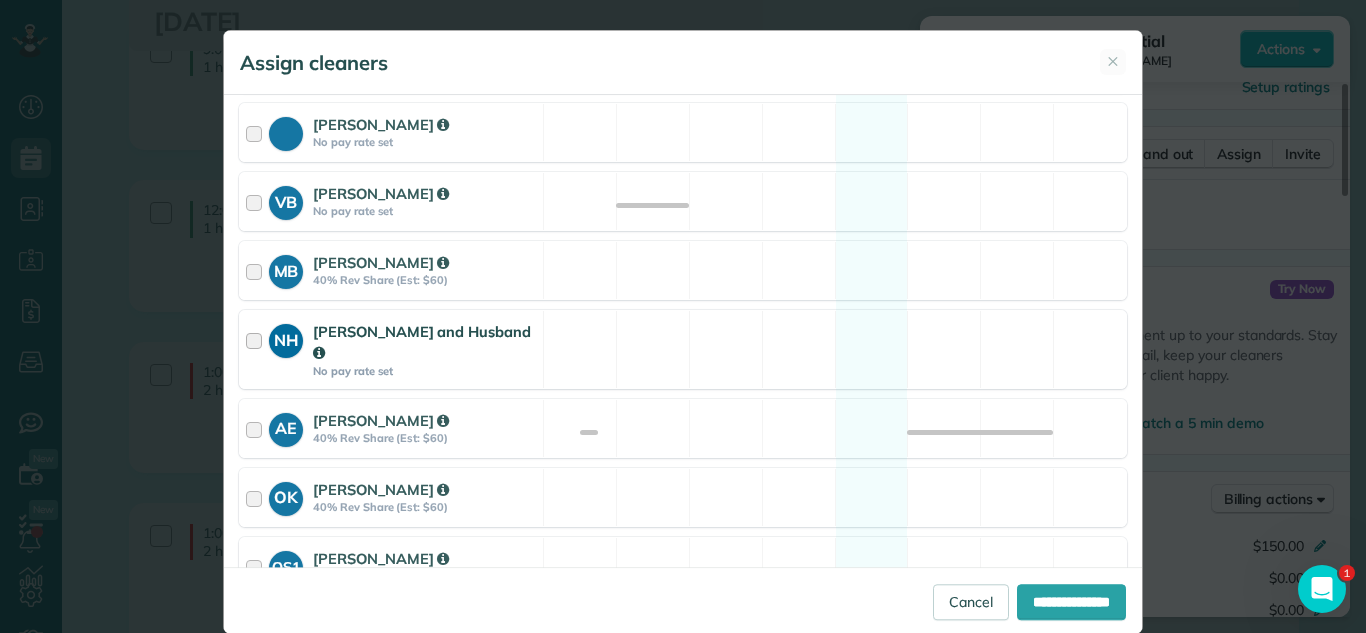 scroll, scrollTop: 1121, scrollLeft: 0, axis: vertical 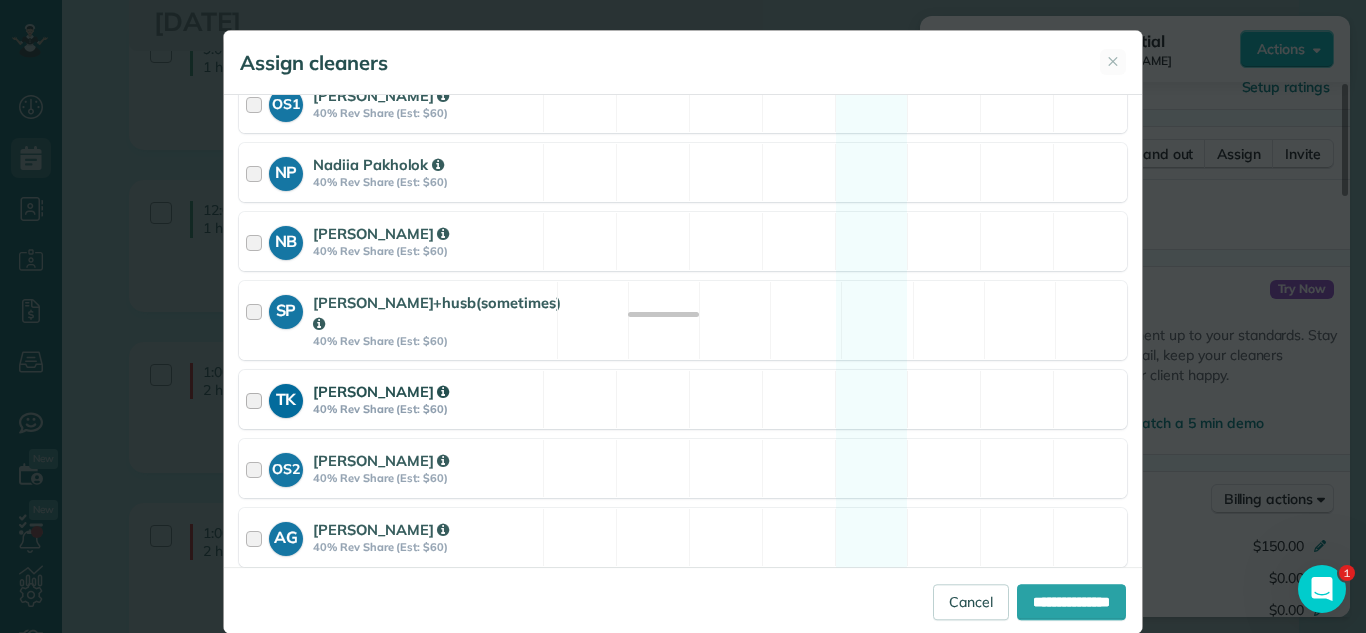 click on "TK
Tetiana Kovalenko
40% Rev Share (Est: $60)
Available" at bounding box center [683, 399] 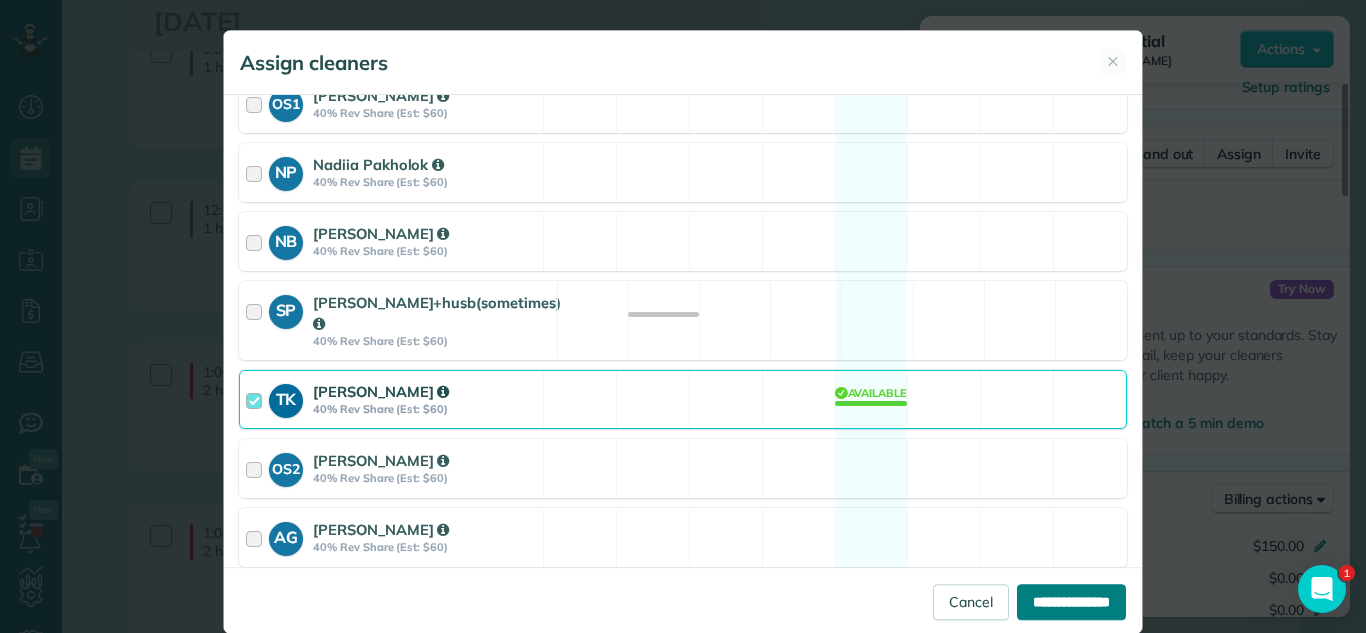 click on "**********" at bounding box center (1071, 602) 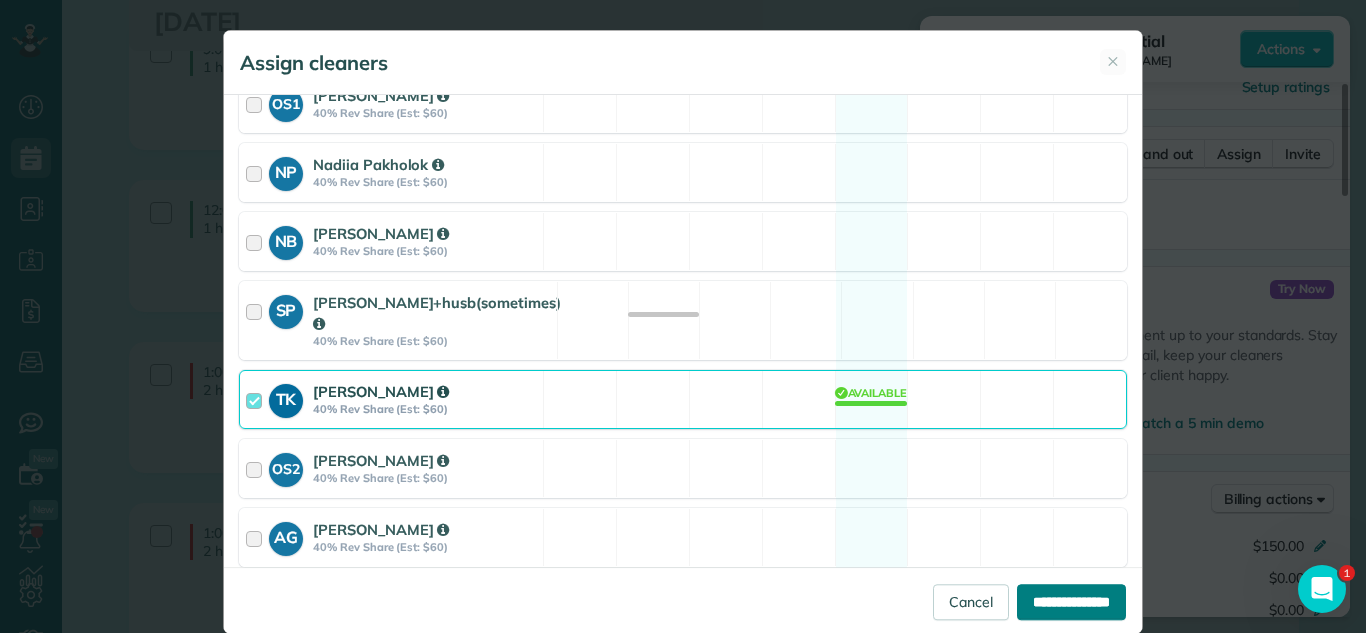 type on "**********" 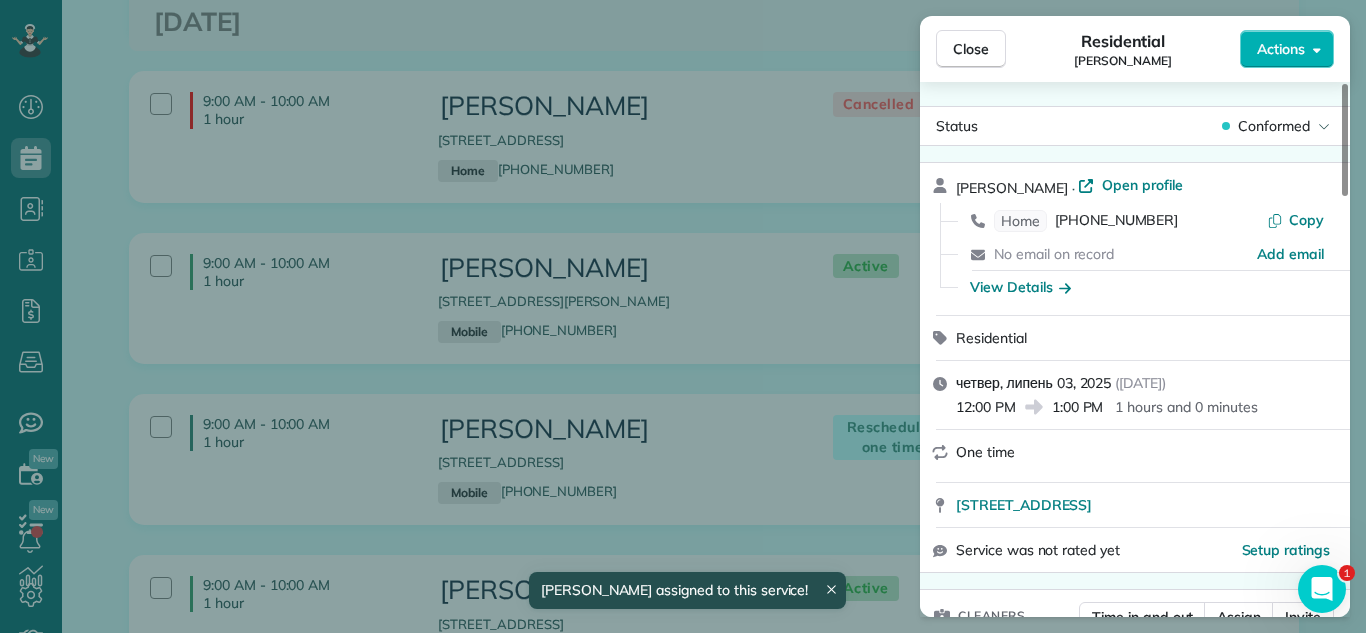 scroll, scrollTop: 2522, scrollLeft: 0, axis: vertical 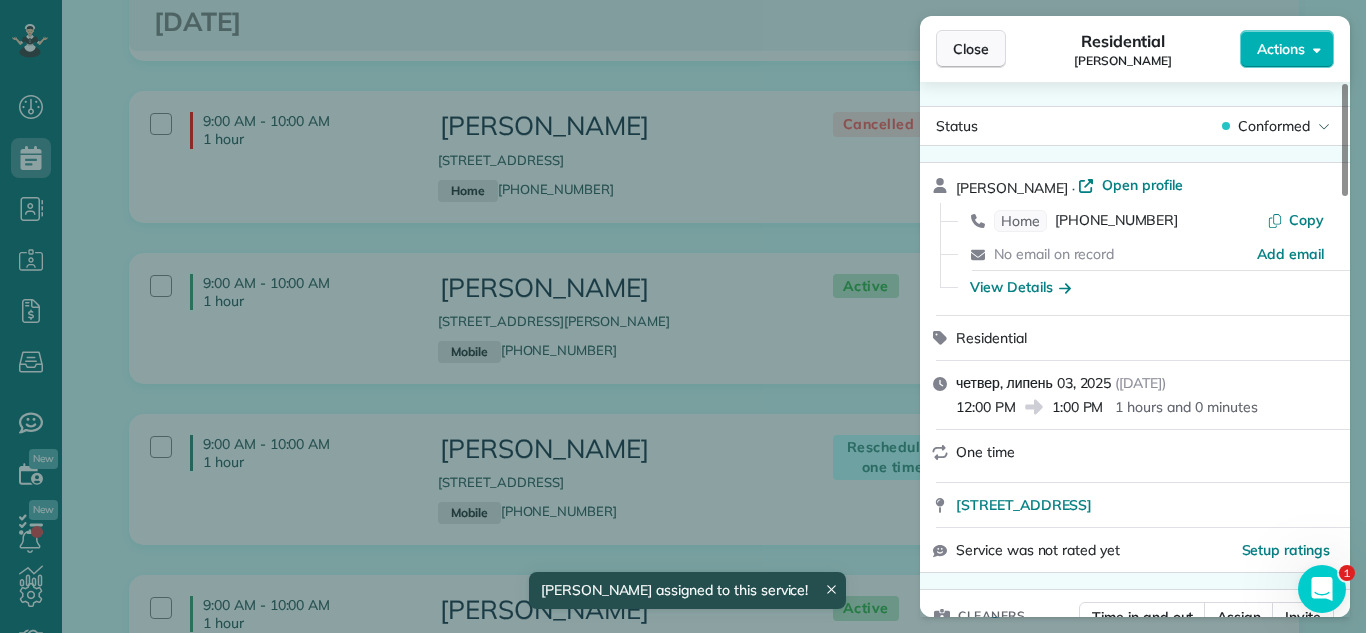 click on "Close" at bounding box center (971, 49) 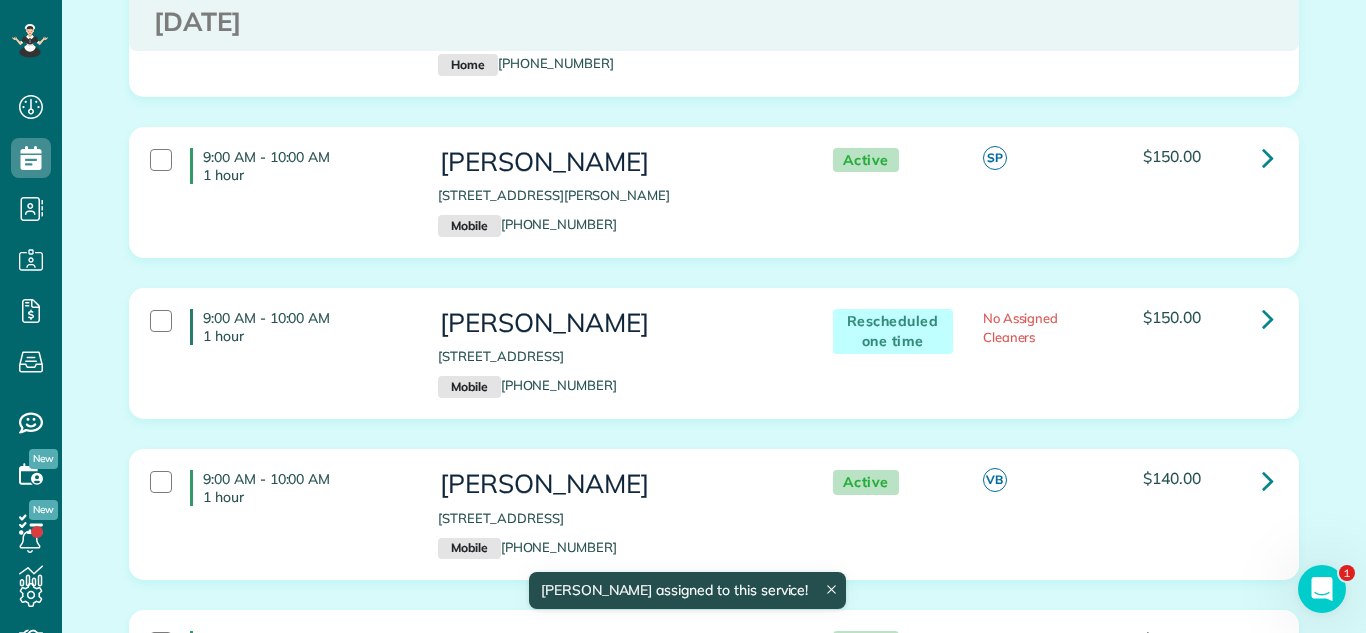 scroll, scrollTop: 2656, scrollLeft: 0, axis: vertical 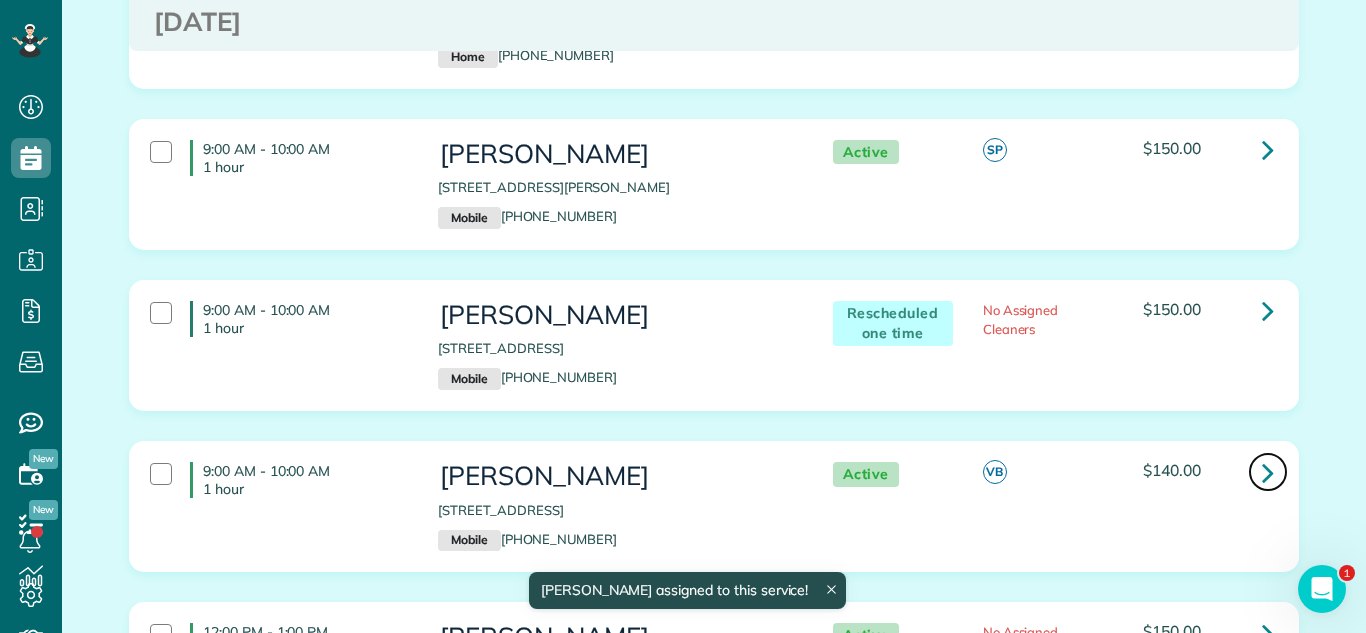 click at bounding box center (1268, 472) 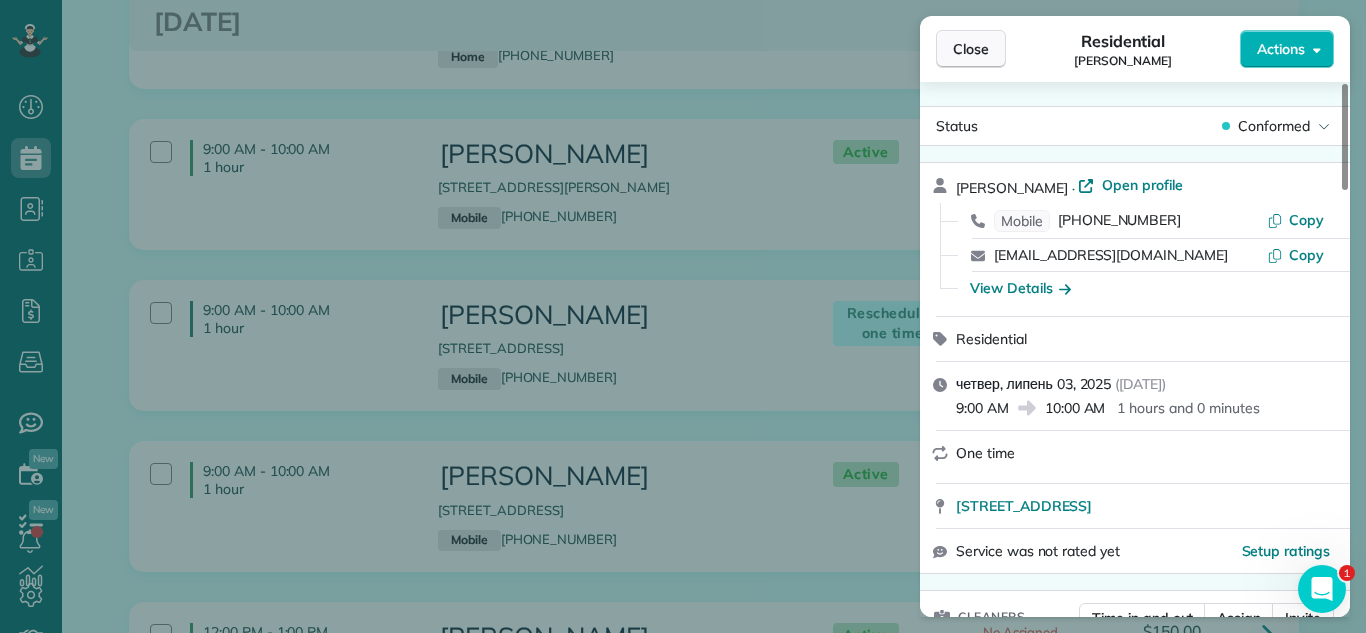 click on "Close" at bounding box center [971, 49] 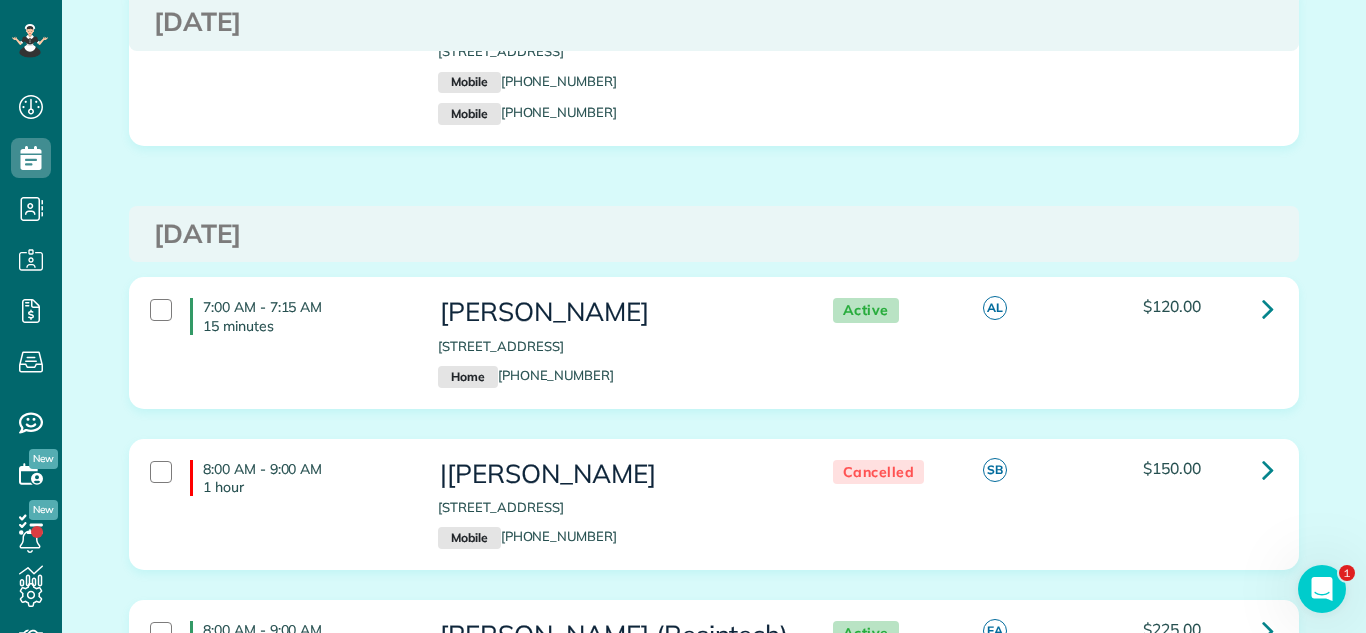 scroll, scrollTop: 4058, scrollLeft: 0, axis: vertical 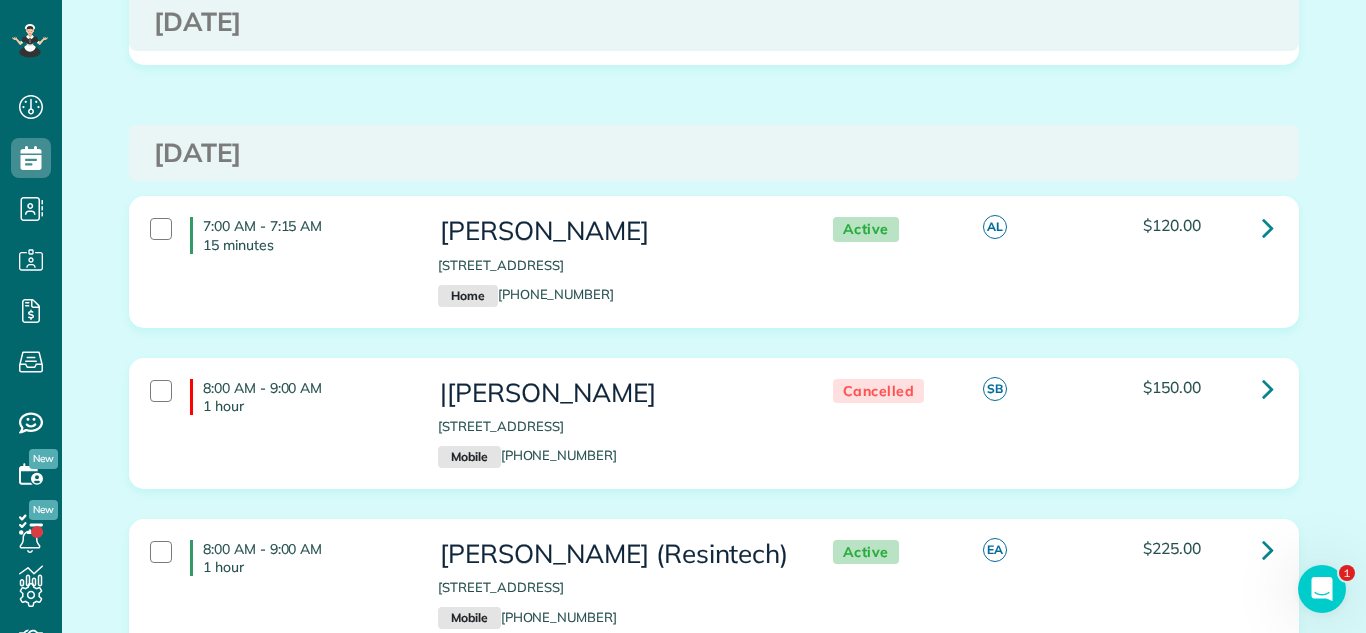 click on "[DATE]" at bounding box center [714, 22] 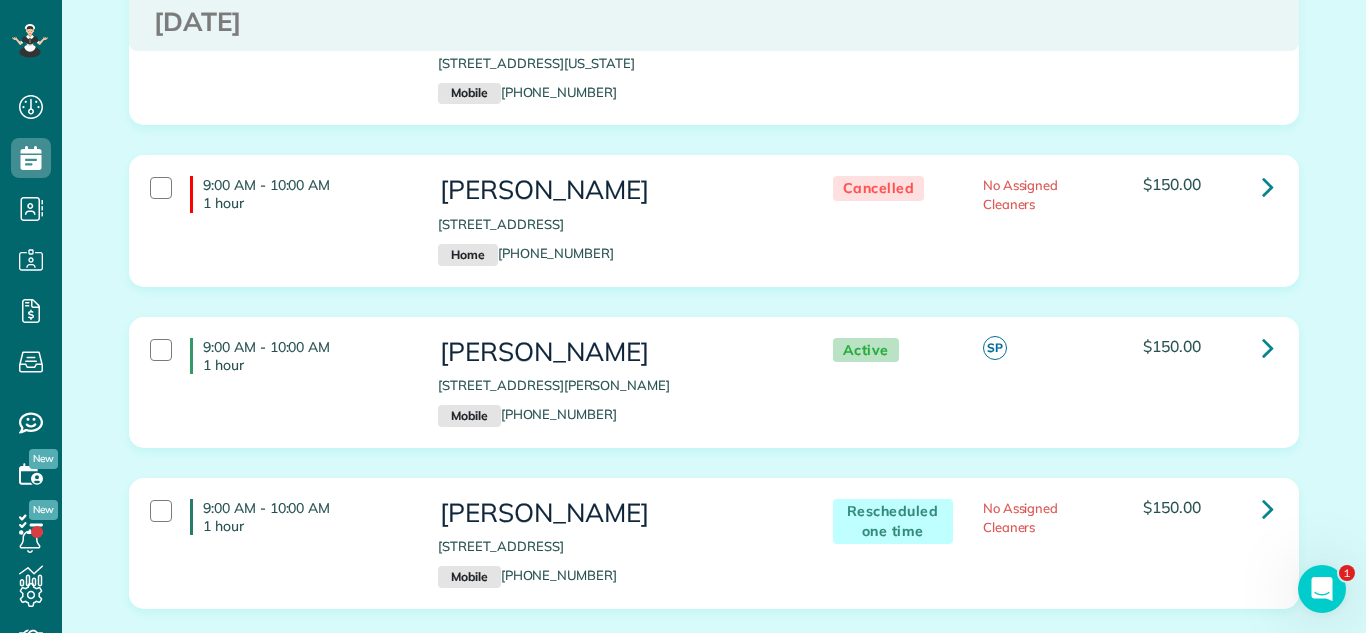 scroll, scrollTop: 2398, scrollLeft: 0, axis: vertical 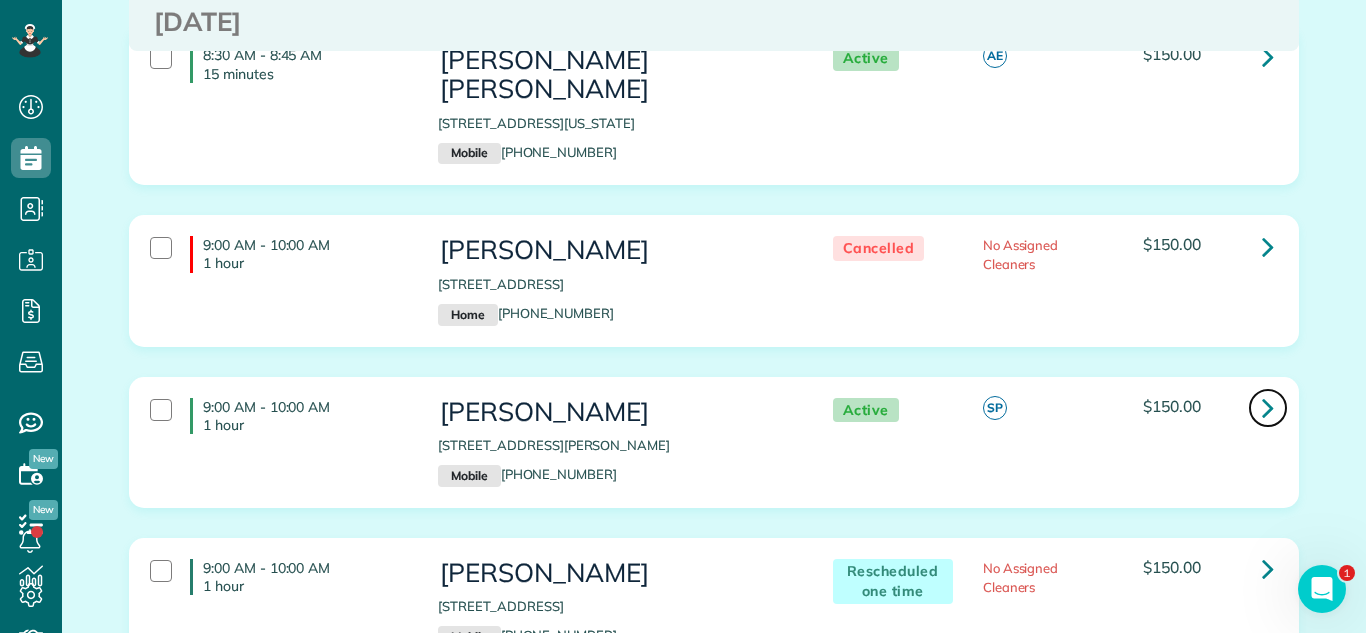 click at bounding box center [1268, 407] 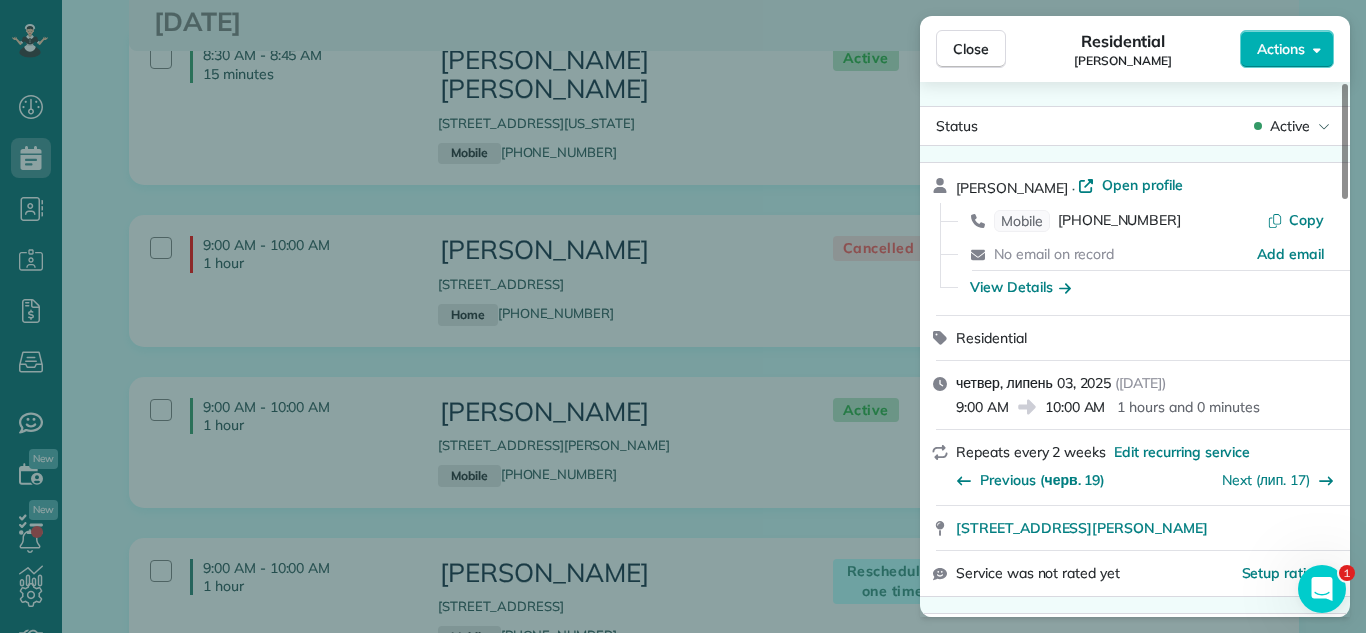 click on "Active" at bounding box center [1290, 126] 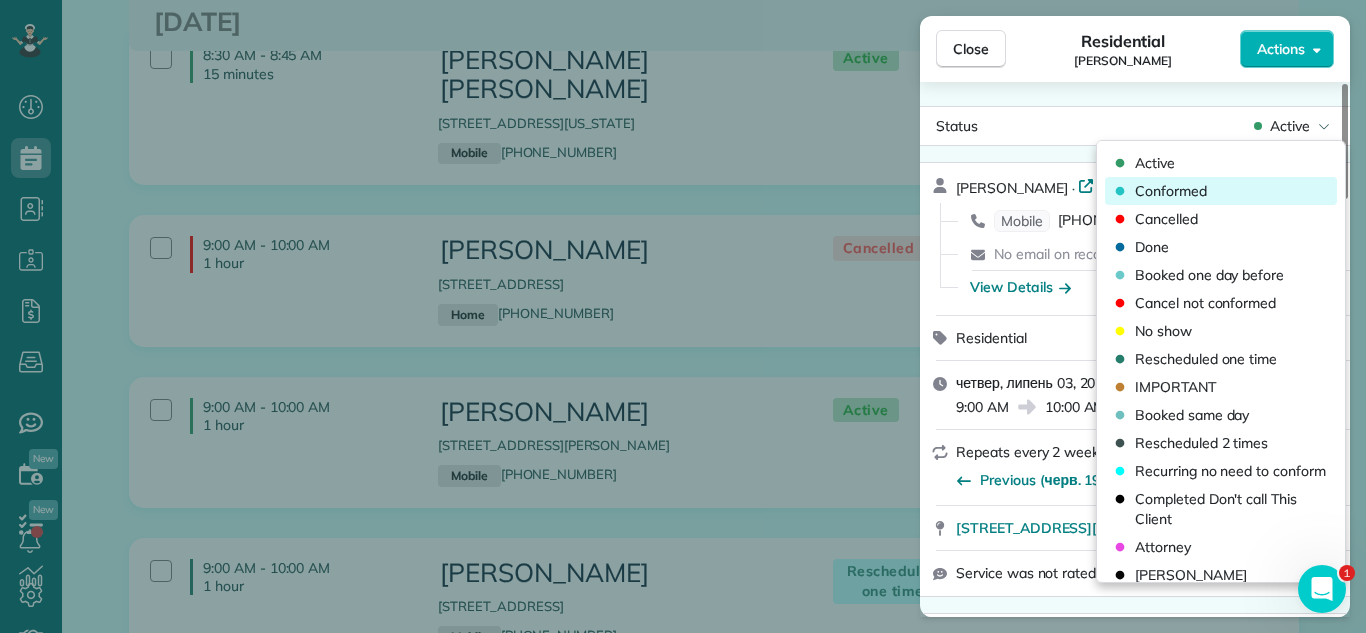 click on "Conformed" at bounding box center (1221, 191) 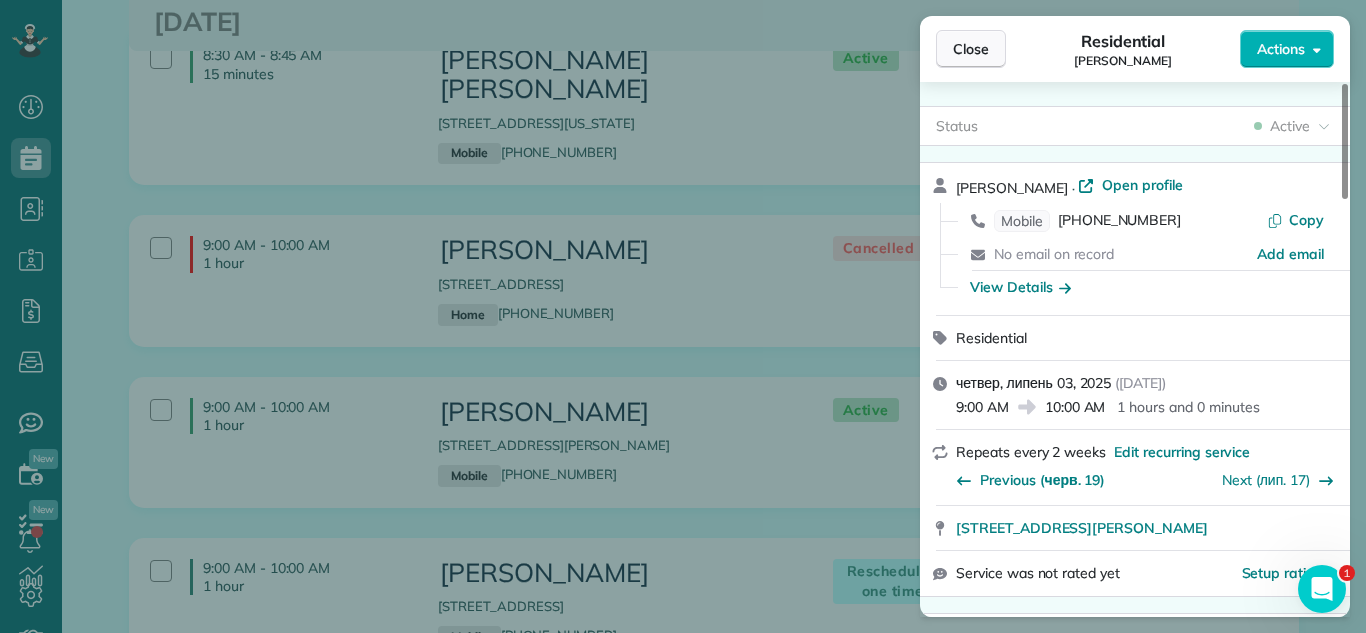 click on "Close" at bounding box center [971, 49] 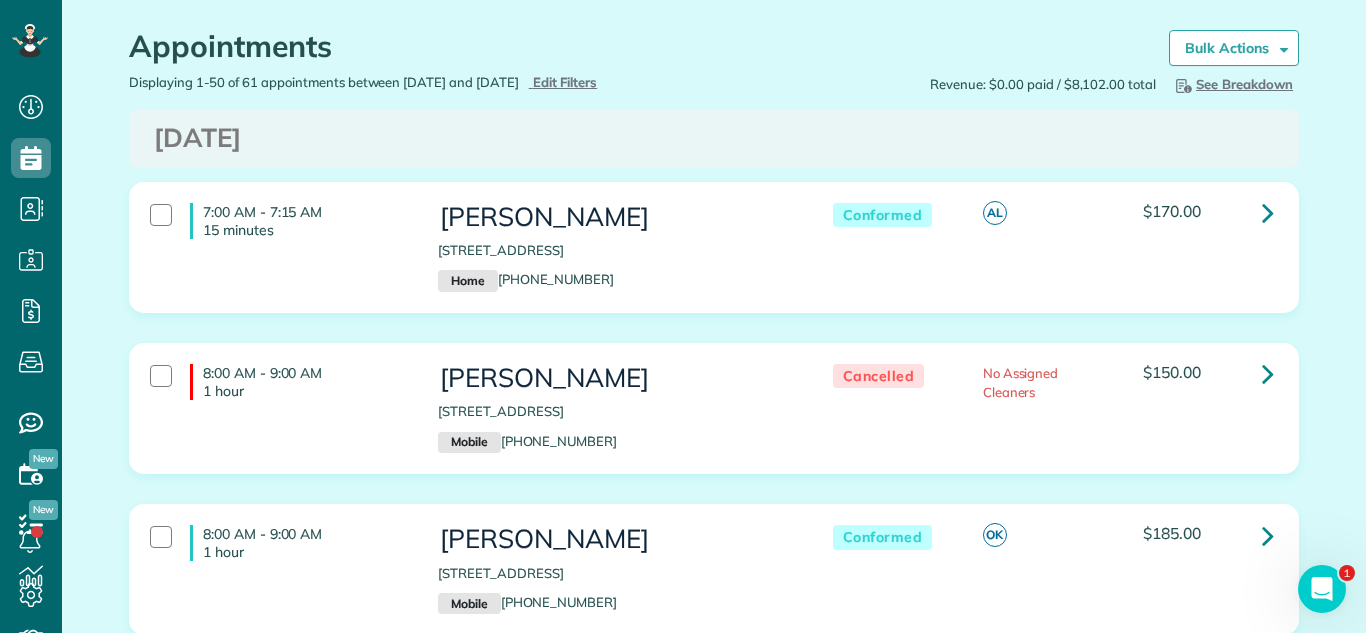scroll, scrollTop: 0, scrollLeft: 0, axis: both 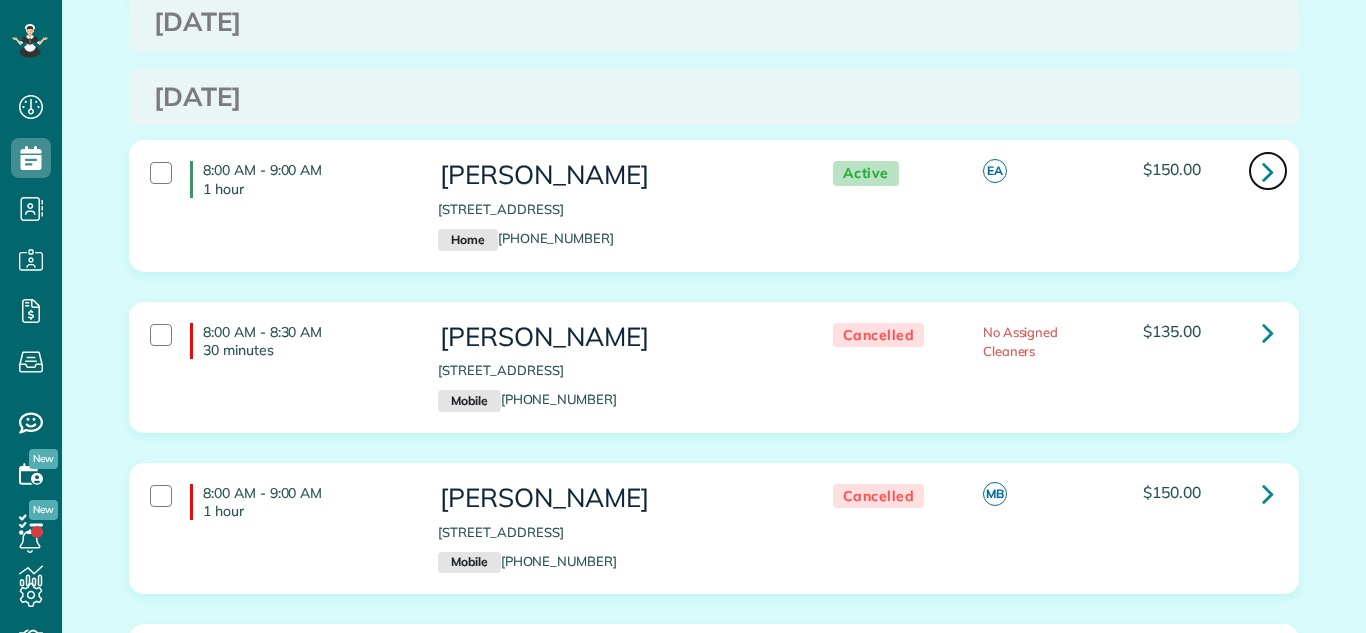 click at bounding box center [1268, 171] 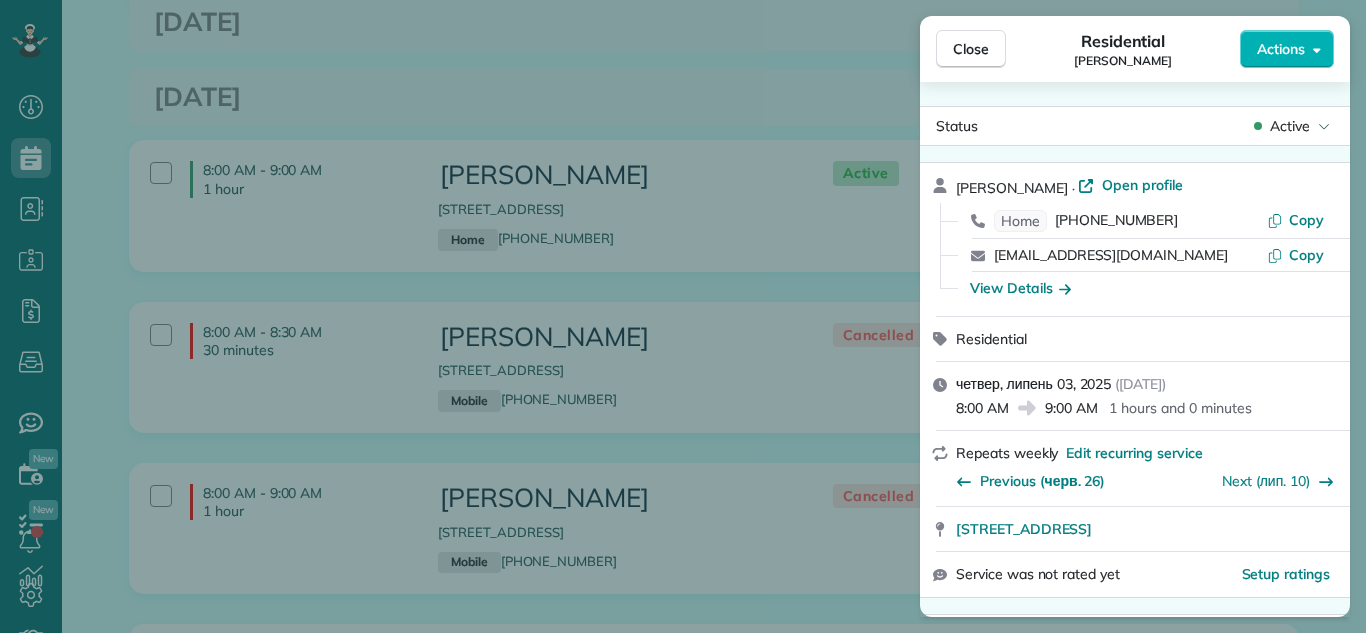 click on "Status Active" at bounding box center (1135, 126) 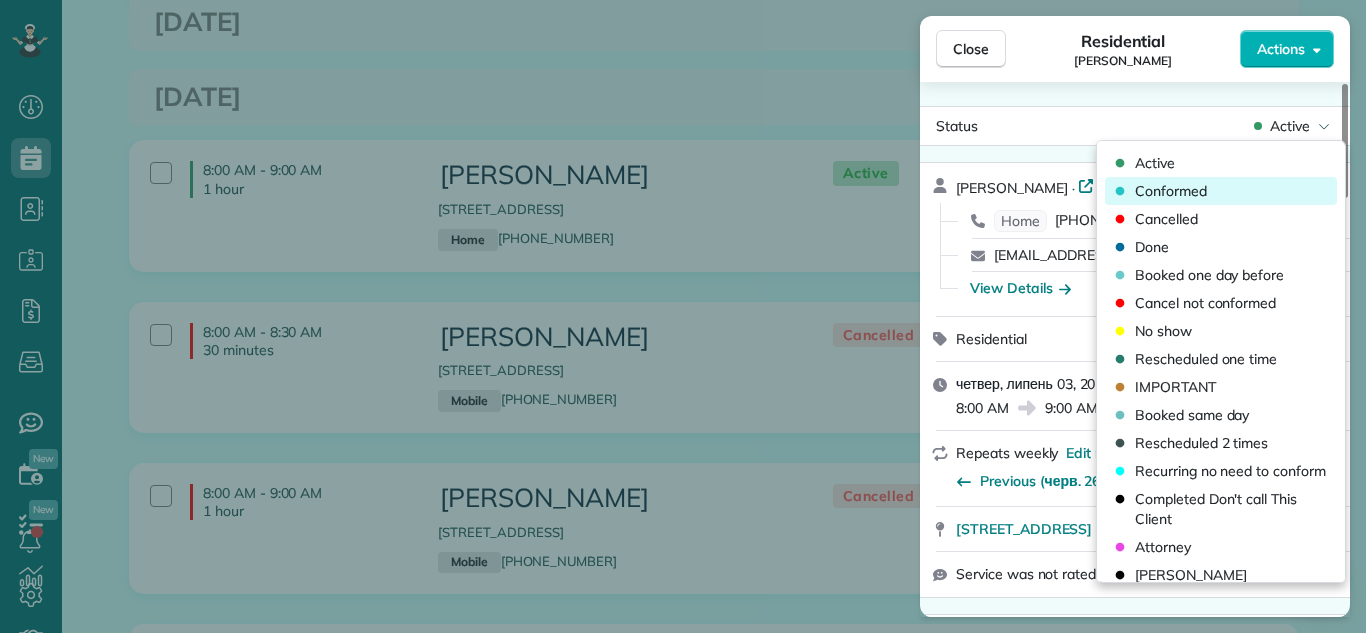 click on "Conformed" at bounding box center [1171, 191] 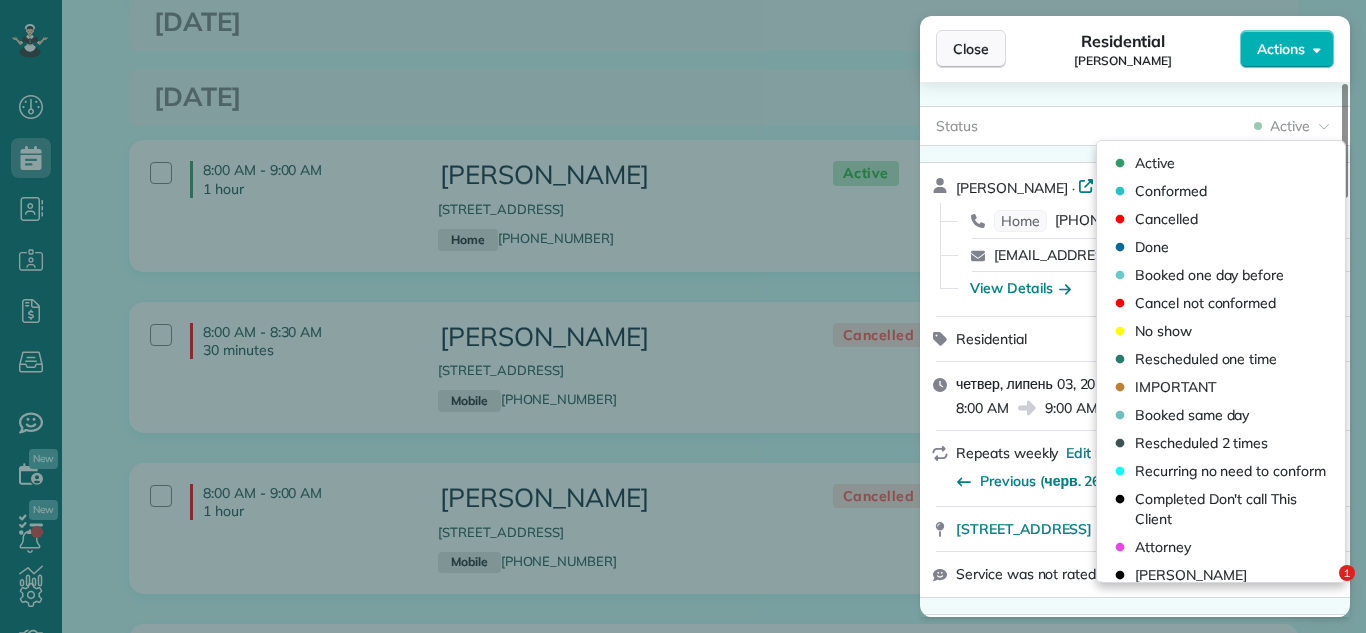 click on "Close" at bounding box center (971, 49) 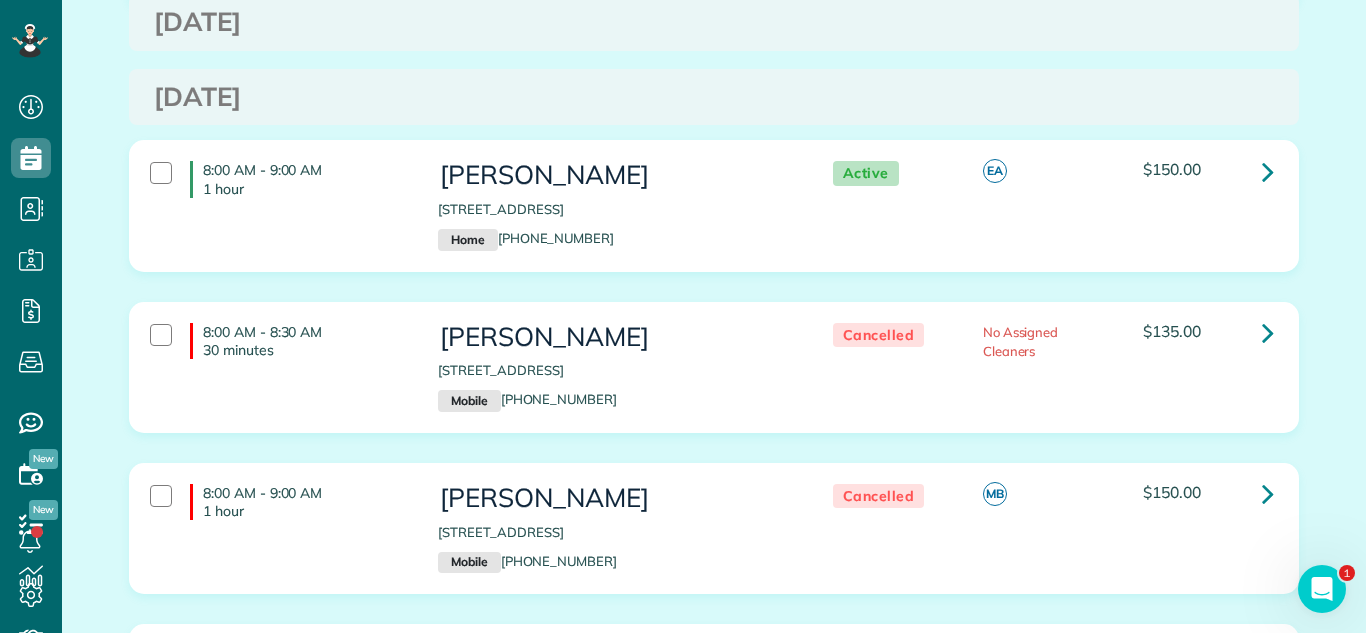 scroll, scrollTop: 0, scrollLeft: 0, axis: both 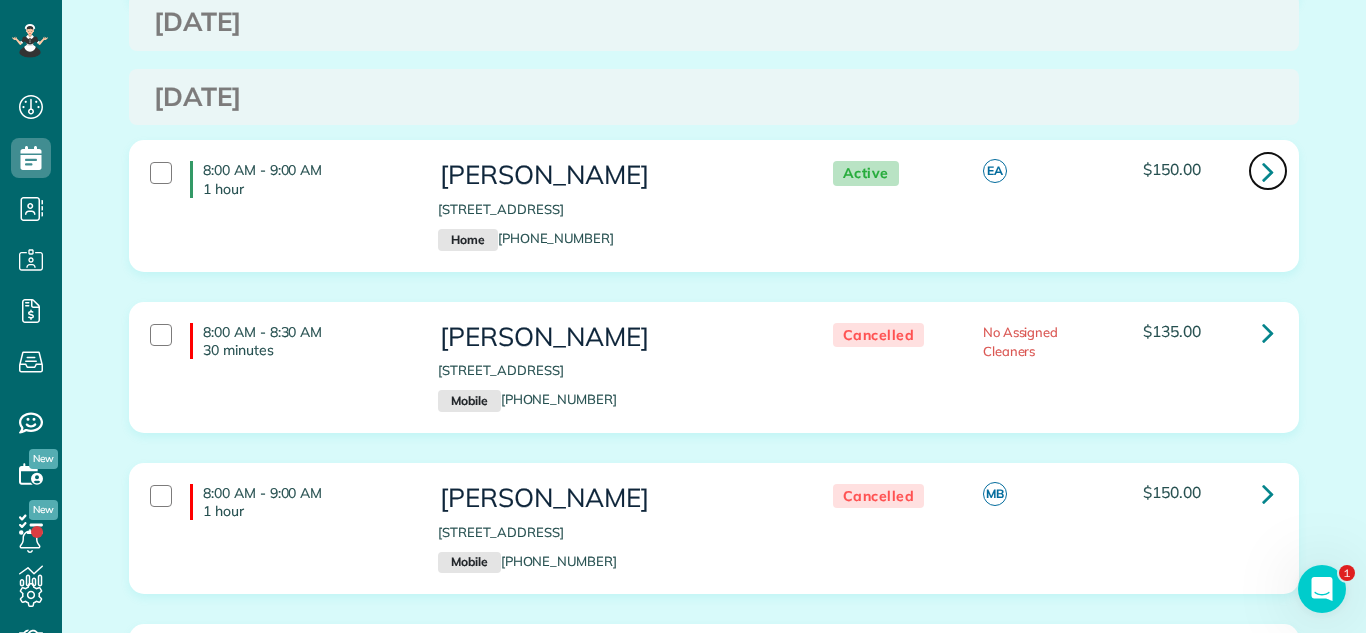 click at bounding box center (1268, 171) 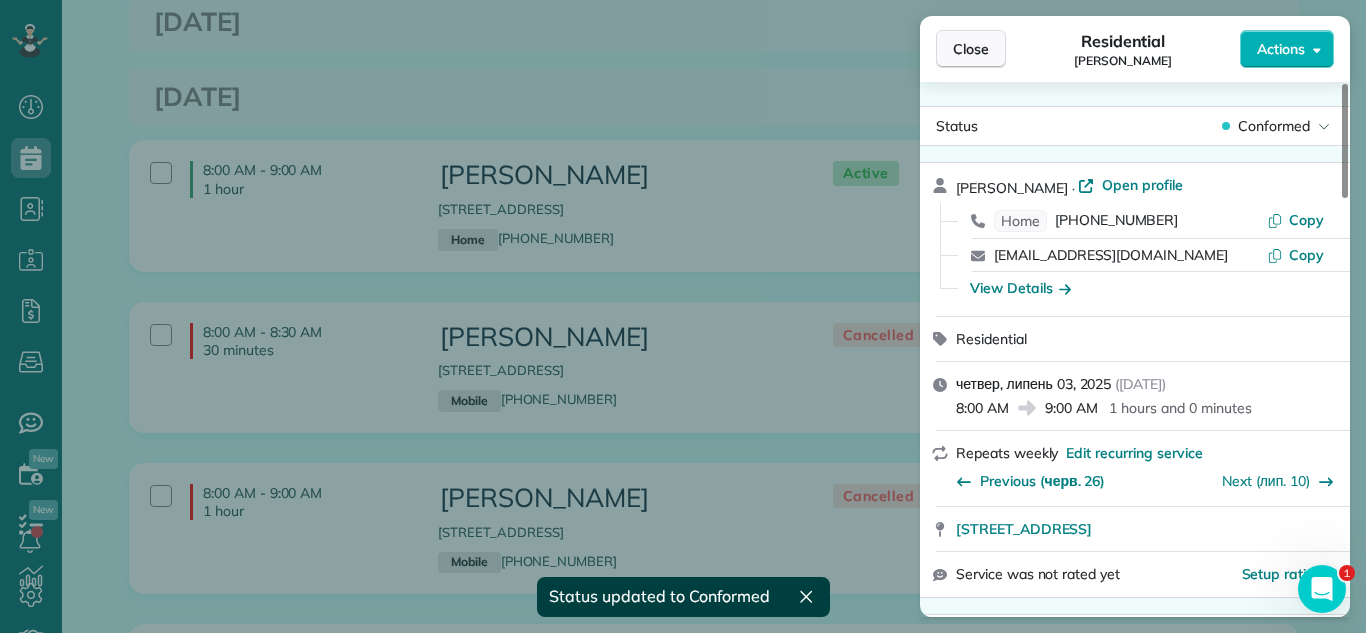 click on "Close" at bounding box center (971, 49) 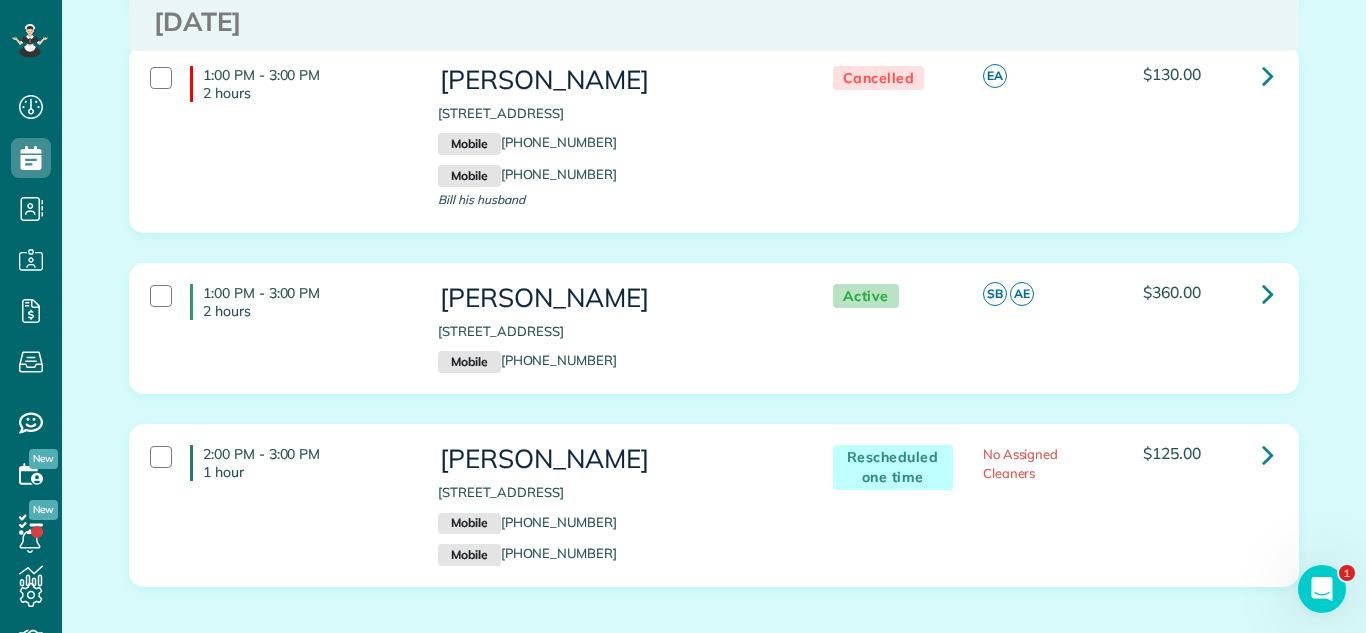 scroll, scrollTop: 3595, scrollLeft: 0, axis: vertical 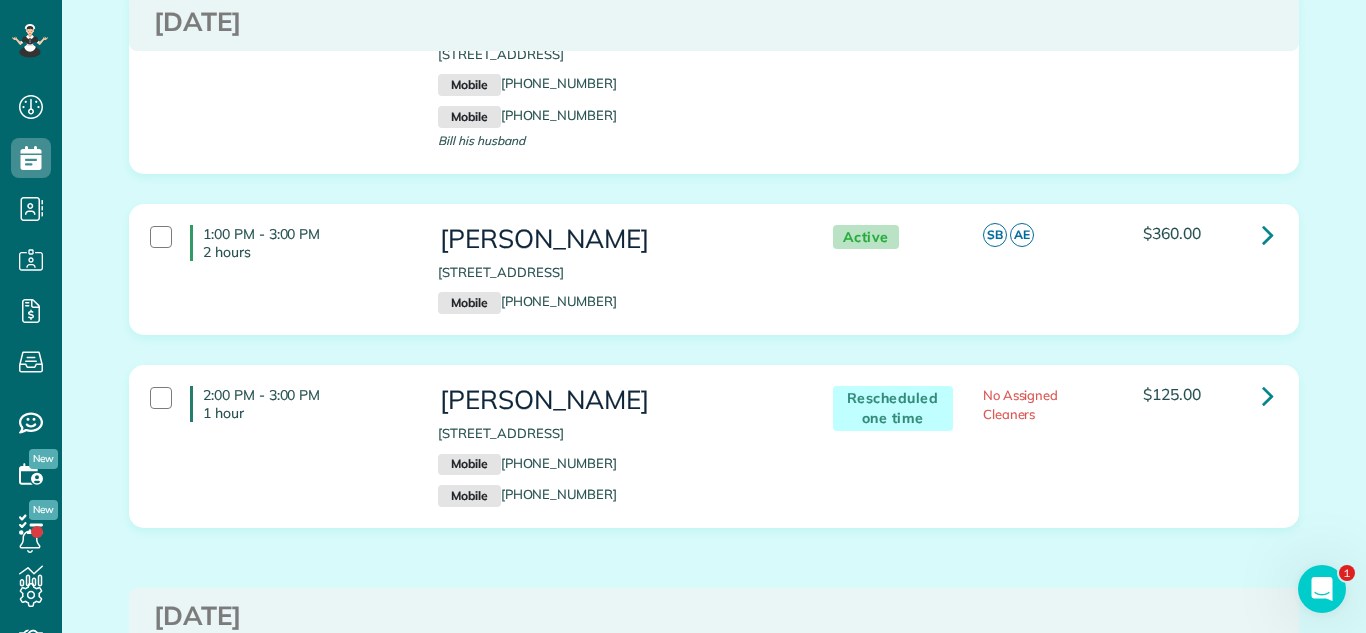 click on "1:00 PM -  3:00 PM
2 hours
Frank Gidi
4949 Fargo Avenue Skokie IL 60077
Mobile
(847) 833-6053
Mobile
(847) 612-3716
Bill his husband
Cancelled
EA" at bounding box center (714, 95) 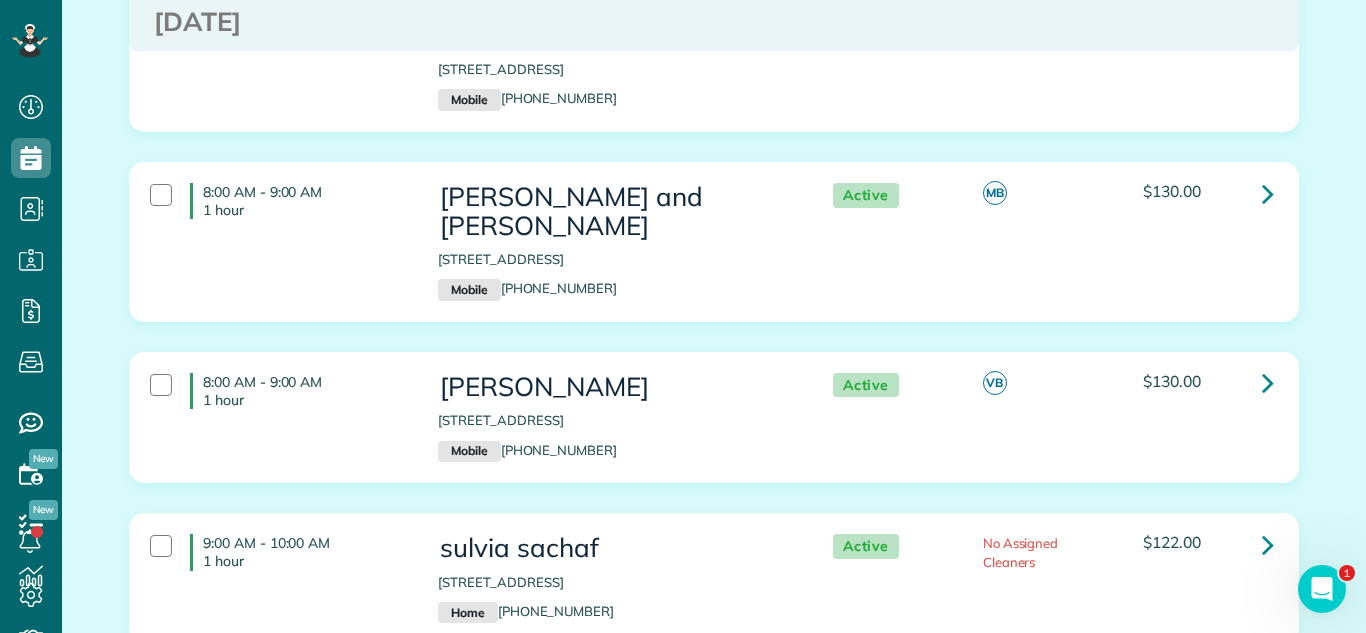 scroll, scrollTop: 5500, scrollLeft: 0, axis: vertical 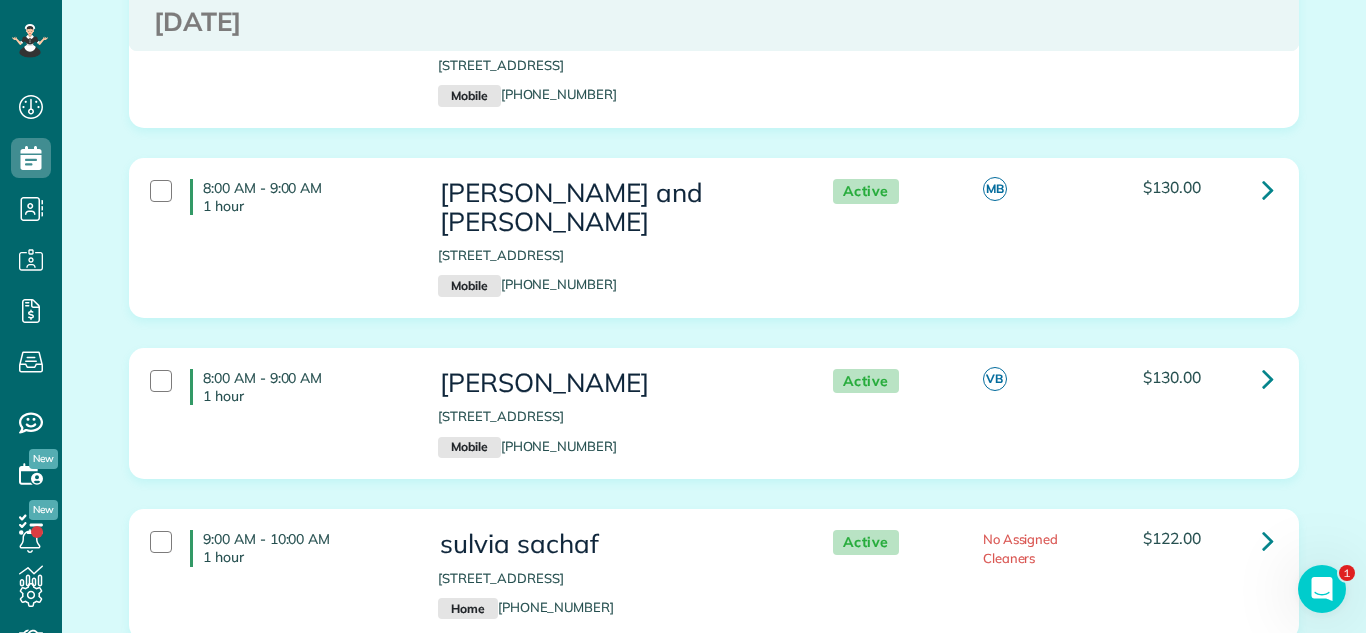 click on "8:00 AM -  9:00 AM
1 hour
Dann Brown
8487 235th Avenue Salem Lakes WI 53168
Mobile
(847) 652-6226
Active
VB
$130.00" at bounding box center (714, 428) 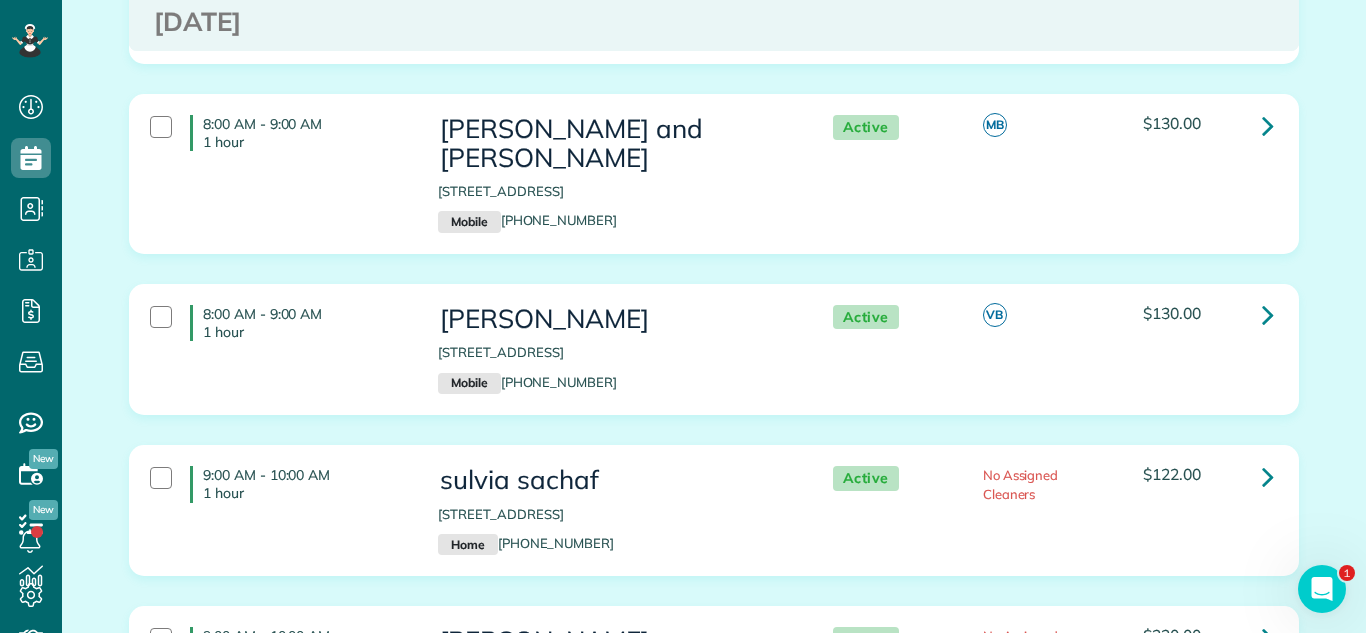 scroll, scrollTop: 5547, scrollLeft: 0, axis: vertical 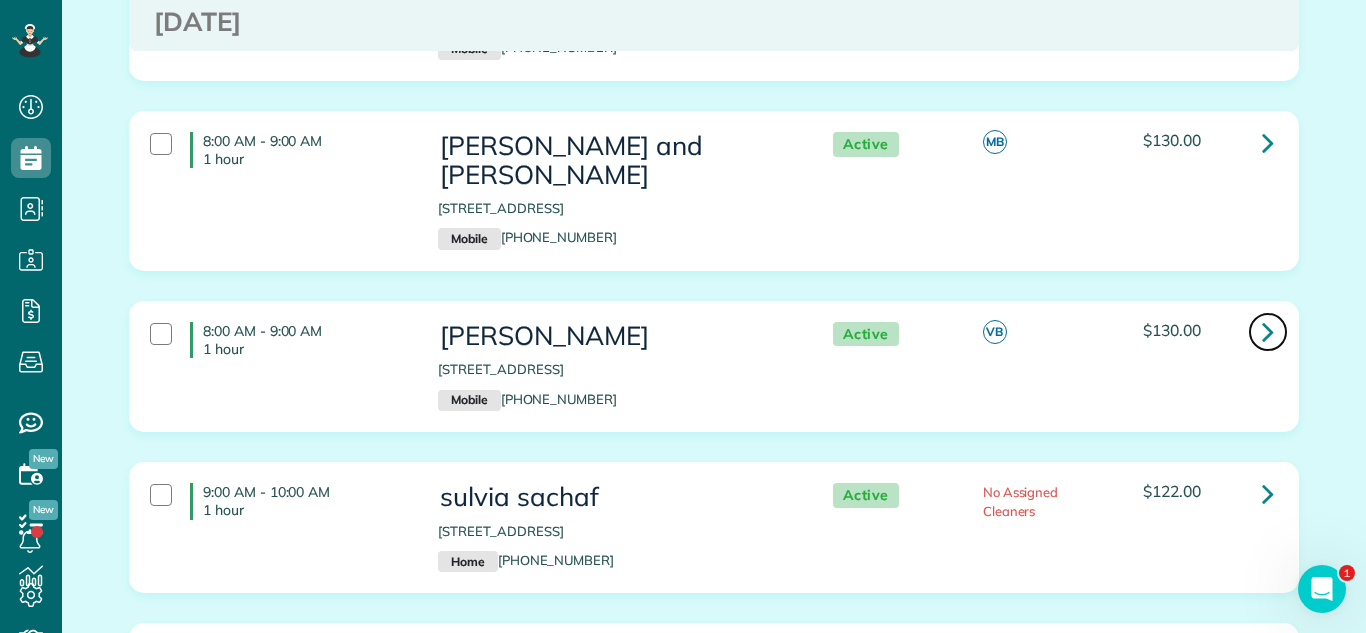 click at bounding box center [1268, 331] 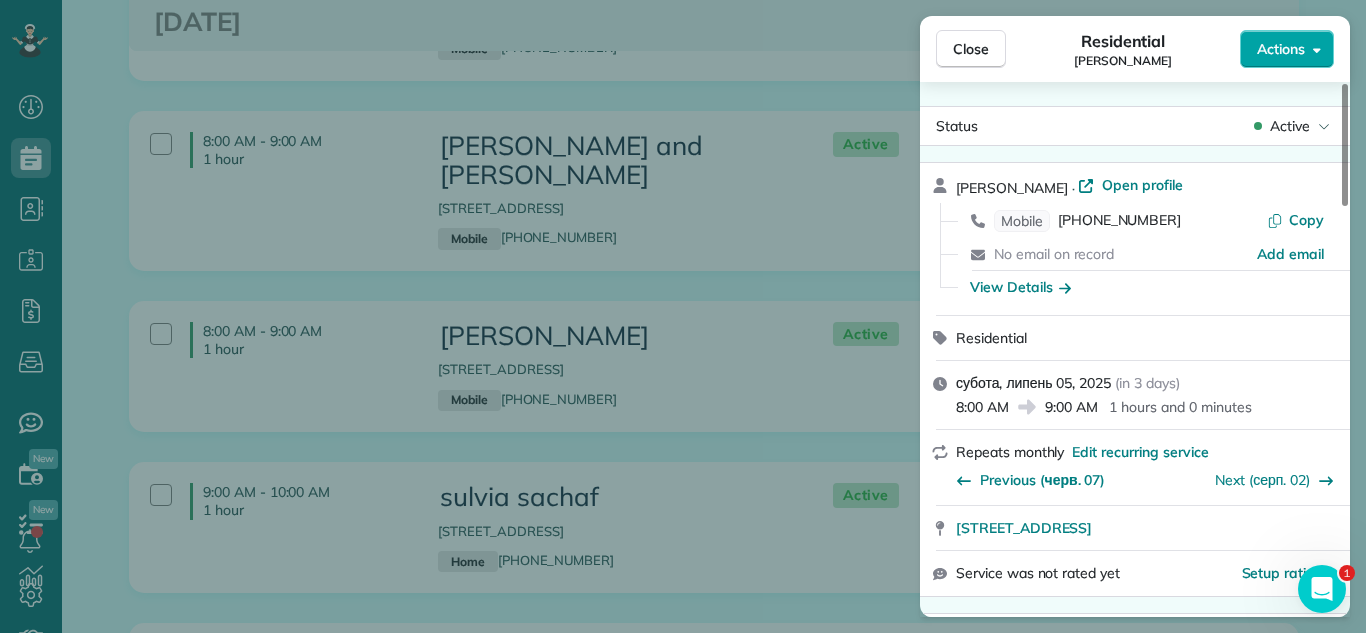 click on "Actions" at bounding box center (1287, 49) 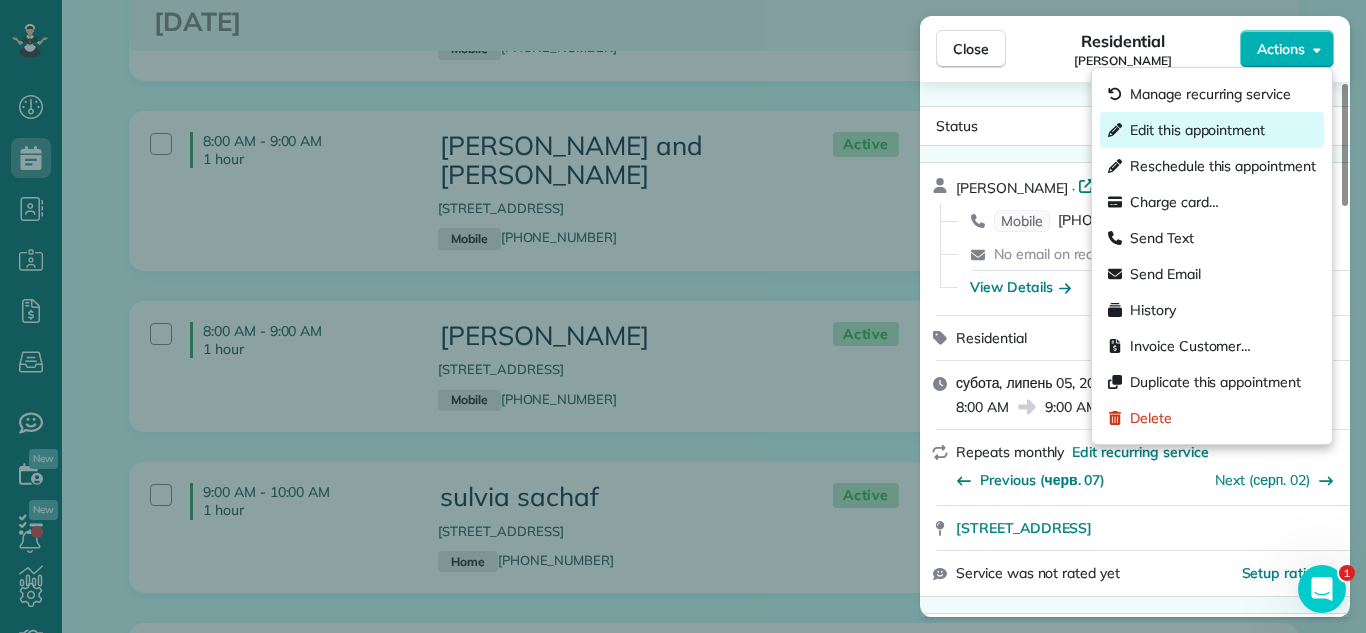 click on "Edit this appointment" at bounding box center (1197, 130) 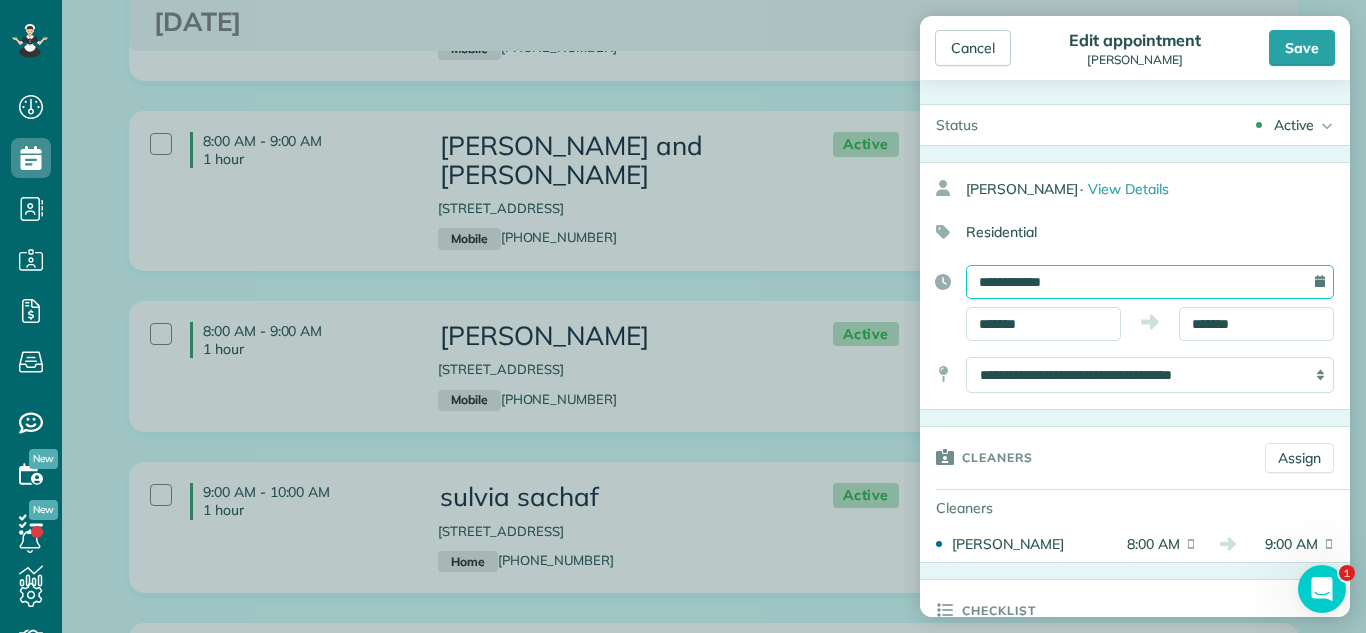 click on "**********" at bounding box center (1150, 282) 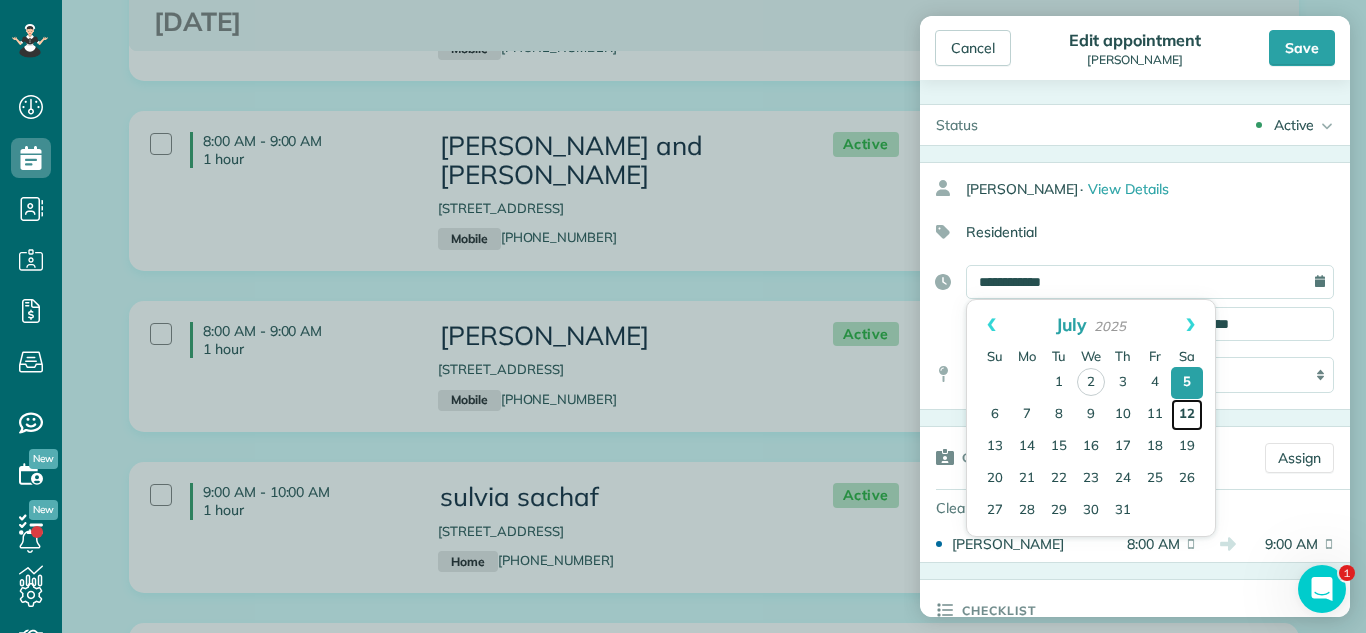 click on "12" at bounding box center [1187, 415] 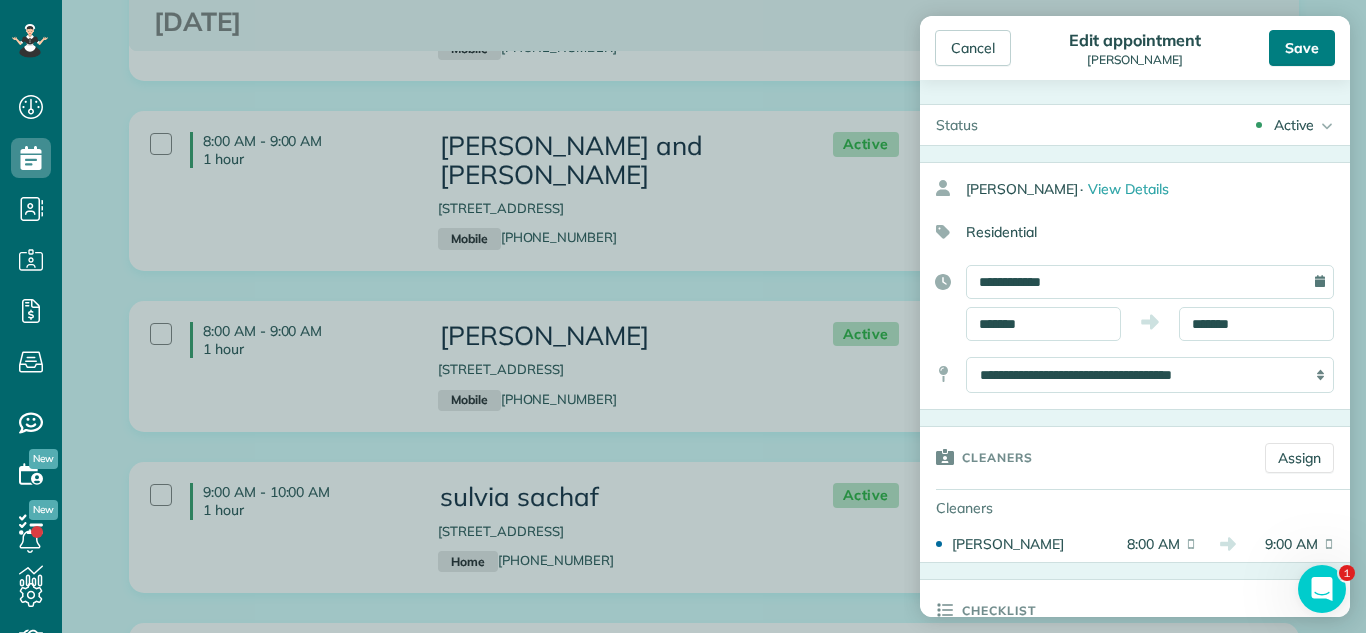 click on "Save" at bounding box center [1302, 48] 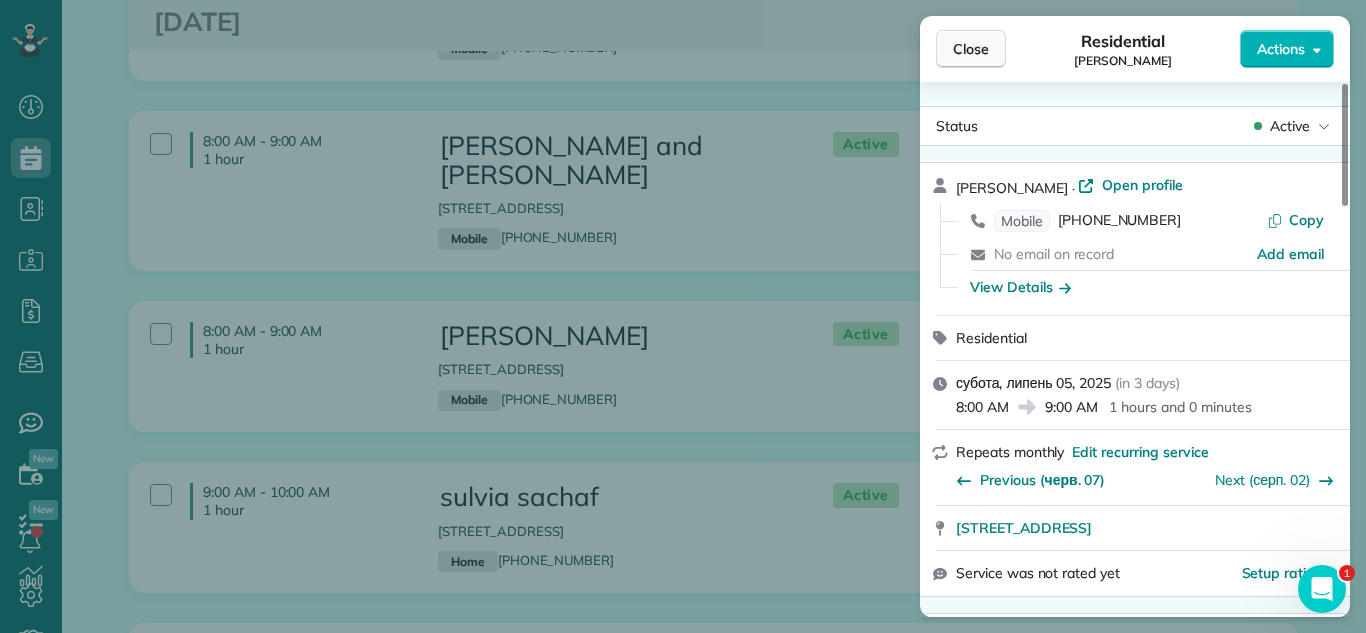 click on "Close" at bounding box center [971, 49] 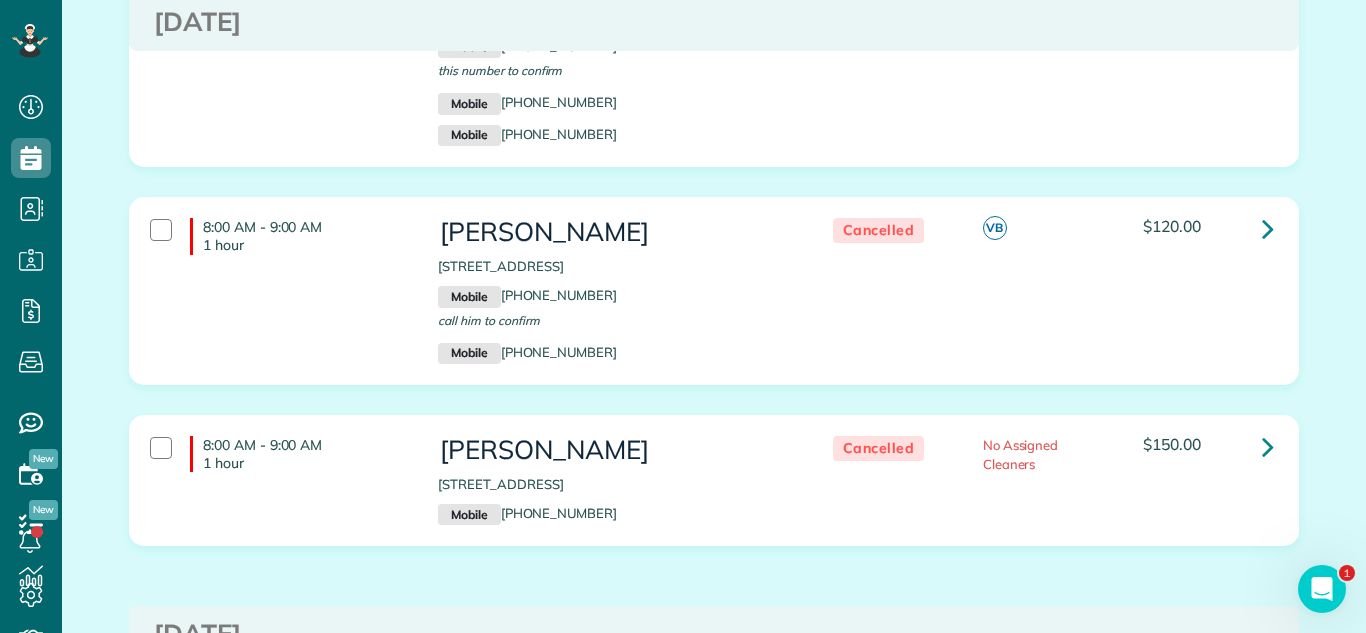 scroll, scrollTop: 4626, scrollLeft: 0, axis: vertical 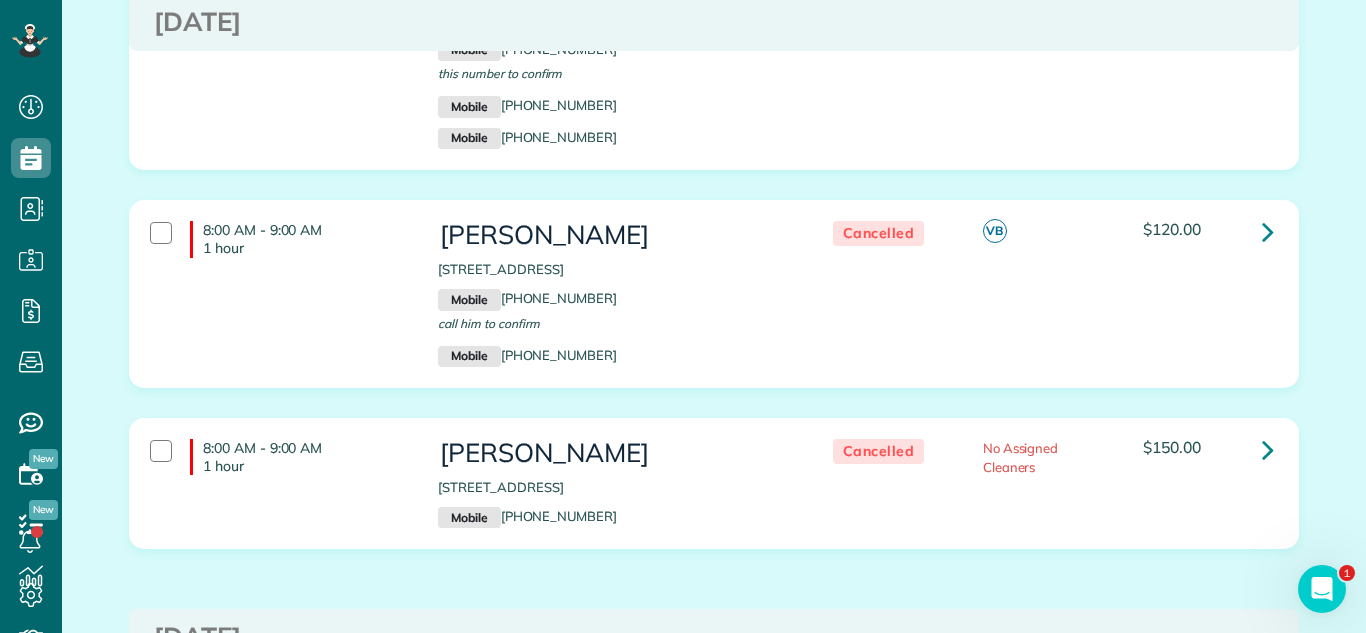 click on "8:00 AM -  9:00 AM
1 hour
Bill Weltey
108 West Wimbolton Drive Mount Prospect IL 60056
Mobile
(847) 577-5014
call him to confirm
Mobile
(847) 312-6937
Cancelled
VB" at bounding box center [714, 309] 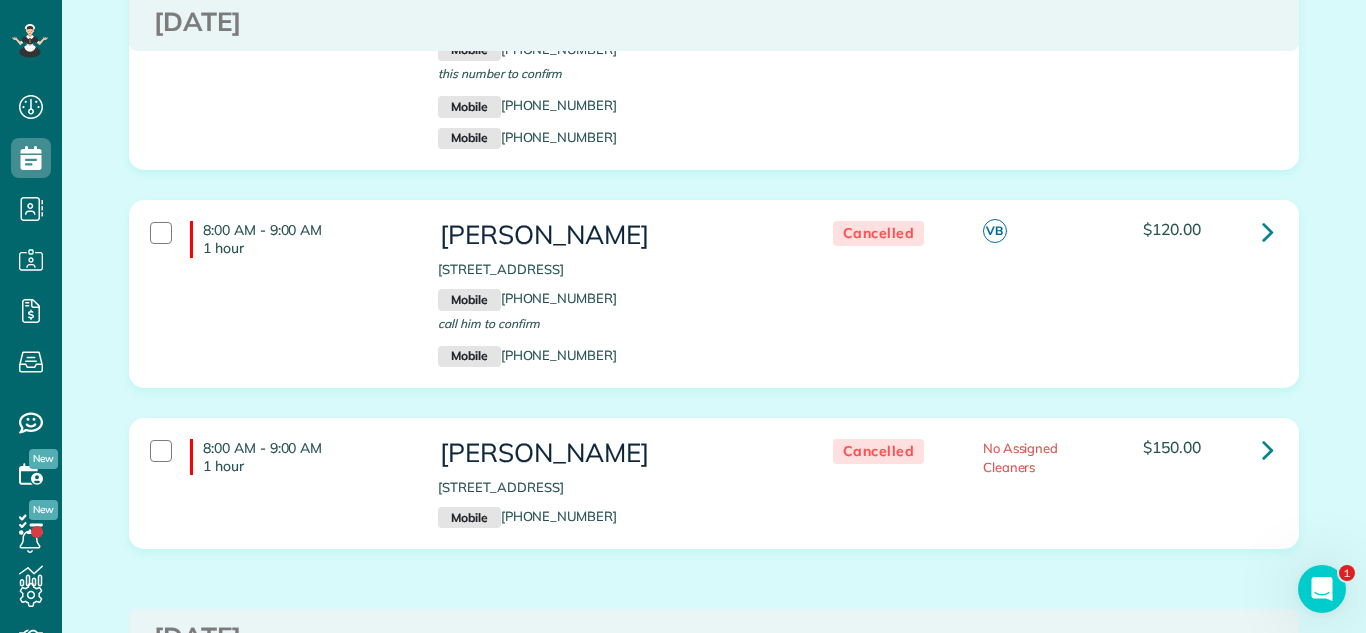 click on "8:00 AM -  9:00 AM
1 hour
Bill Weltey
108 West Wimbolton Drive Mount Prospect IL 60056
Mobile
(847) 577-5014
call him to confirm
Mobile
(847) 312-6937
Cancelled
VB" at bounding box center [714, 309] 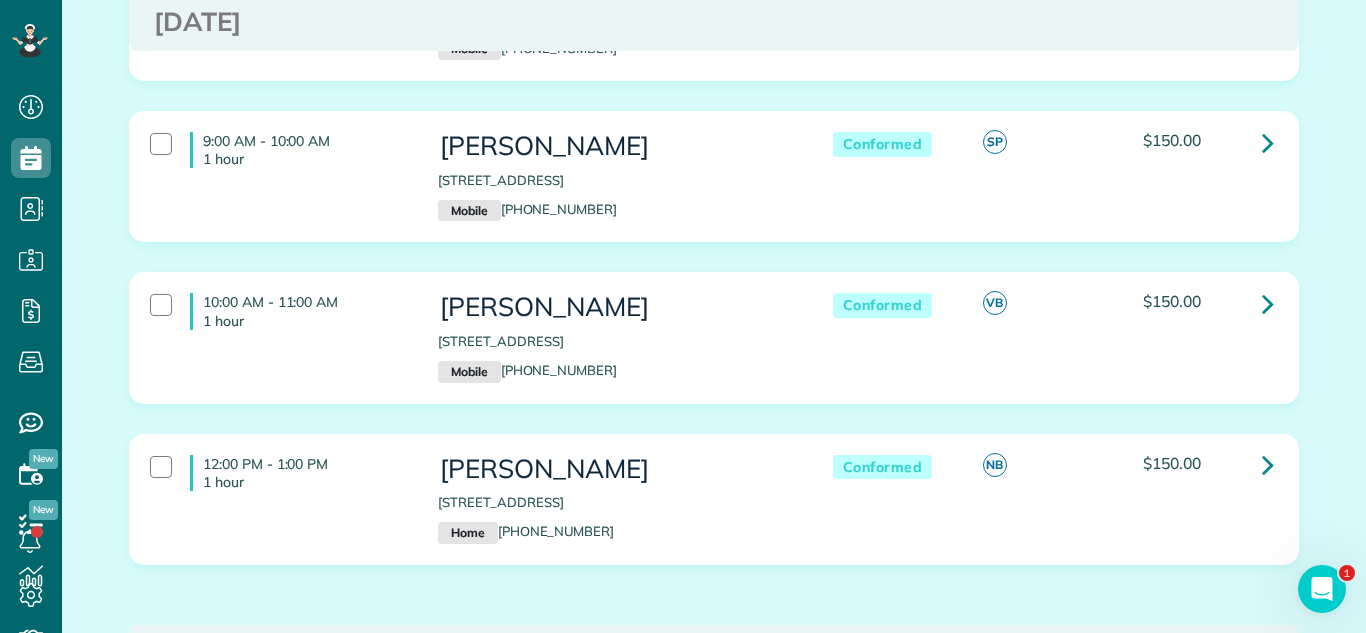 scroll, scrollTop: 0, scrollLeft: 0, axis: both 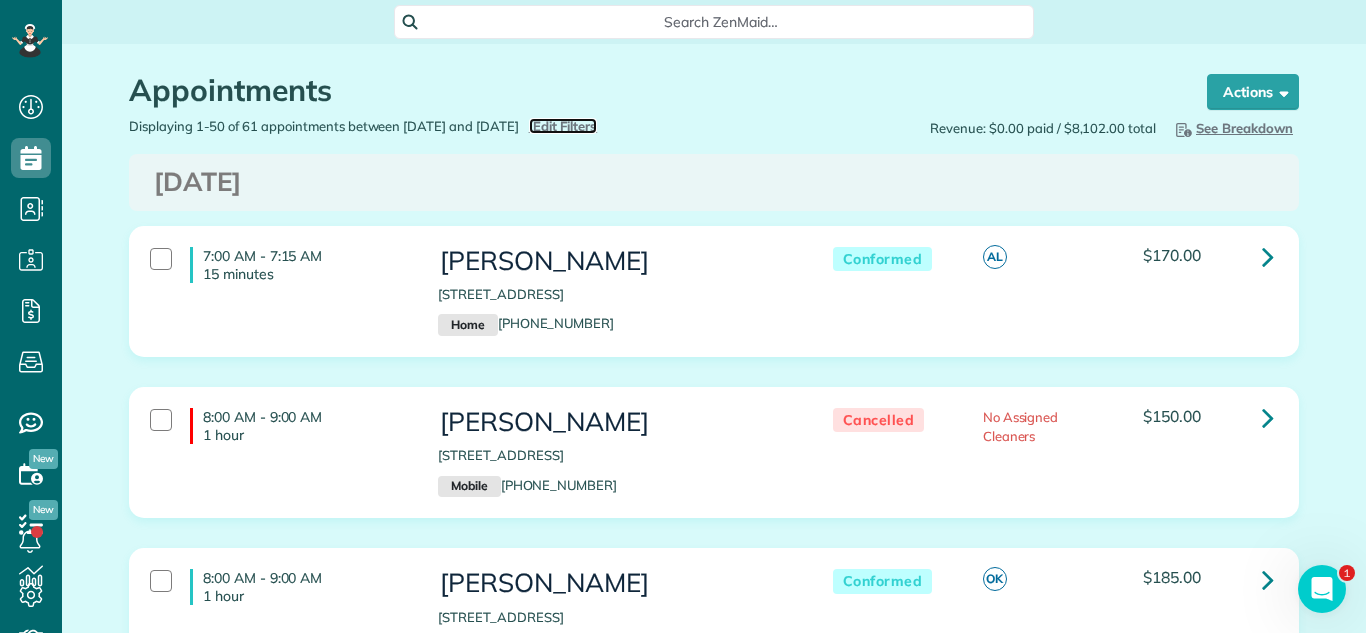 click on "Edit Filters" at bounding box center [565, 126] 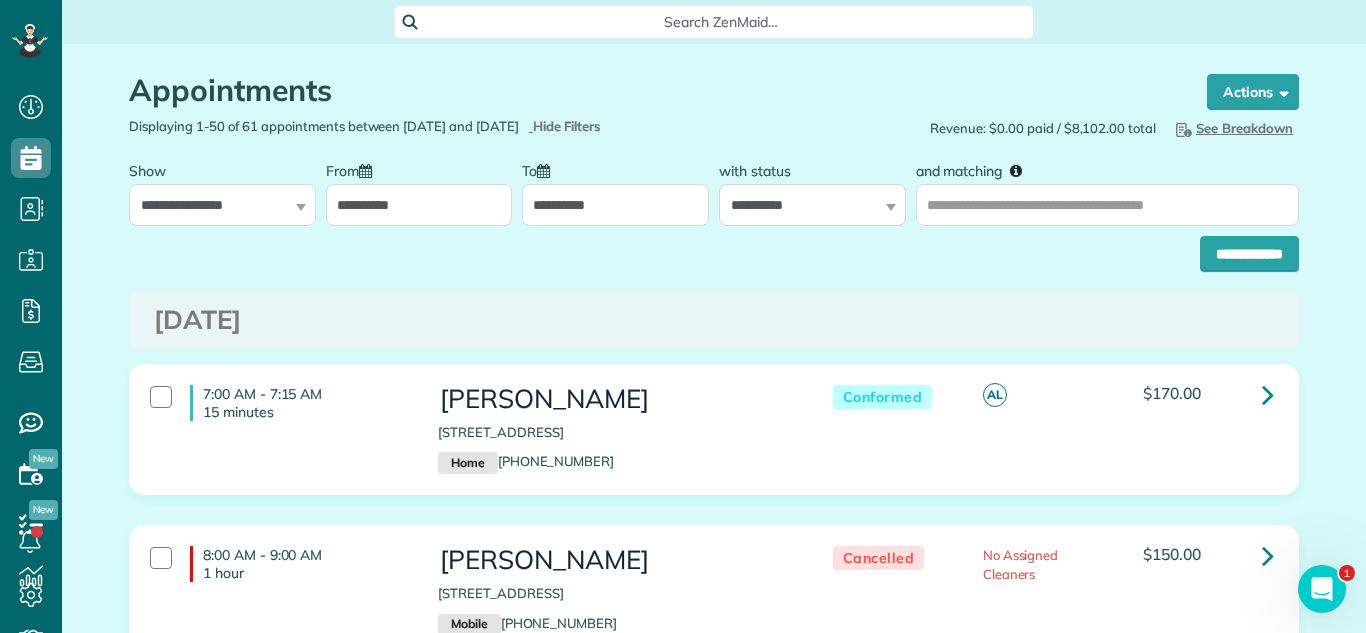 click on "**********" at bounding box center [419, 205] 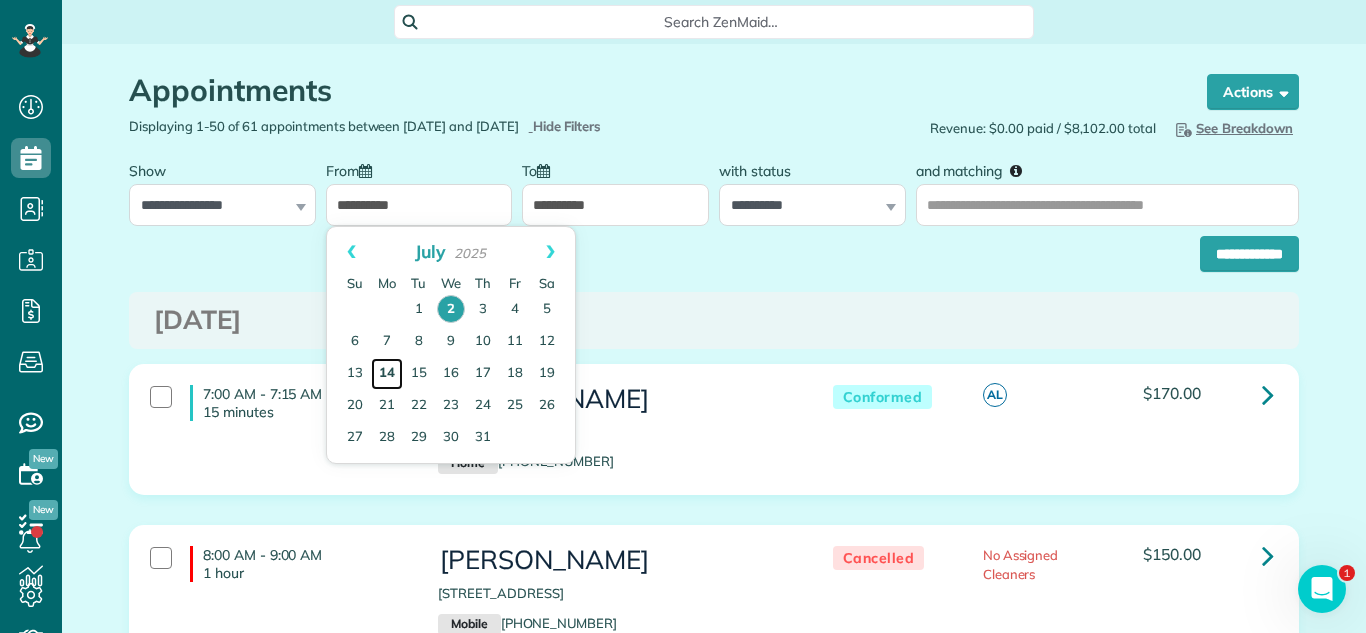 click on "14" at bounding box center (387, 374) 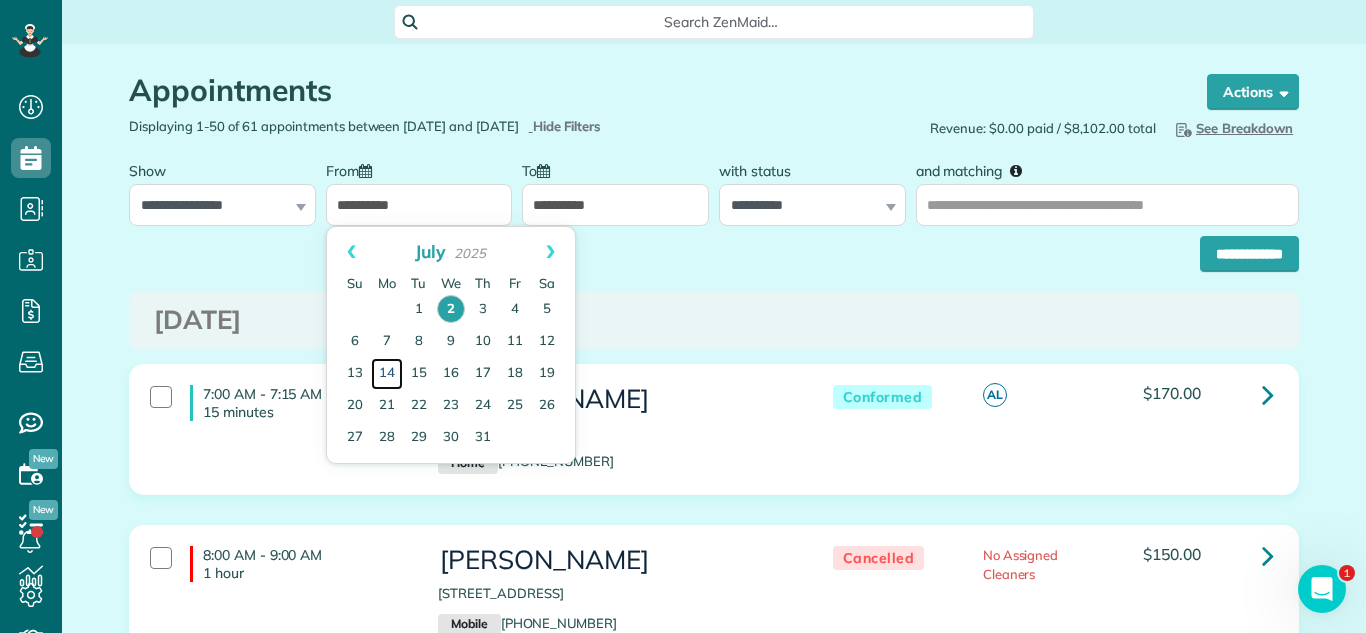 type on "**********" 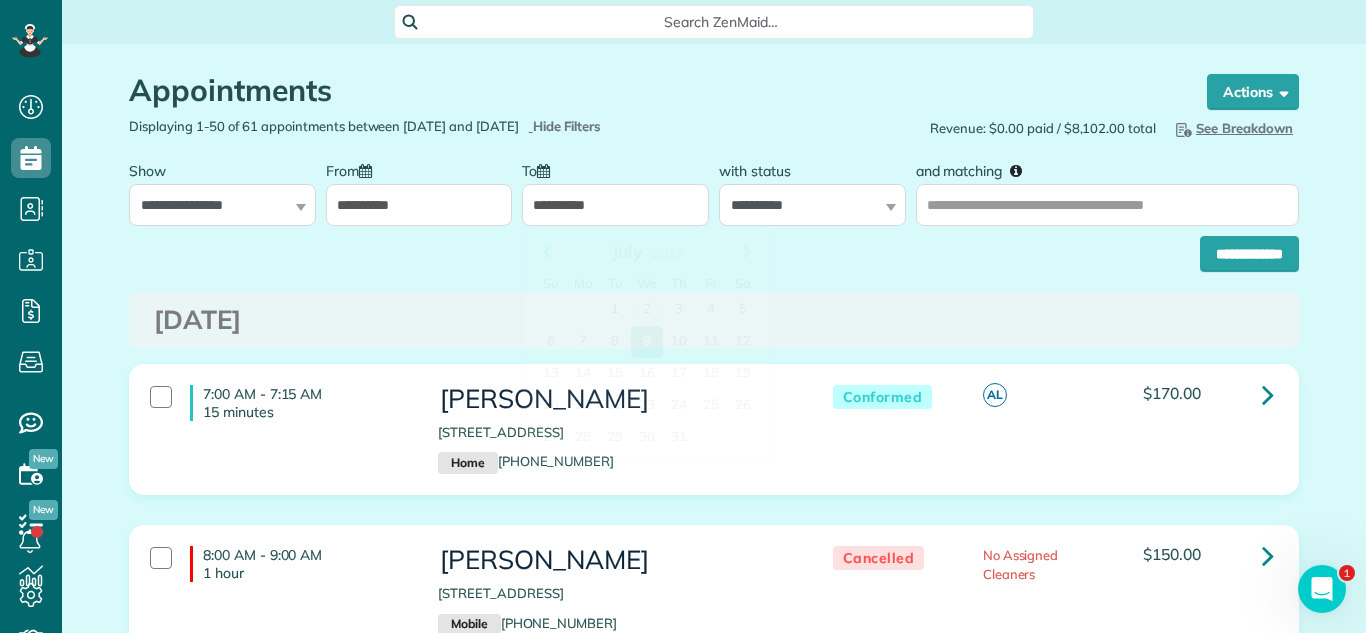 click on "**********" at bounding box center (615, 205) 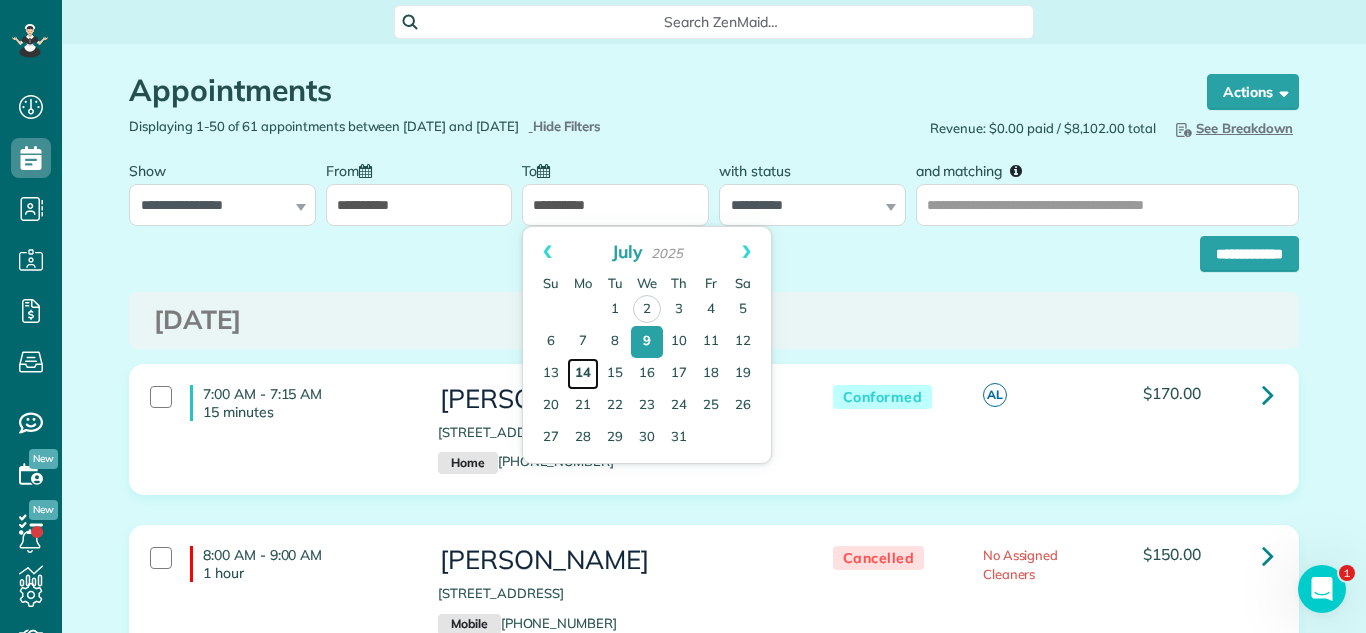 click on "14" at bounding box center (583, 374) 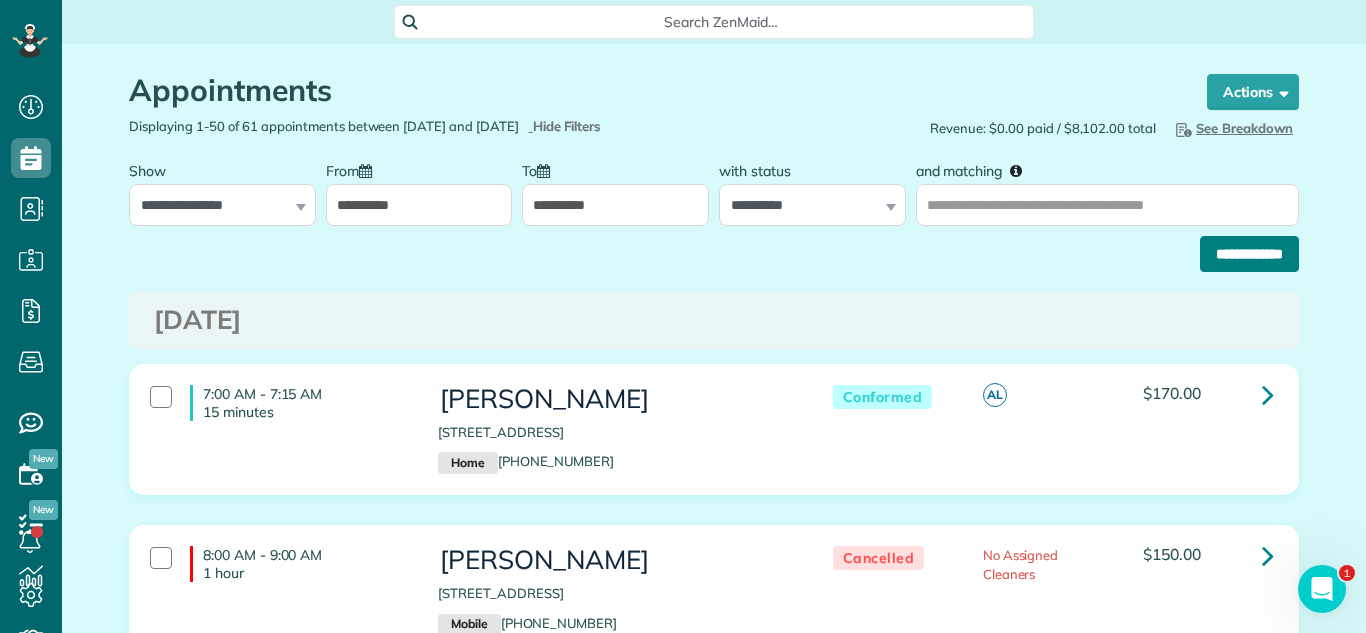 click on "**********" at bounding box center [1249, 254] 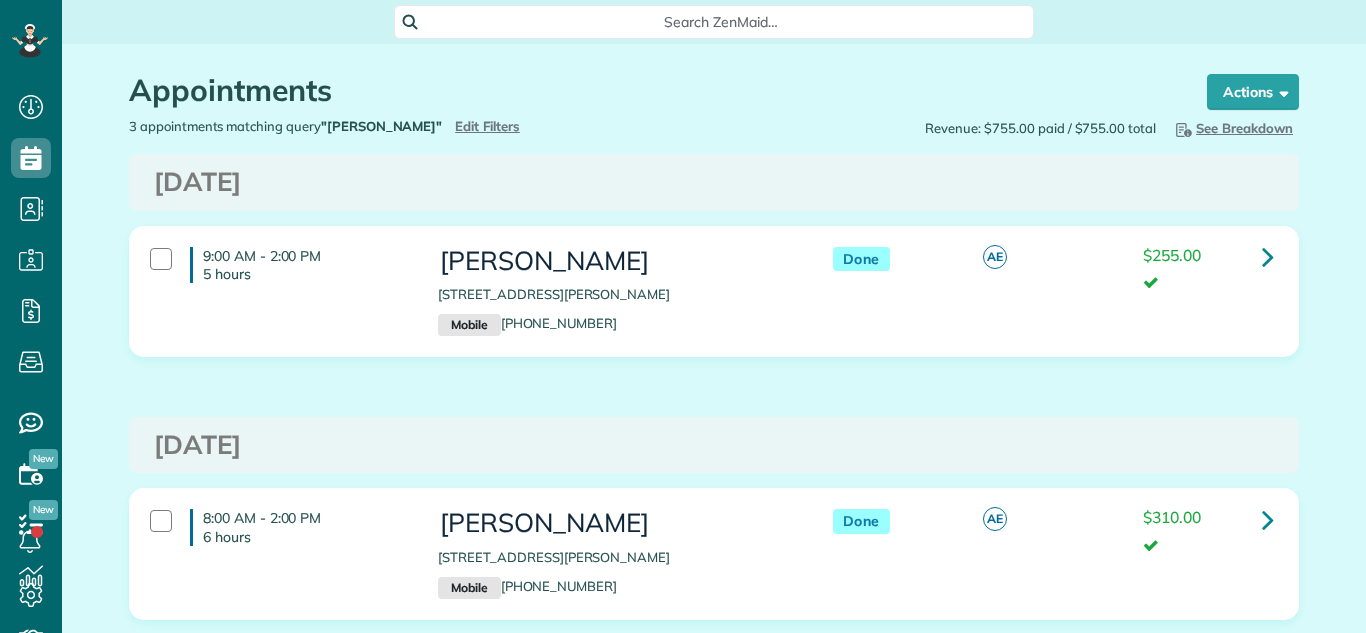 scroll, scrollTop: 0, scrollLeft: 0, axis: both 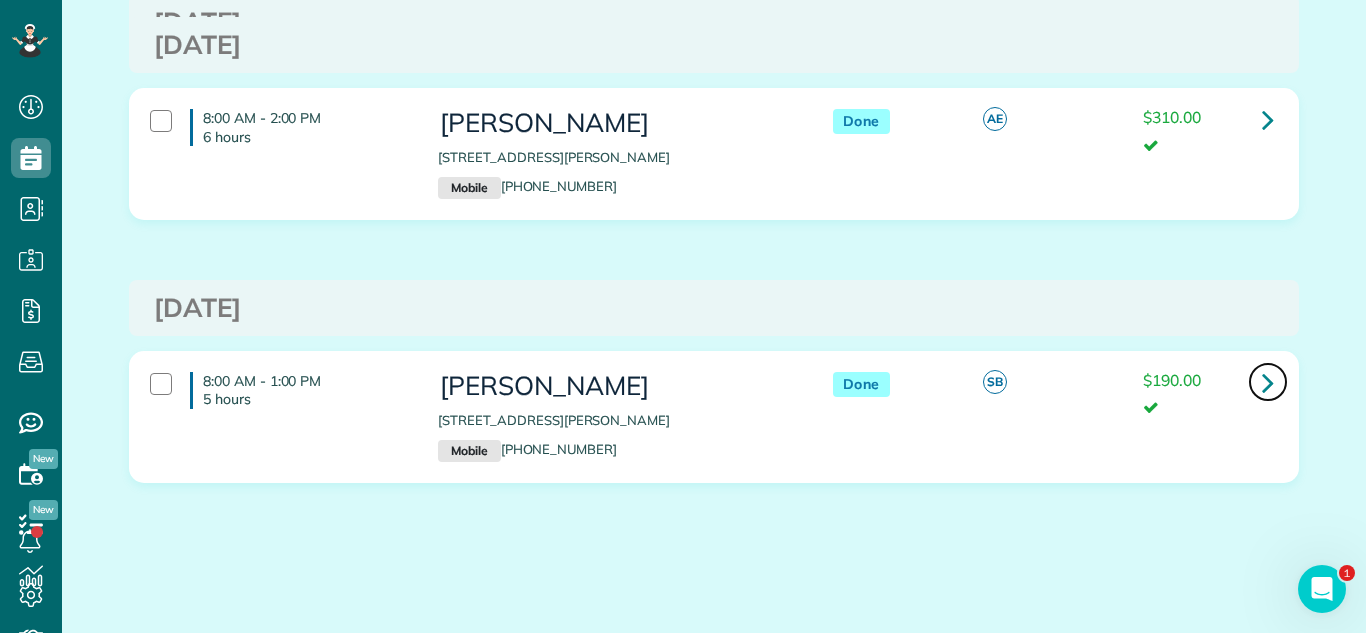 click at bounding box center (1268, 382) 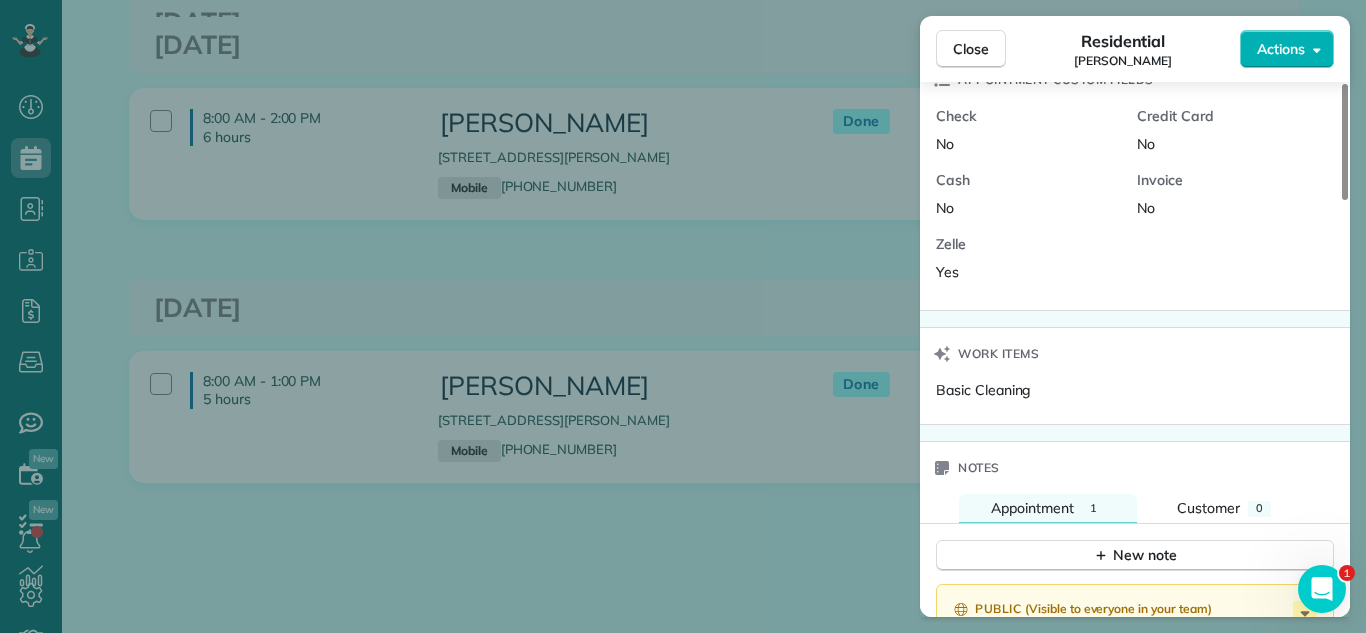 scroll, scrollTop: 1764, scrollLeft: 0, axis: vertical 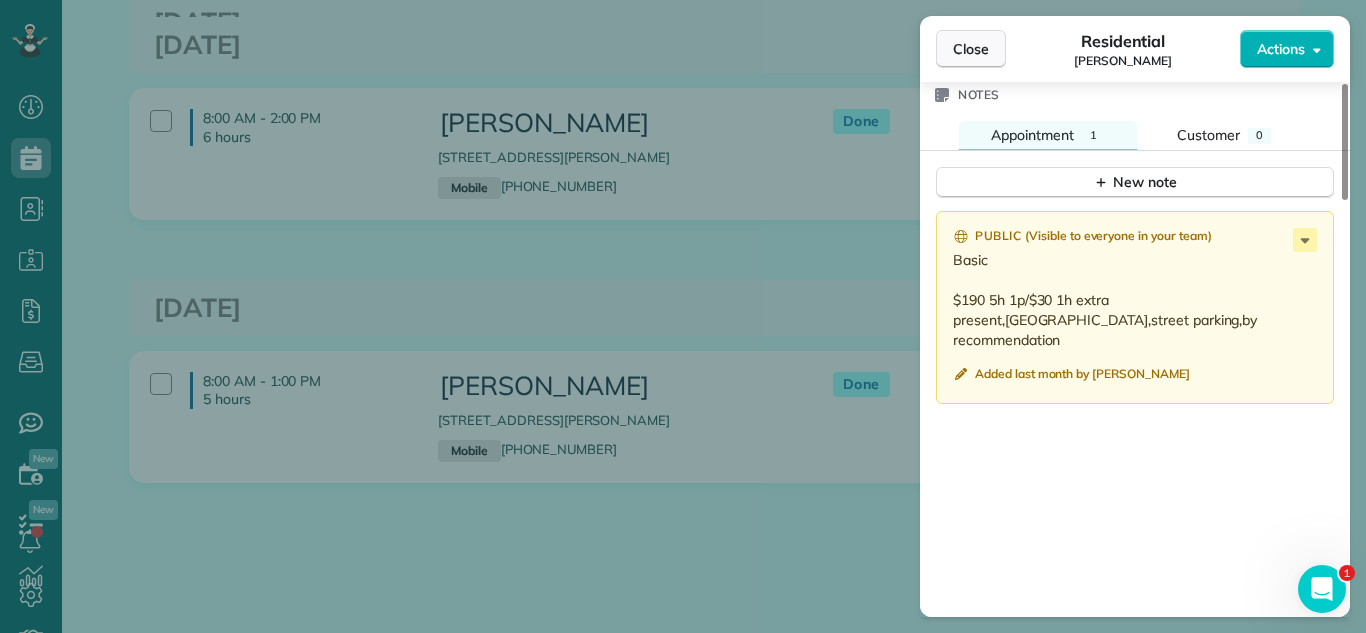 click on "Close" at bounding box center (971, 49) 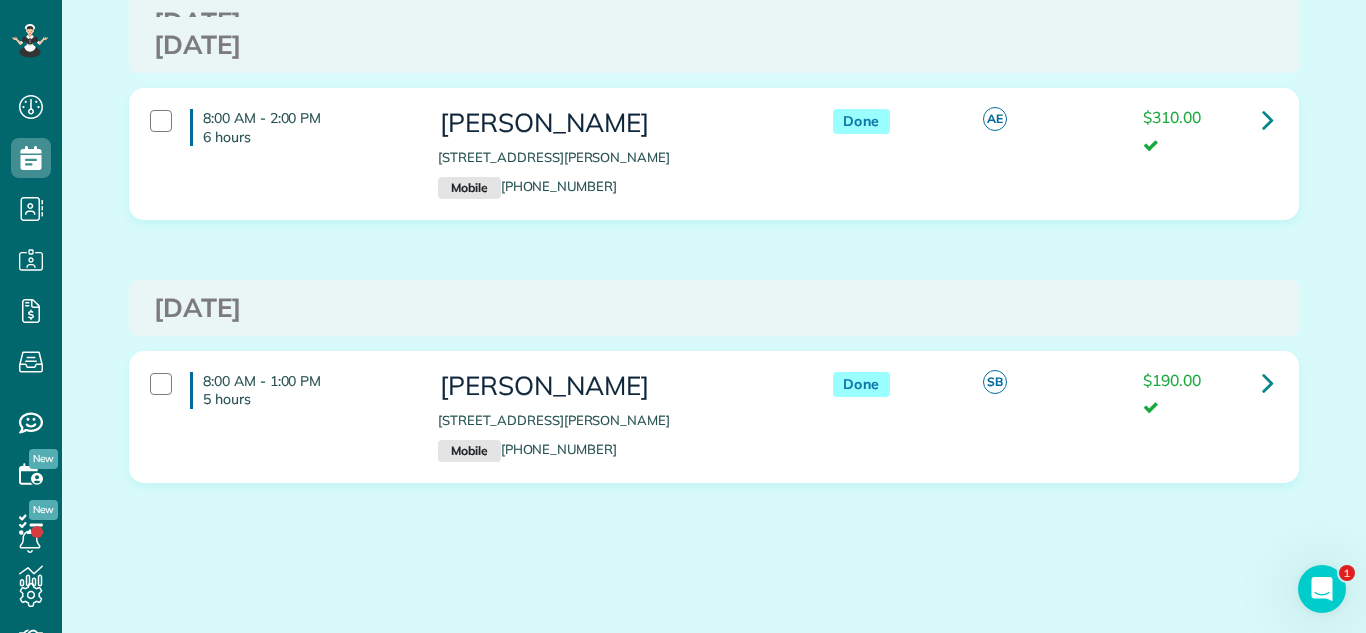 drag, startPoint x: 987, startPoint y: 43, endPoint x: 726, endPoint y: 10, distance: 263.07794 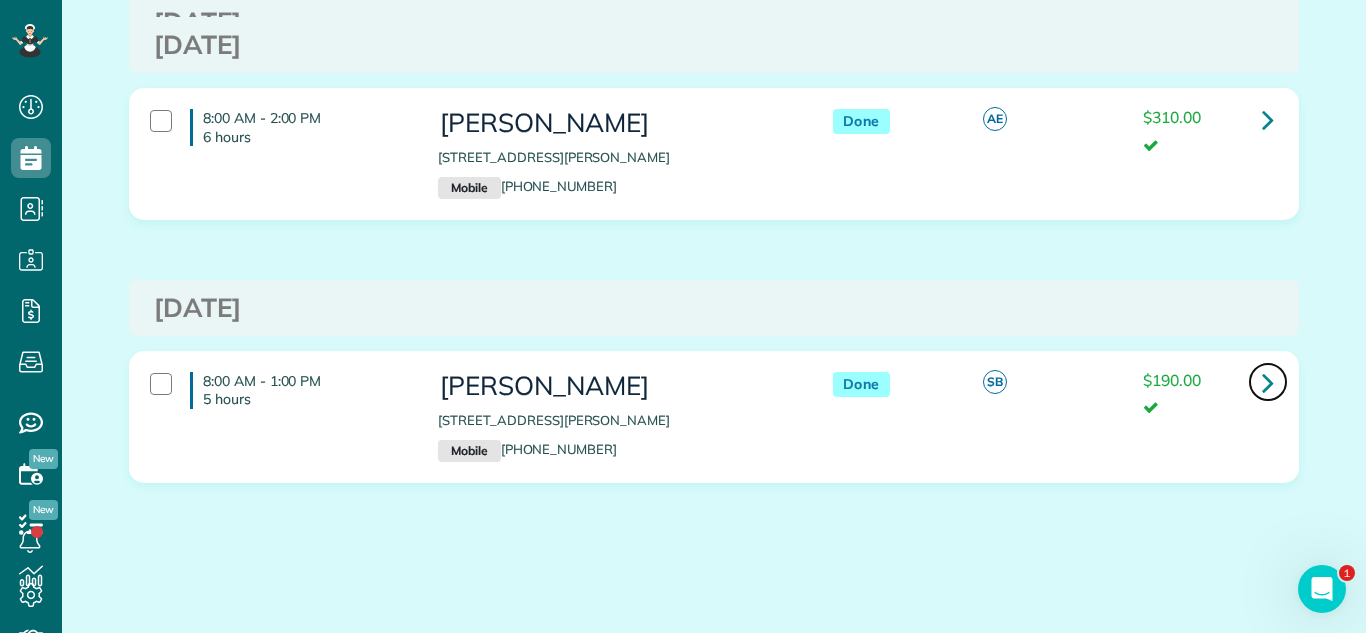 click at bounding box center [1268, 382] 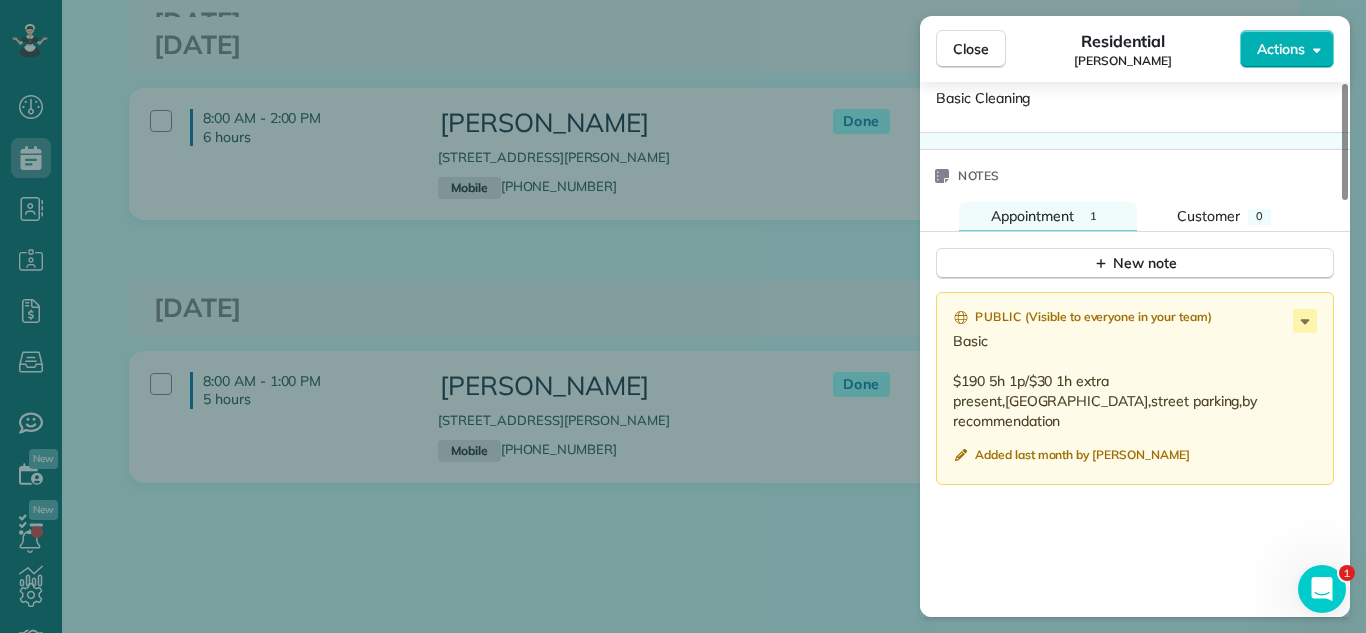scroll, scrollTop: 1769, scrollLeft: 0, axis: vertical 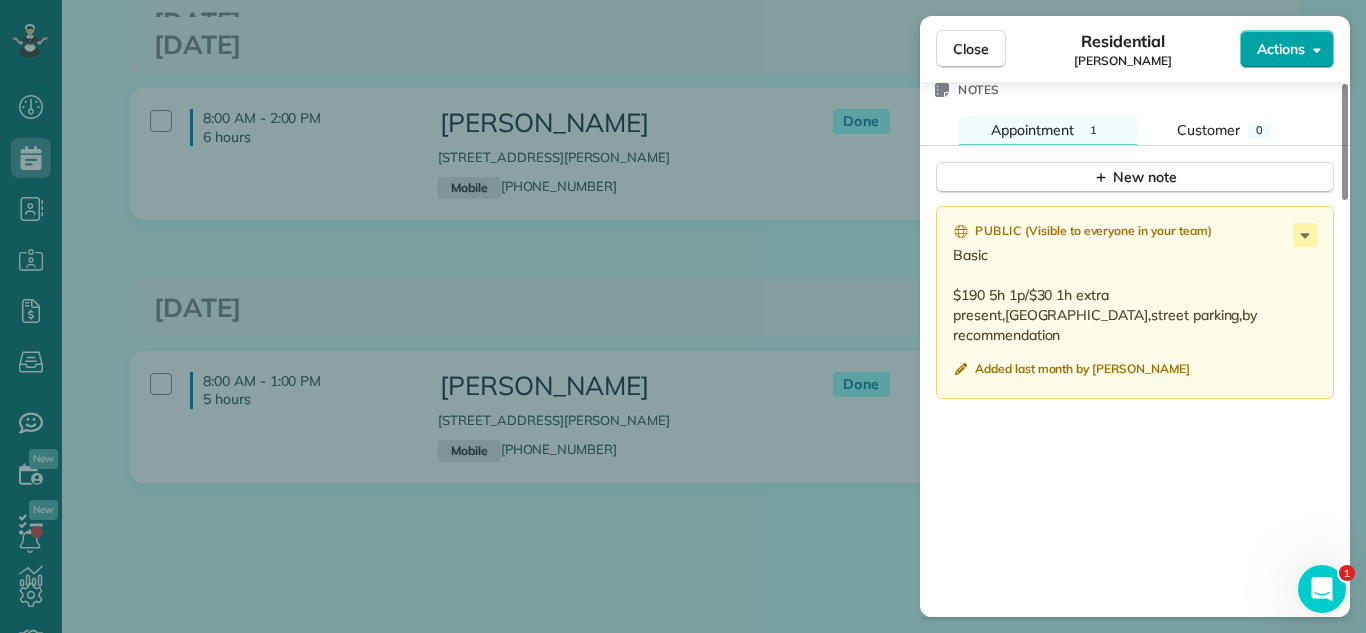click on "Actions" at bounding box center (1287, 49) 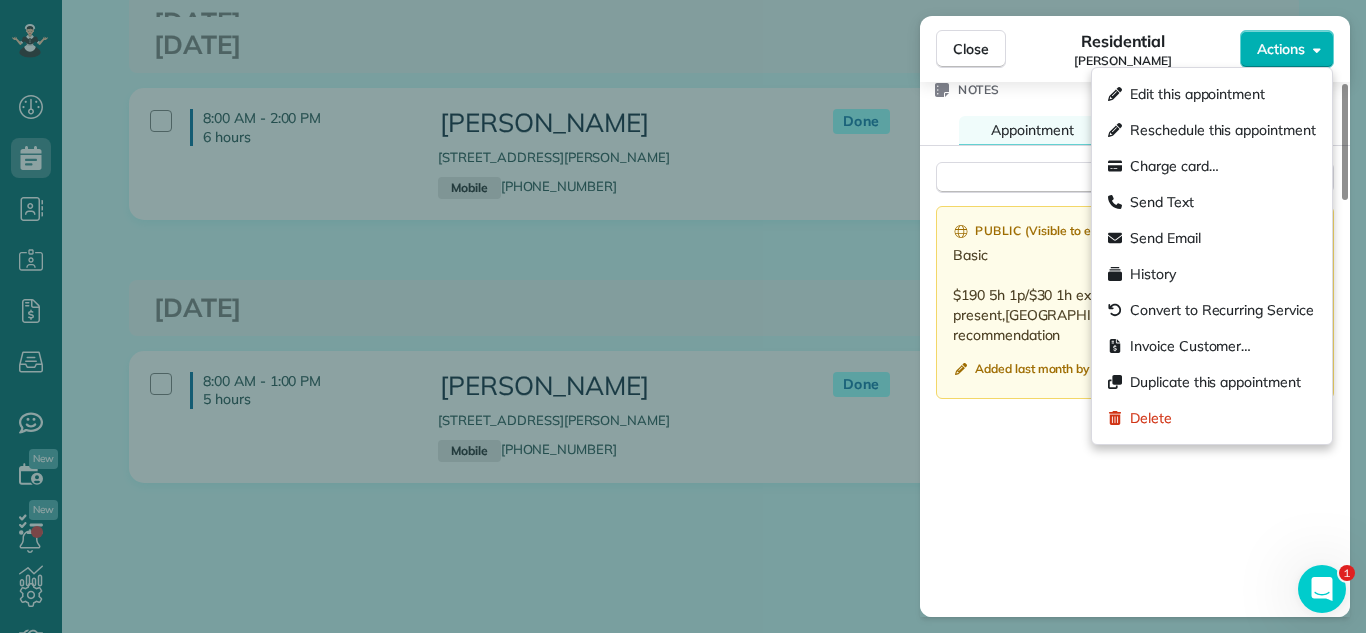 drag, startPoint x: 1208, startPoint y: 390, endPoint x: 1067, endPoint y: 632, distance: 280.08035 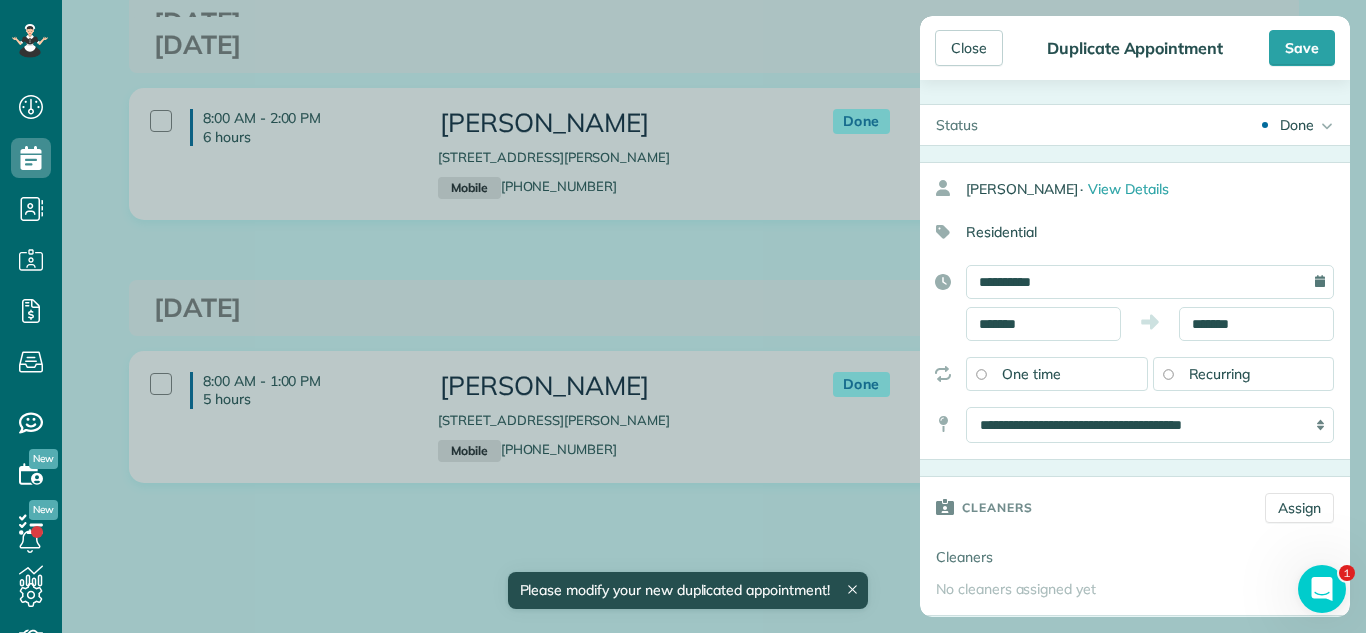 type on "**********" 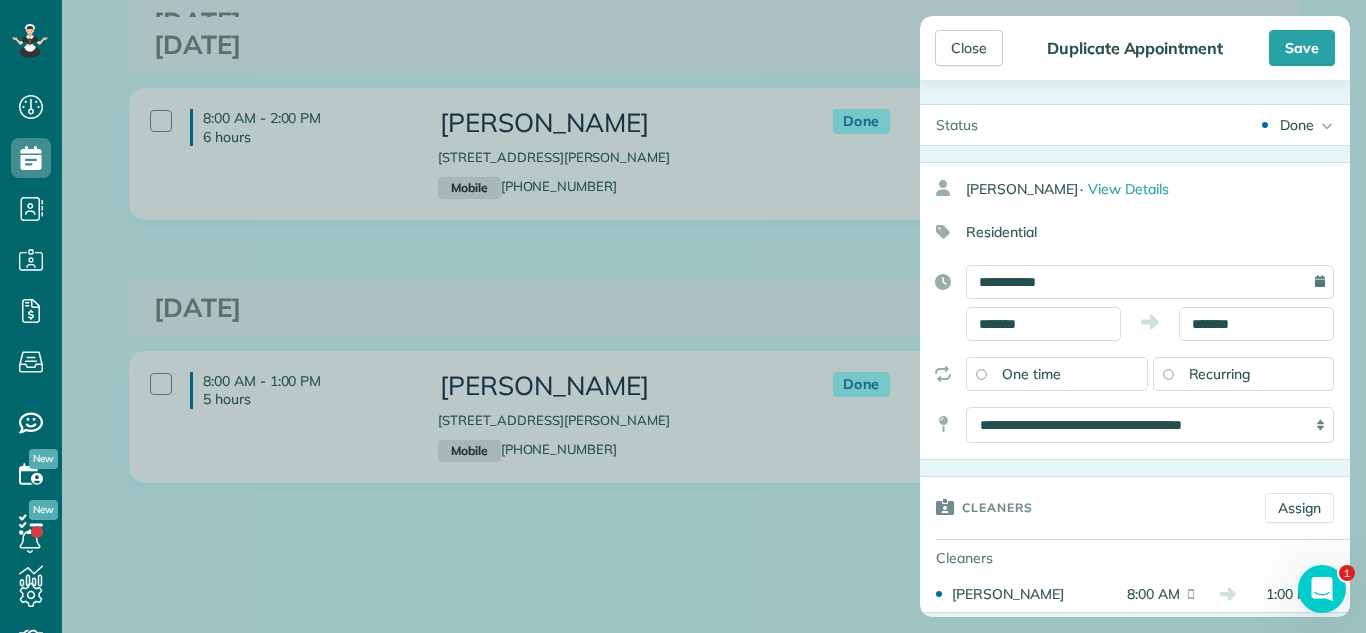 click on "Done" at bounding box center (1297, 125) 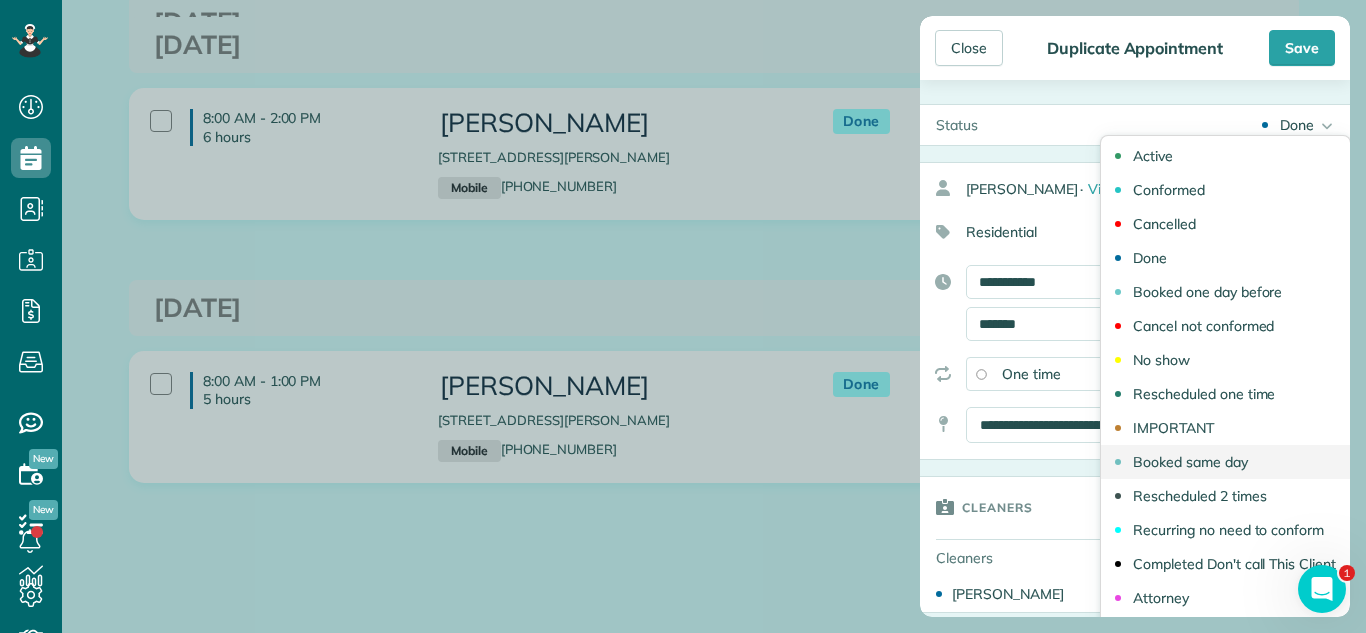 click on "Booked same day" at bounding box center [1190, 462] 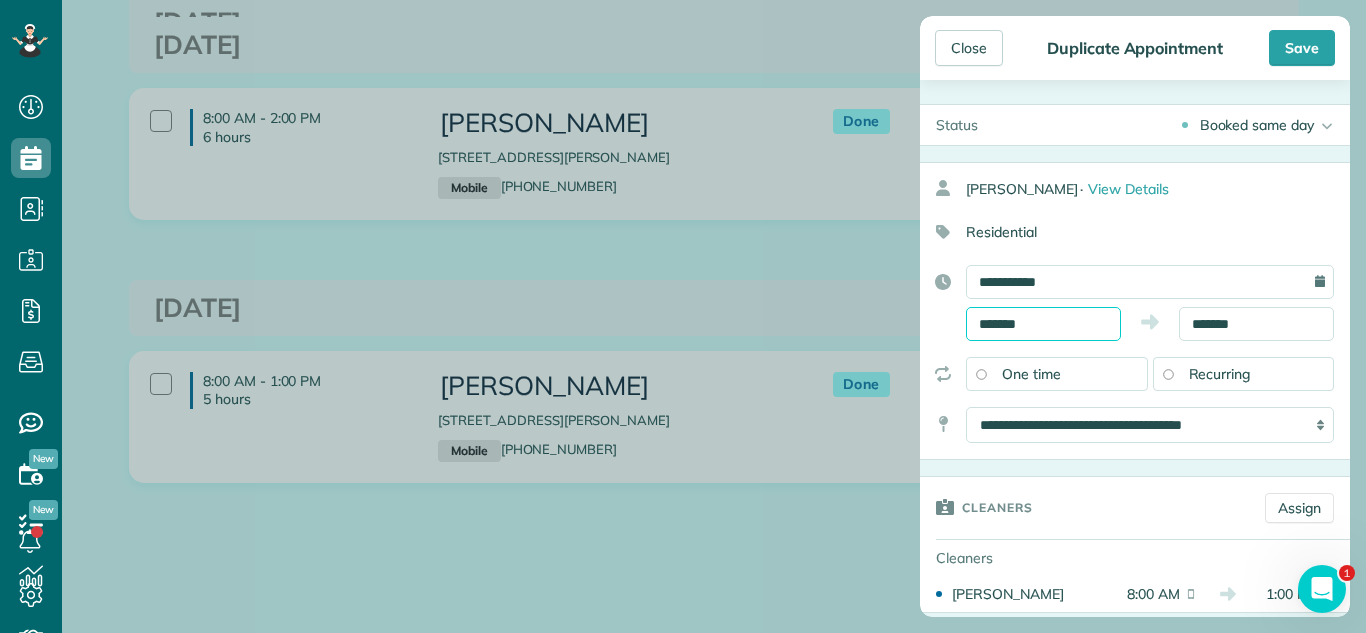 click on "*******" at bounding box center (1043, 324) 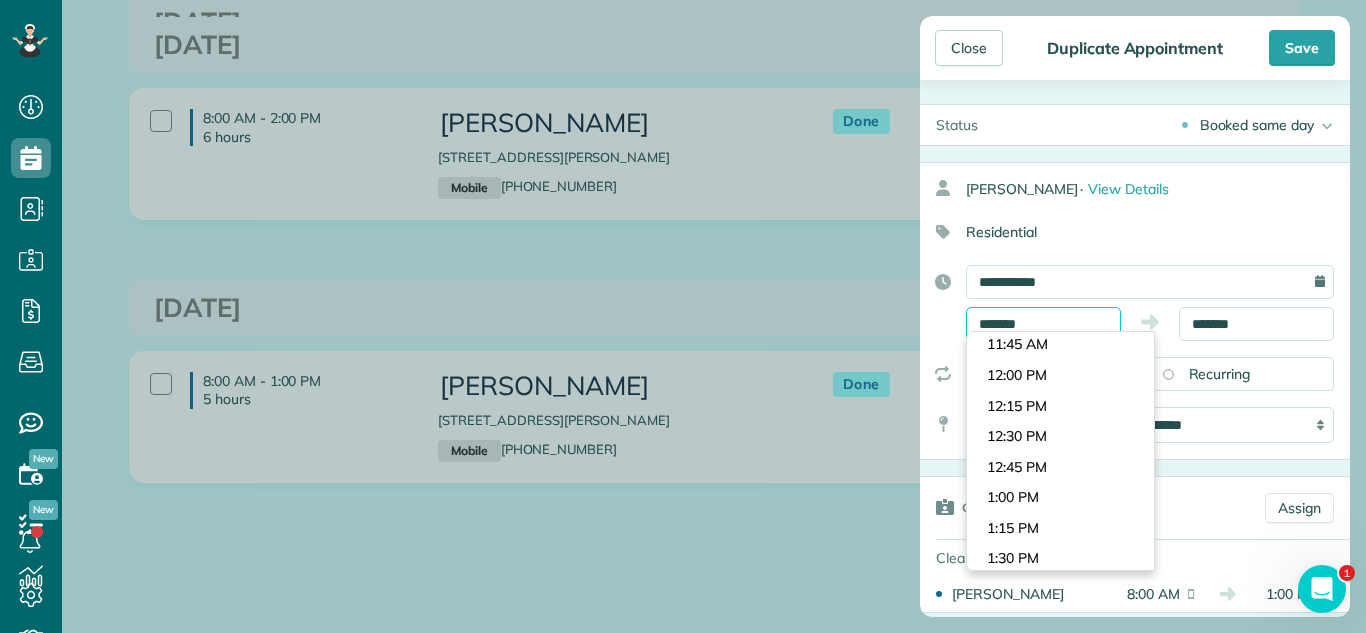 scroll, scrollTop: 1417, scrollLeft: 0, axis: vertical 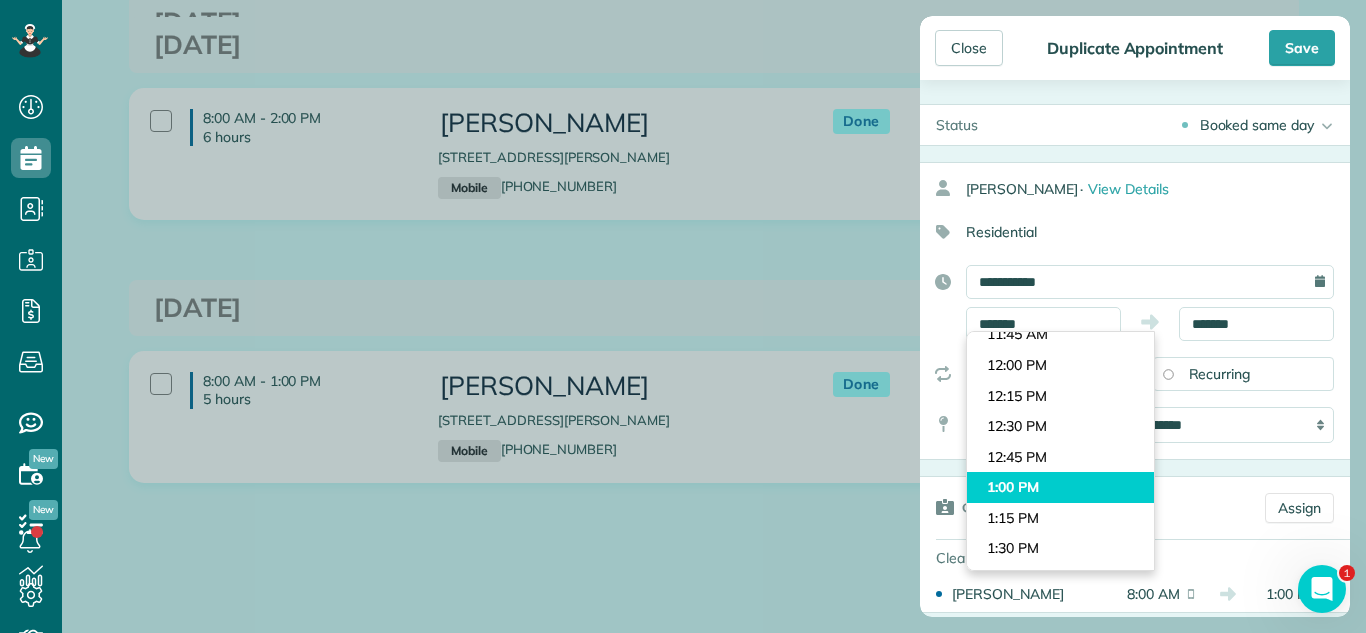 type on "*******" 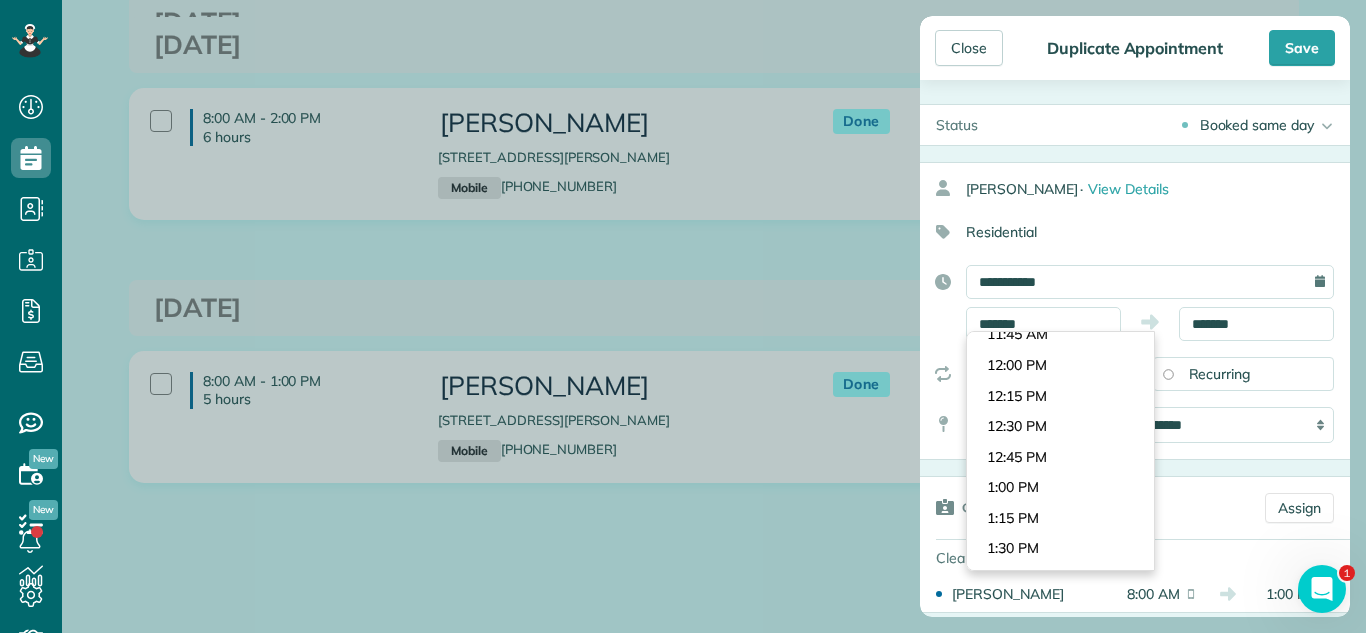 drag, startPoint x: 1070, startPoint y: 490, endPoint x: 1196, endPoint y: 347, distance: 190.59119 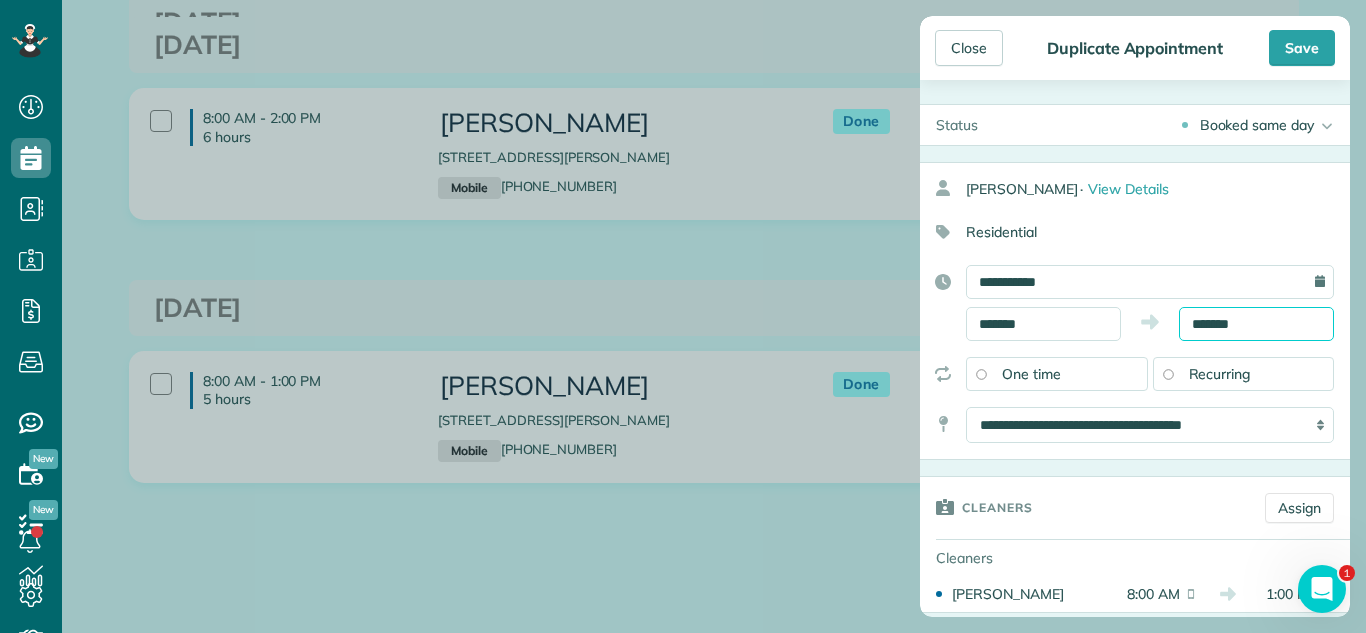 click on "Dashboard
Scheduling
Calendar View
List View
Dispatch View - Weekly scheduling (Beta)" at bounding box center [683, 316] 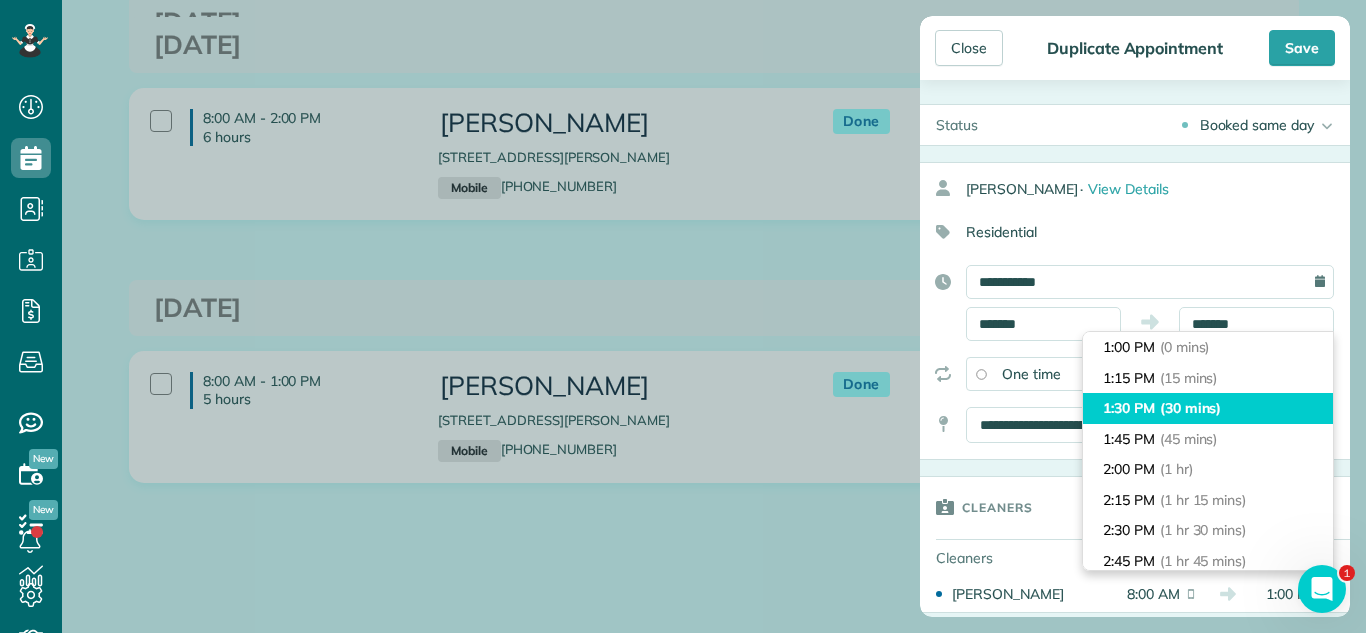 type on "*******" 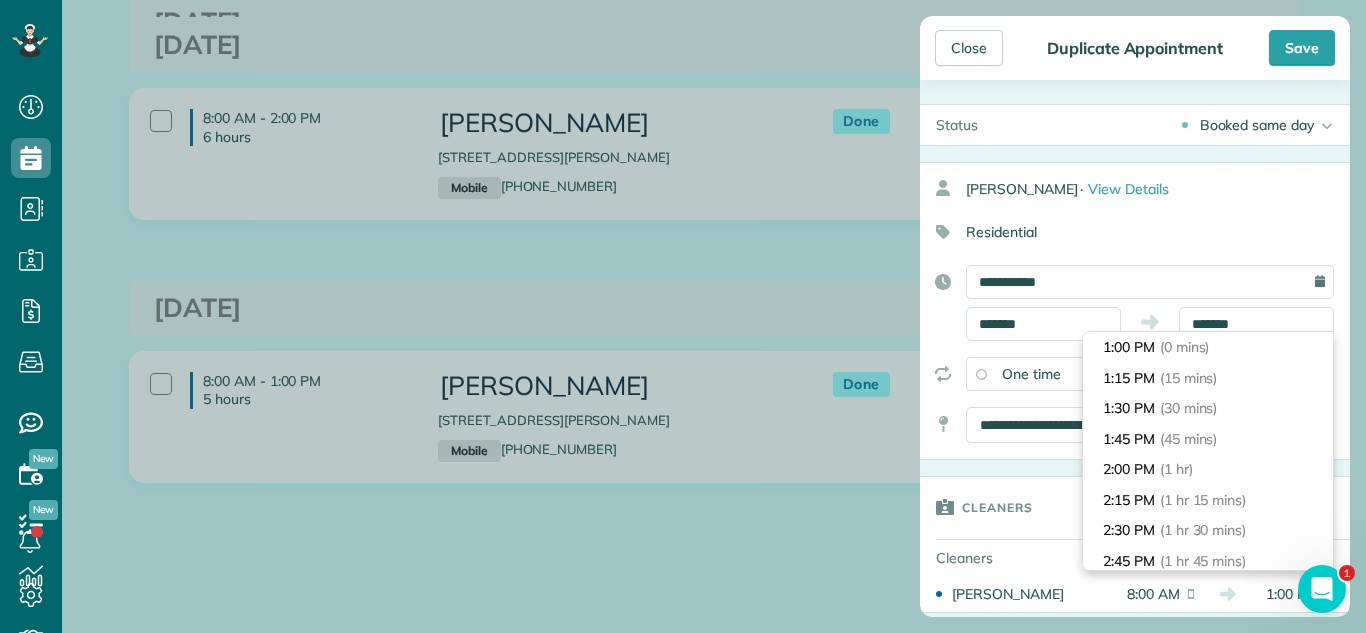 drag, startPoint x: 1215, startPoint y: 406, endPoint x: 1212, endPoint y: 273, distance: 133.03383 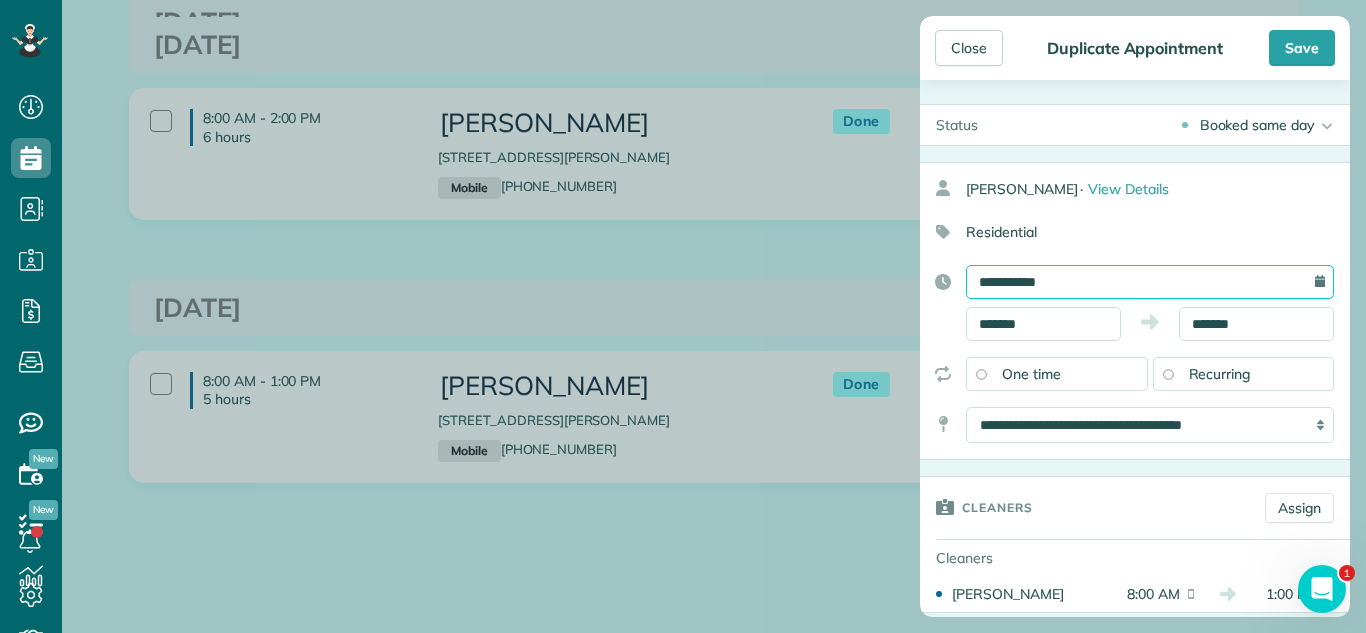drag, startPoint x: 1157, startPoint y: 286, endPoint x: 1175, endPoint y: 295, distance: 20.12461 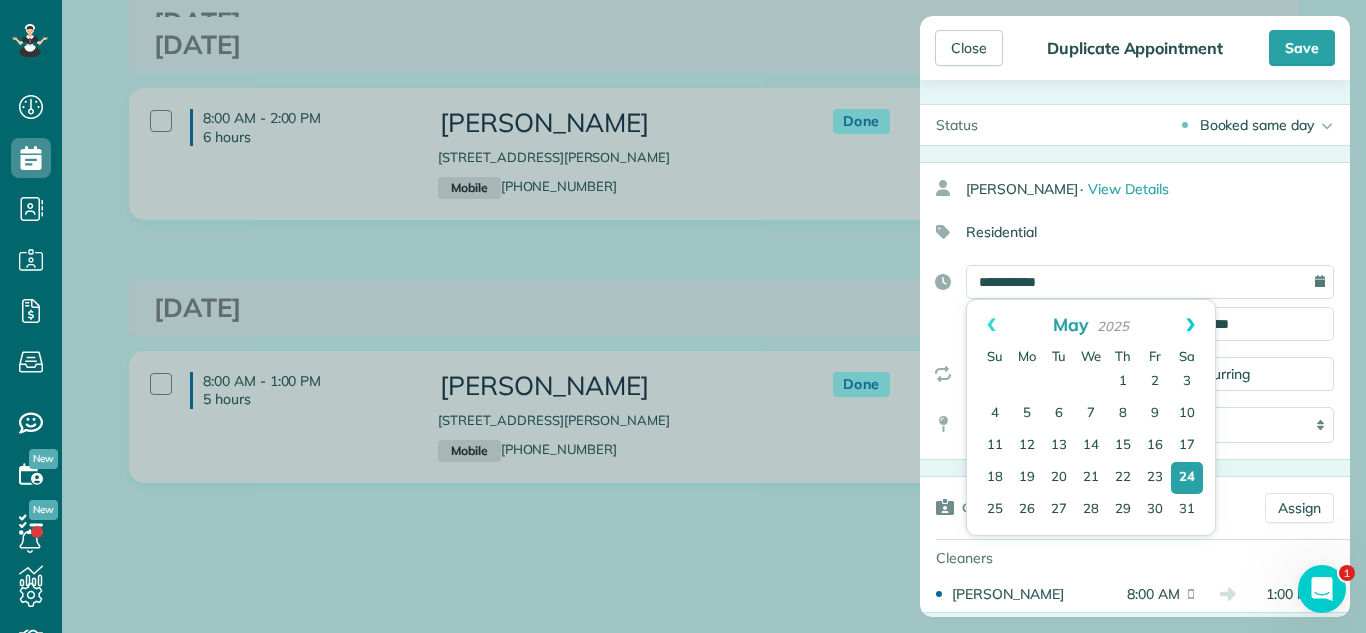 click on "Next" at bounding box center (1190, 325) 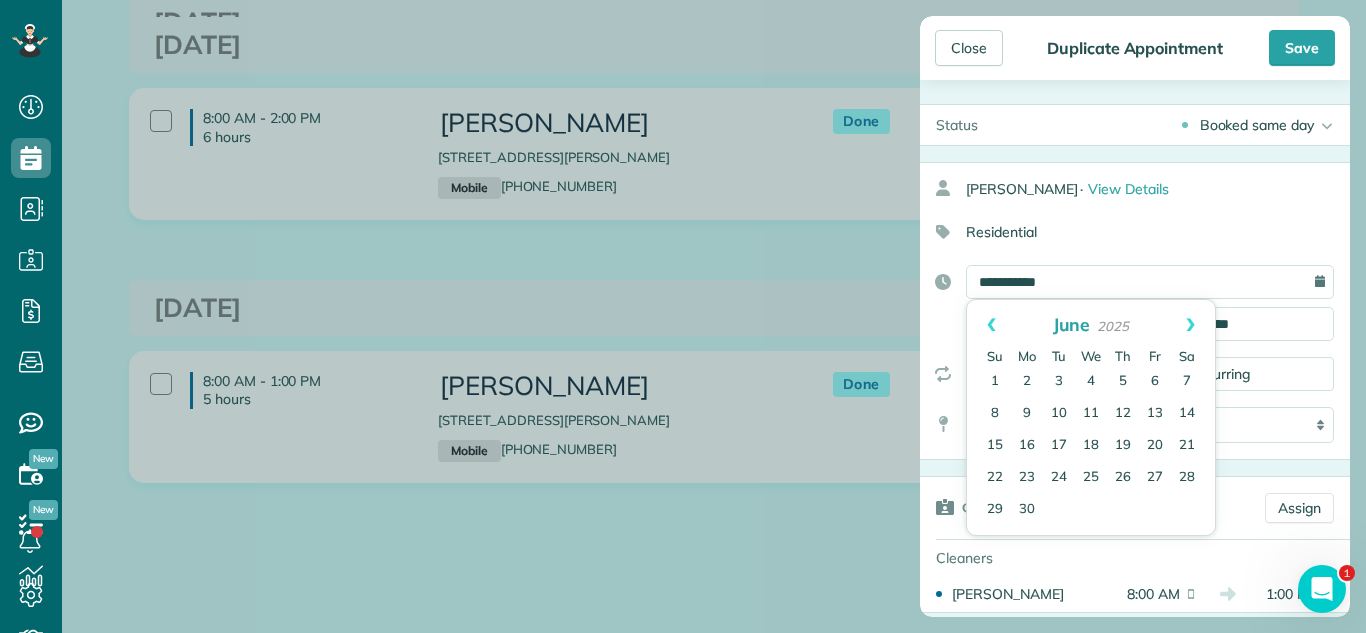 click on "Next" at bounding box center (1190, 325) 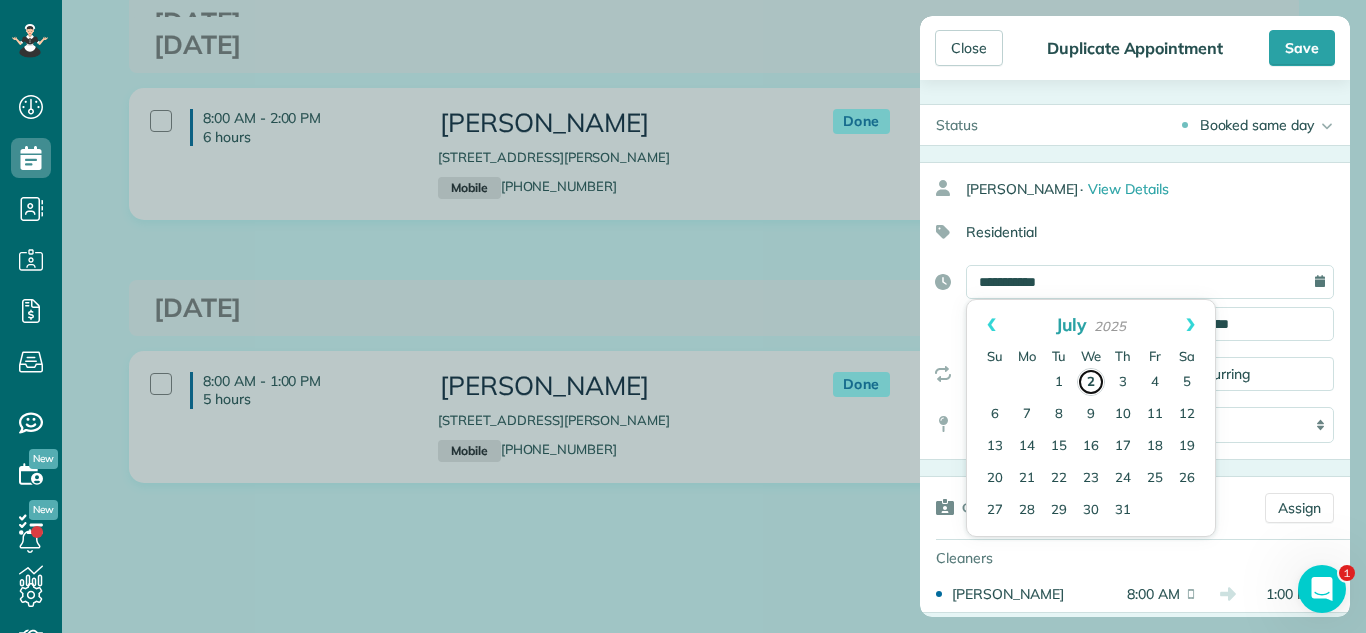 click on "2" at bounding box center (1091, 382) 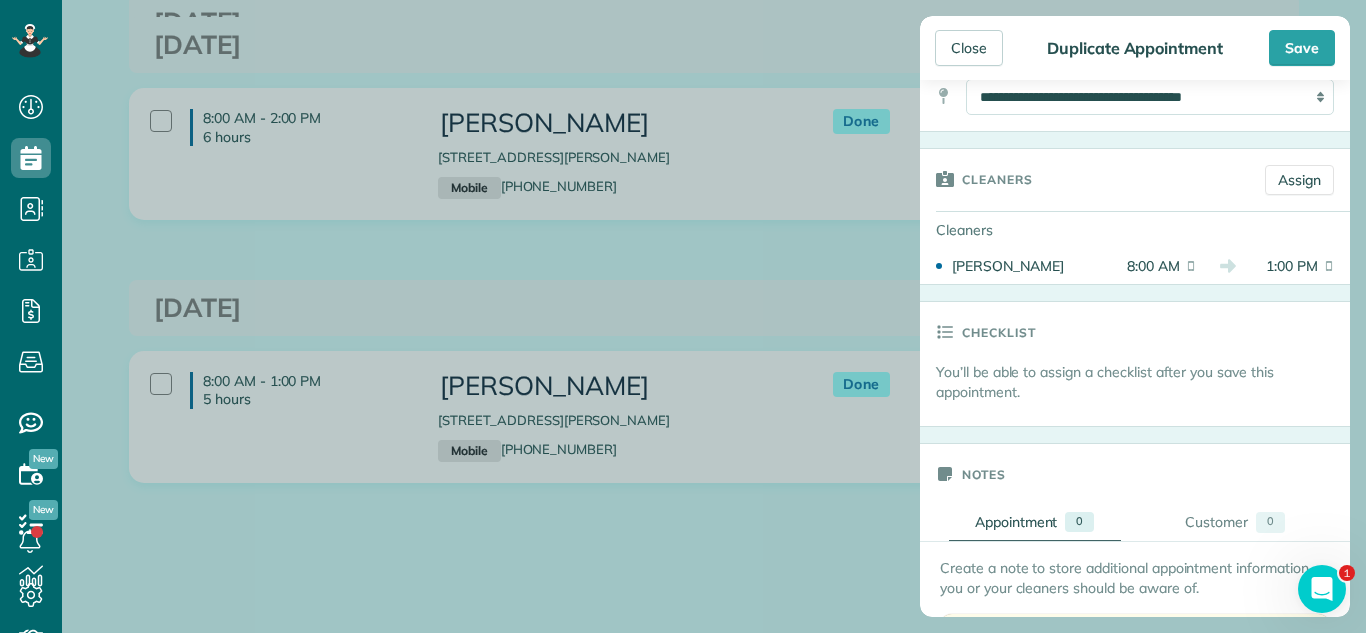 scroll, scrollTop: 331, scrollLeft: 0, axis: vertical 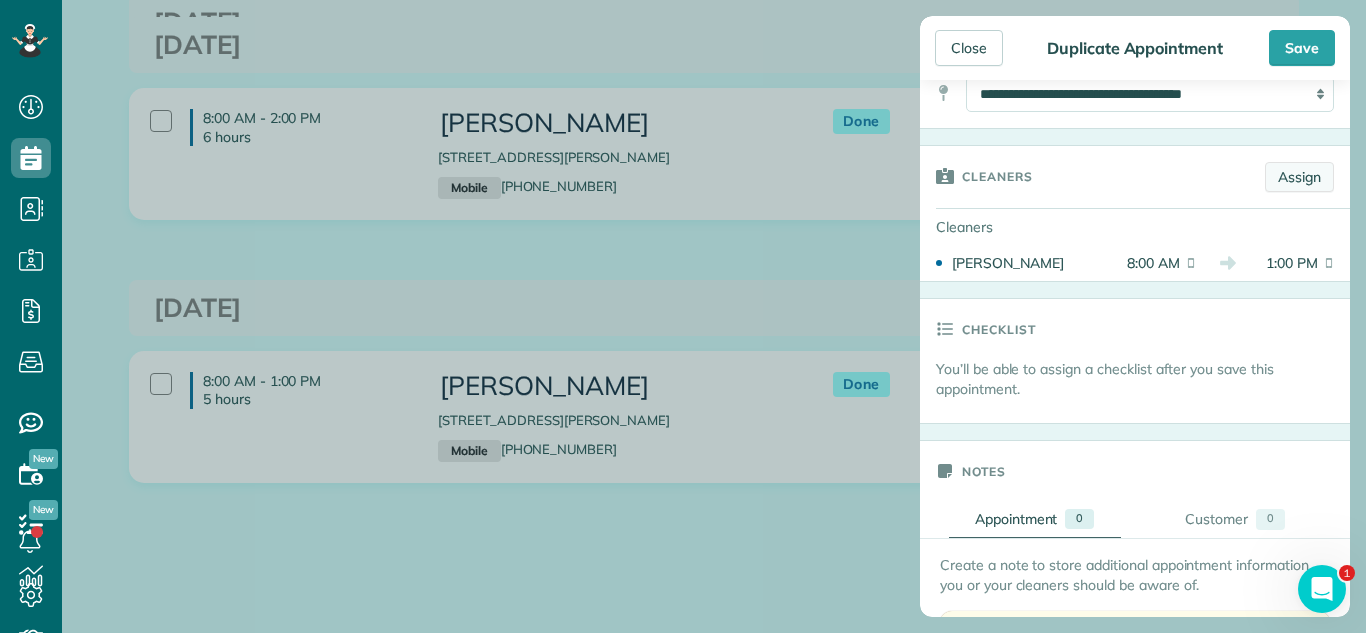 click on "Assign" at bounding box center (1299, 177) 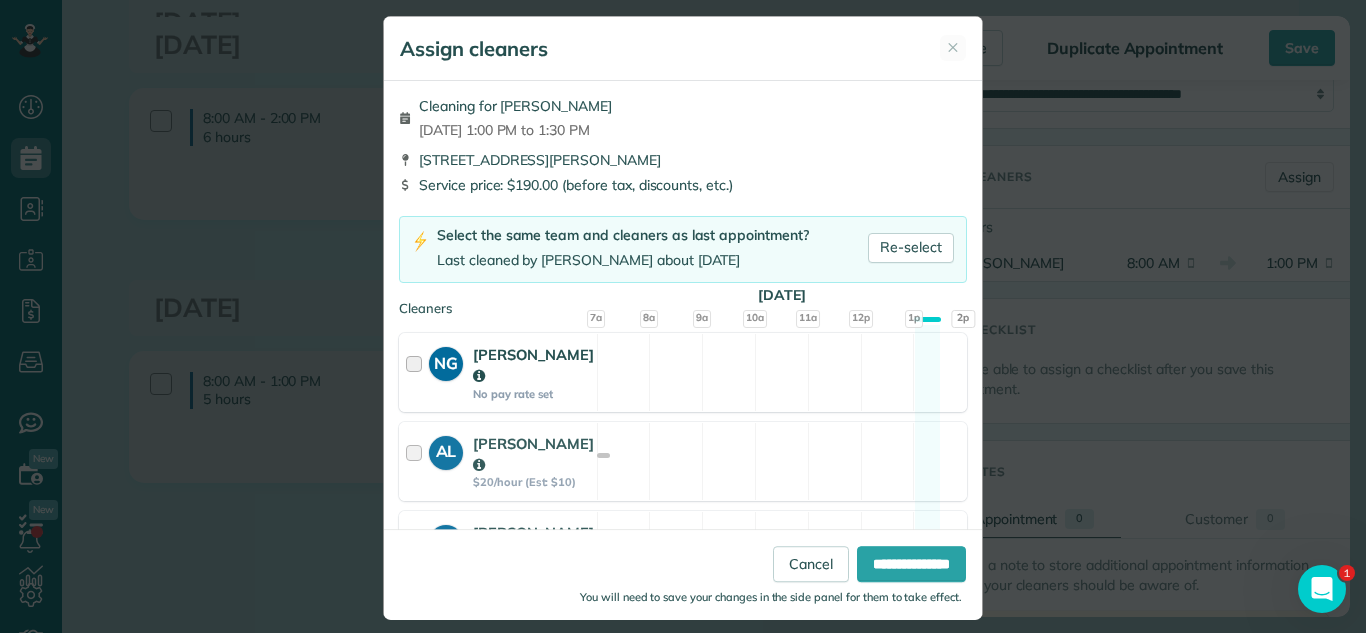 scroll, scrollTop: 31, scrollLeft: 0, axis: vertical 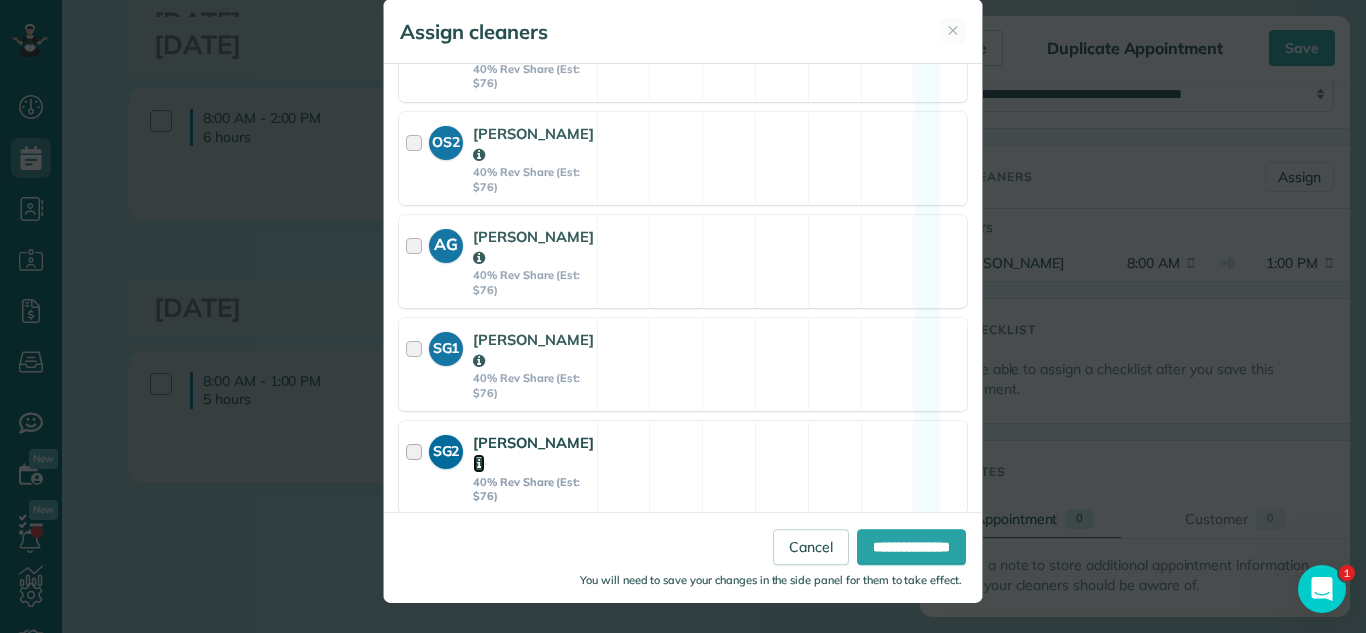 click at bounding box center (479, 463) 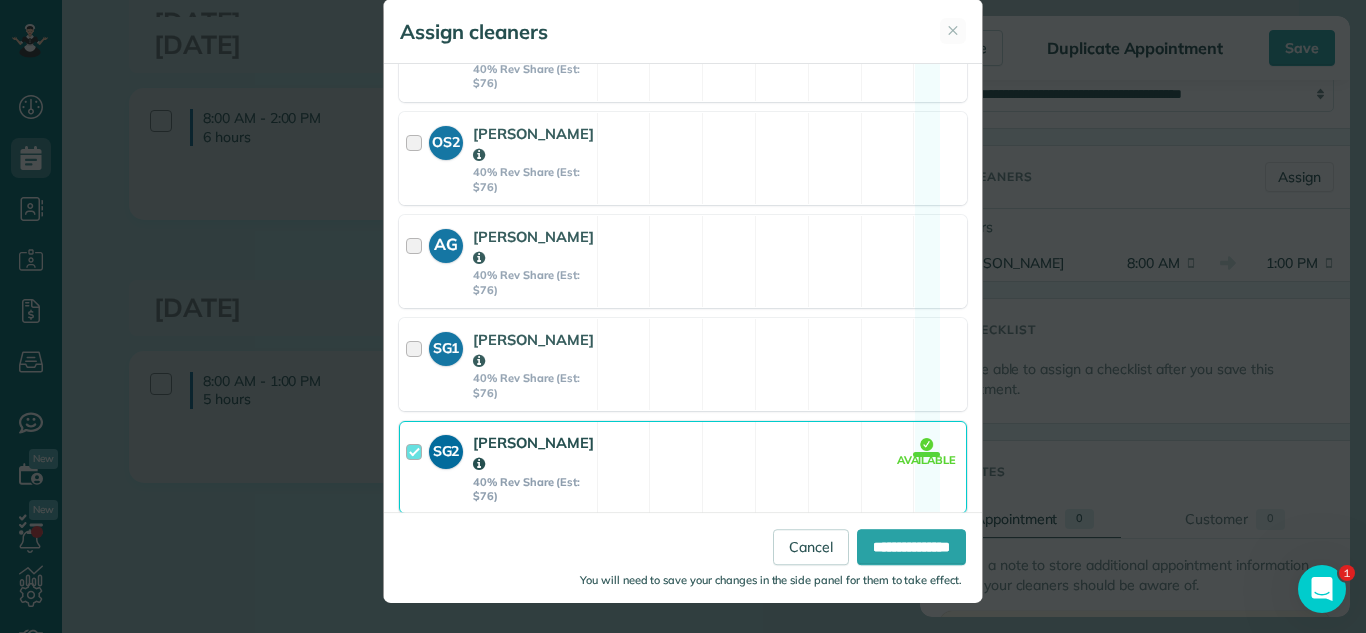 click on "SG2
Sandra Garcia
40% Rev Share (Est: $76)
Available" at bounding box center (683, 467) 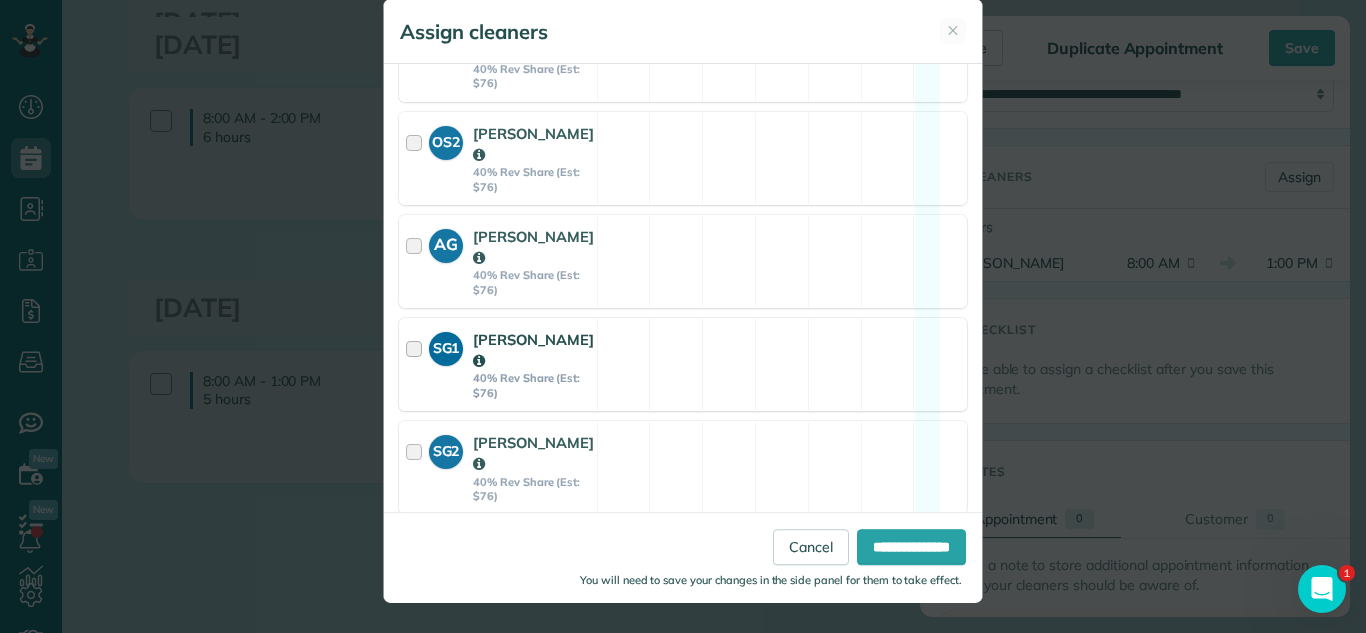 click on "SG1
Sandra Garcia
40% Rev Share (Est: $76)
Available" at bounding box center [683, 364] 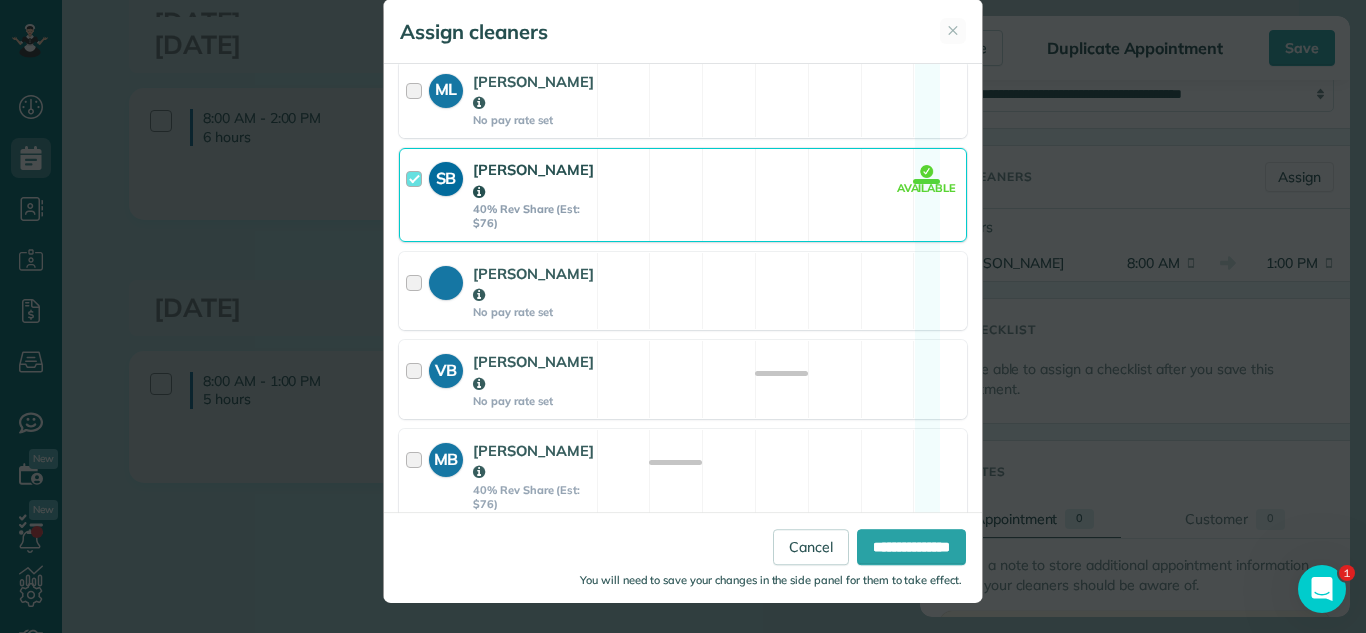 scroll, scrollTop: 561, scrollLeft: 0, axis: vertical 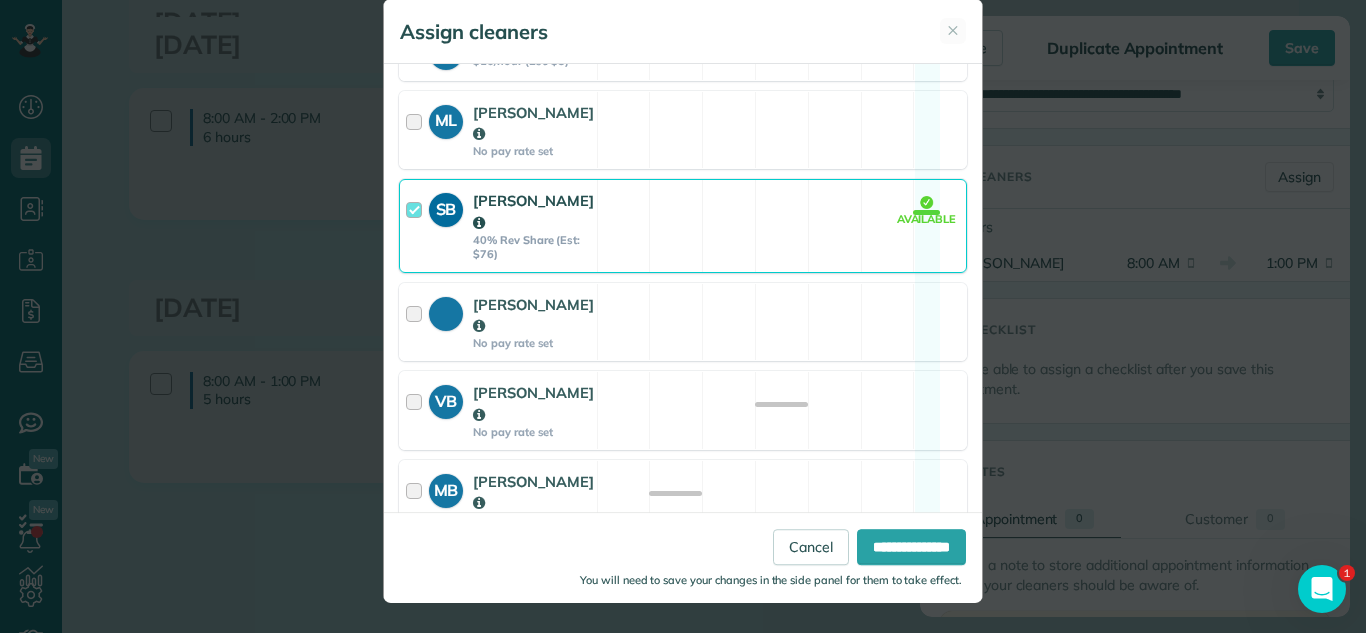 click on "SB
Svitlana Baryshovets
40% Rev Share (Est: $76)
Available" at bounding box center [683, 225] 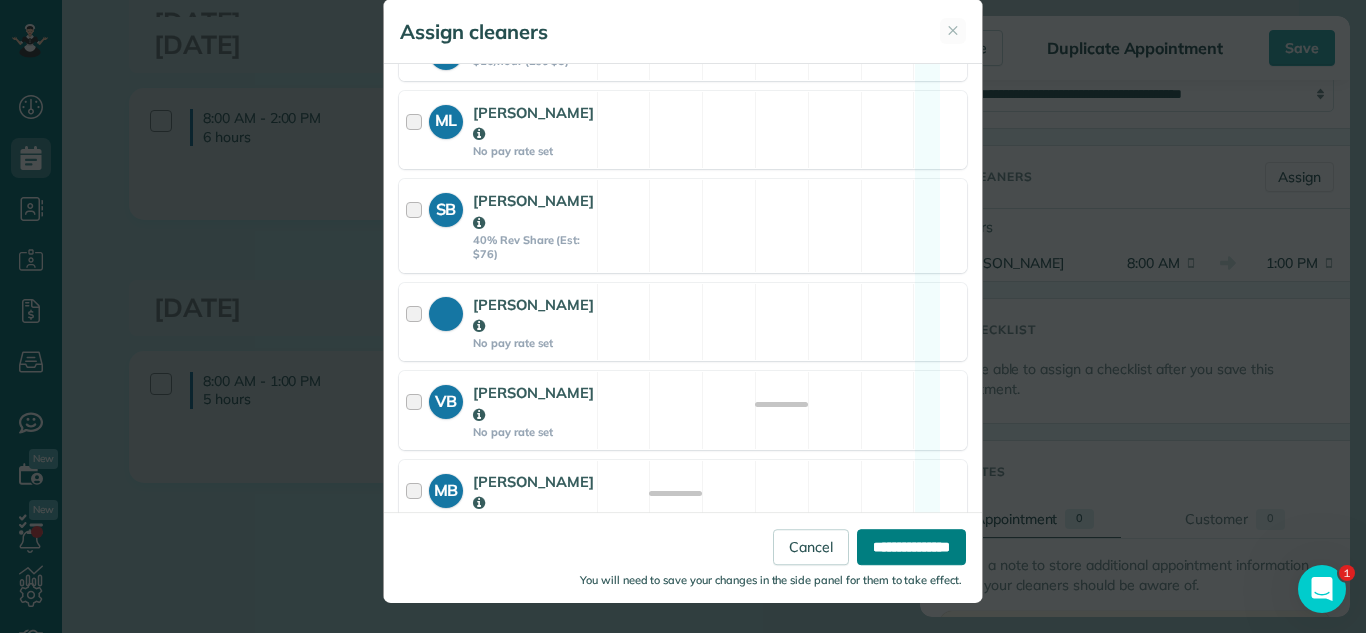 click on "**********" at bounding box center [911, 547] 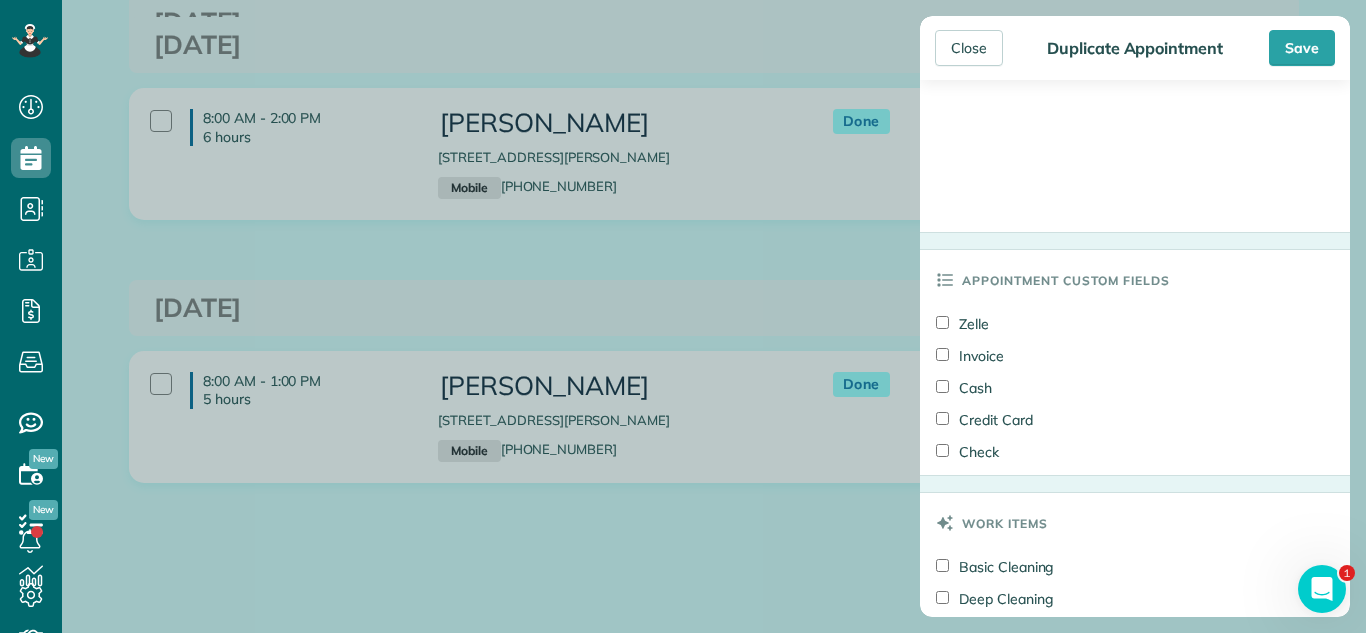 scroll, scrollTop: 1414, scrollLeft: 0, axis: vertical 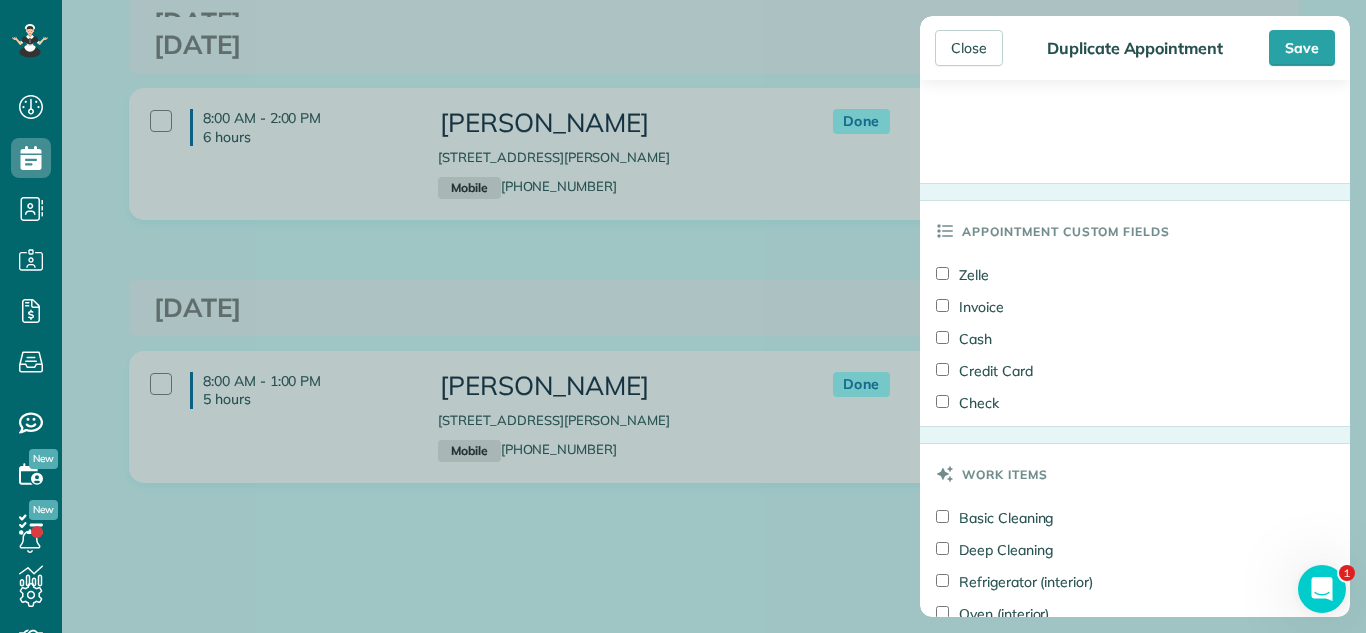 click on "Basic Cleaning" at bounding box center [994, 518] 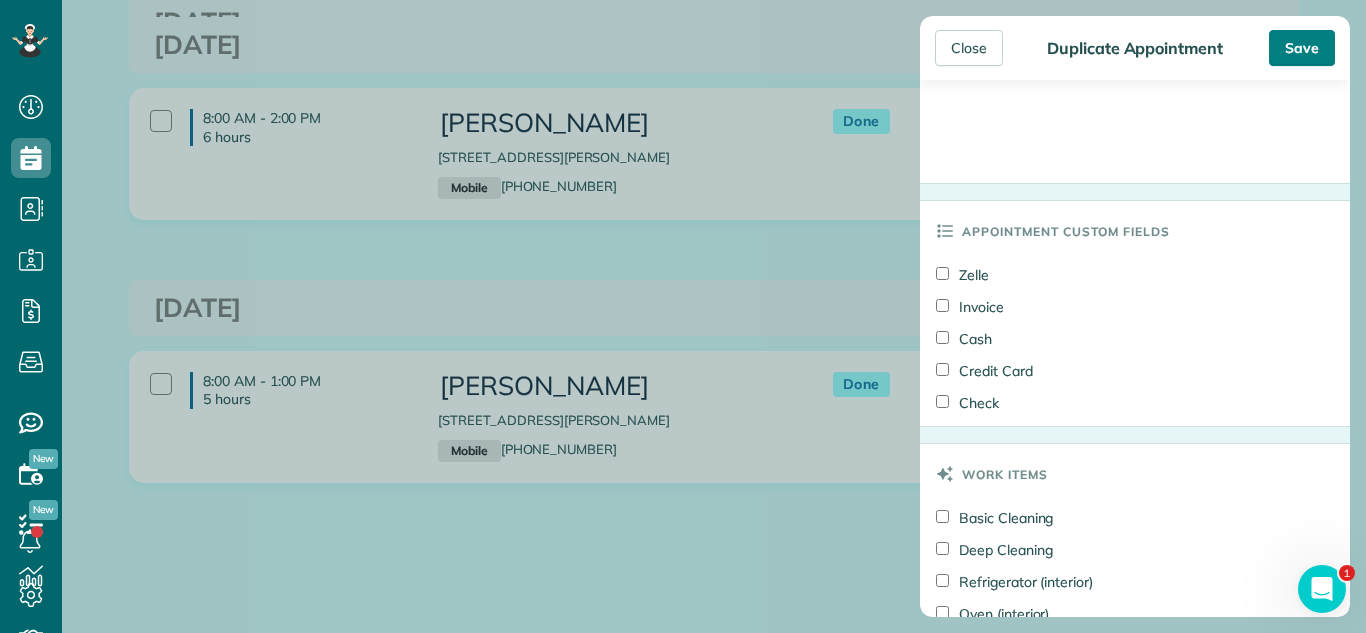 click on "Save" at bounding box center [1302, 48] 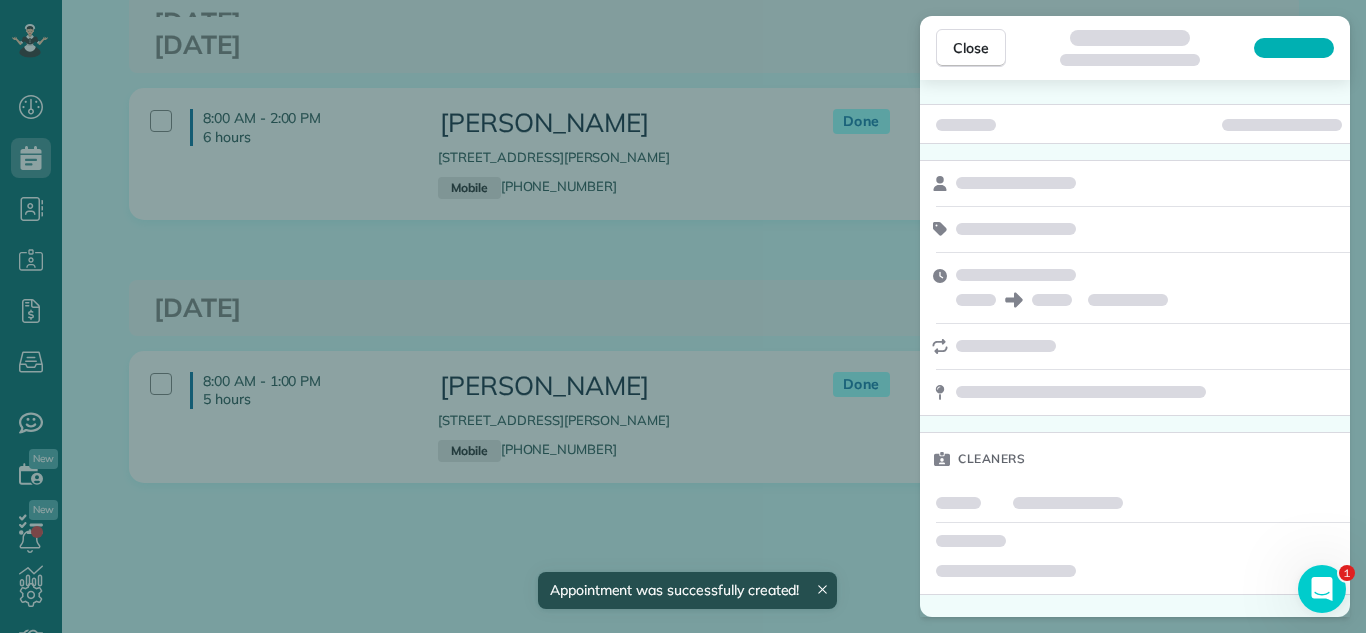 scroll, scrollTop: 0, scrollLeft: 0, axis: both 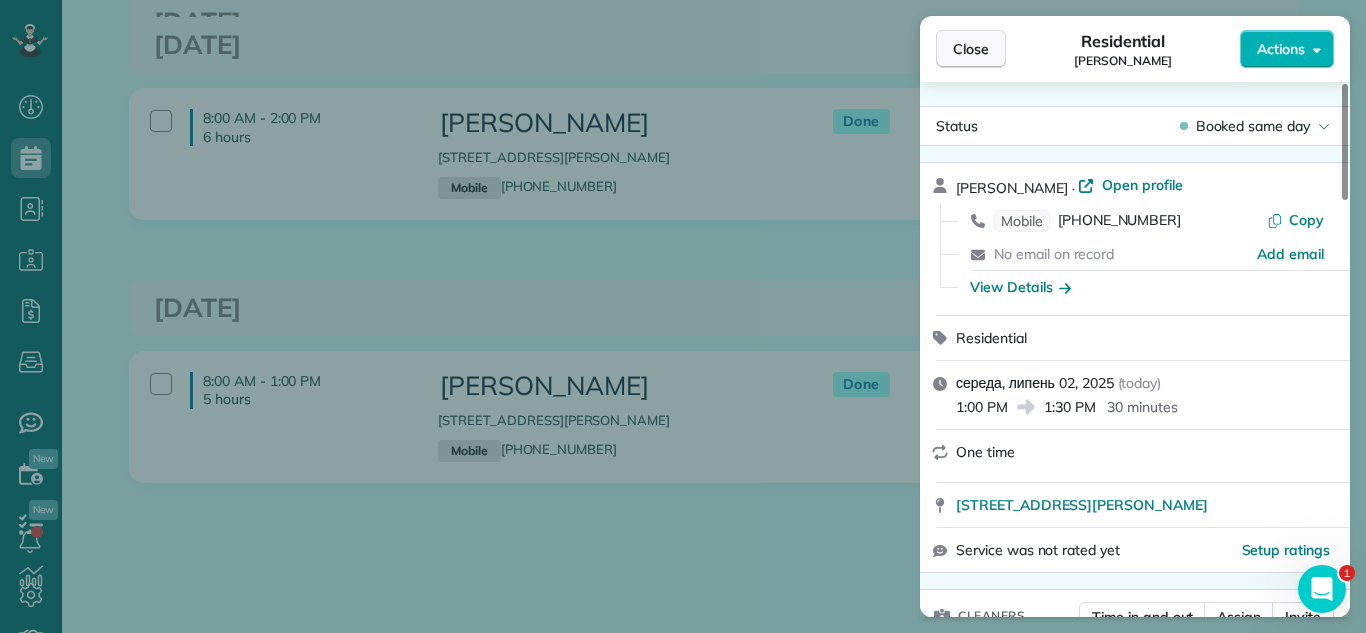 click on "Close" at bounding box center [971, 49] 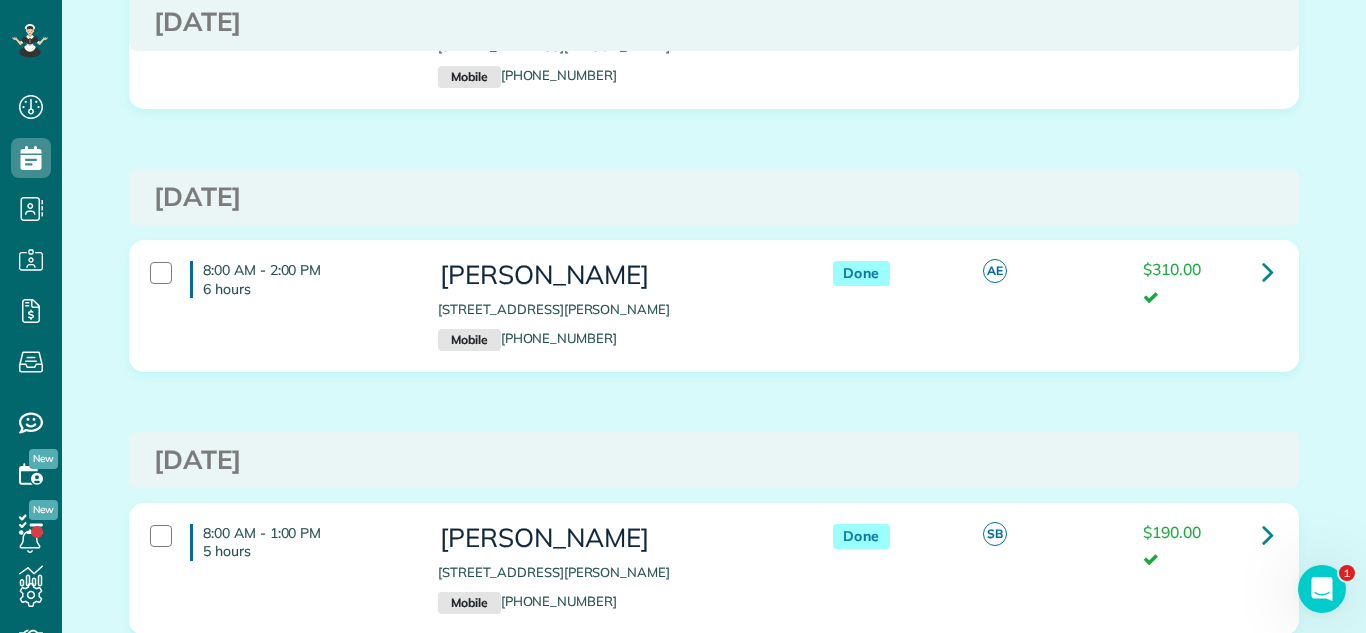 scroll, scrollTop: 174, scrollLeft: 0, axis: vertical 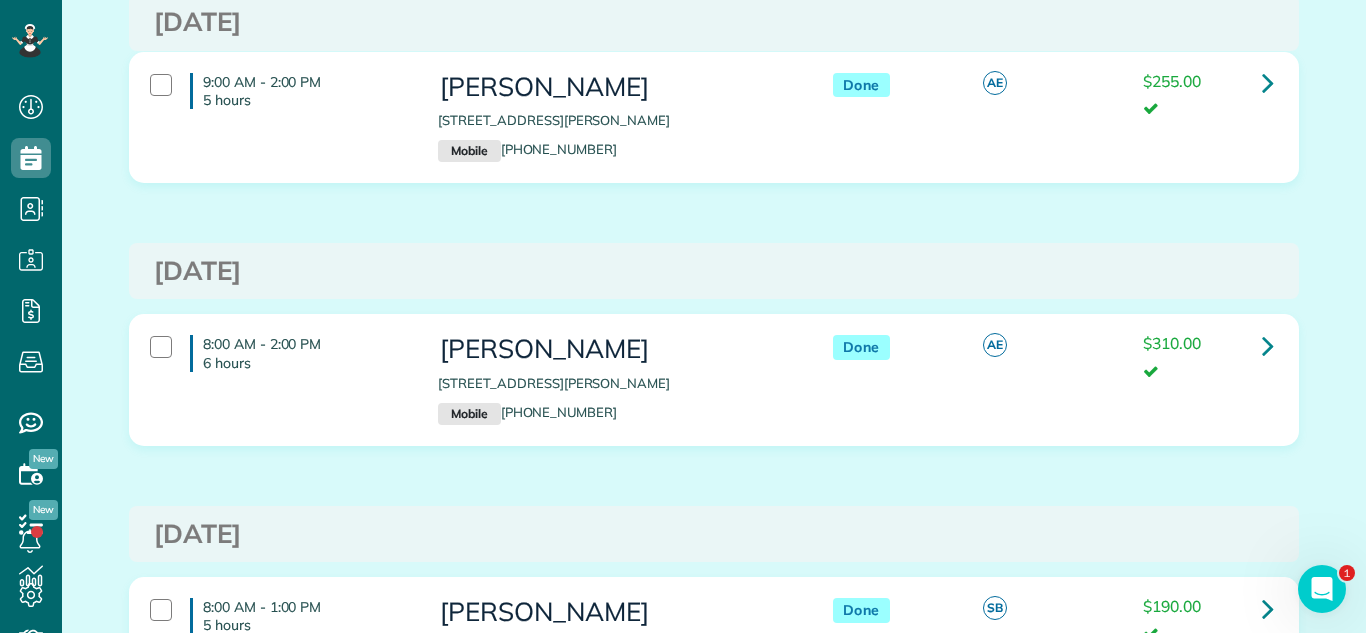 drag, startPoint x: 436, startPoint y: 374, endPoint x: 721, endPoint y: 389, distance: 285.39447 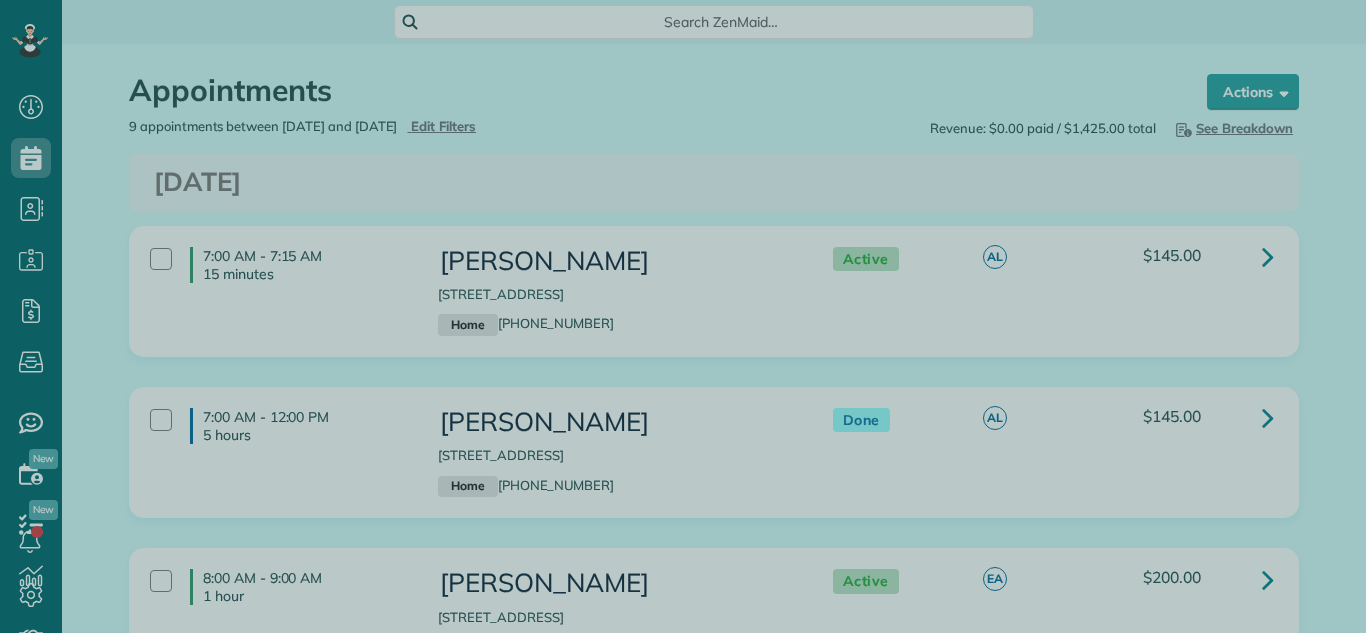 scroll, scrollTop: 0, scrollLeft: 0, axis: both 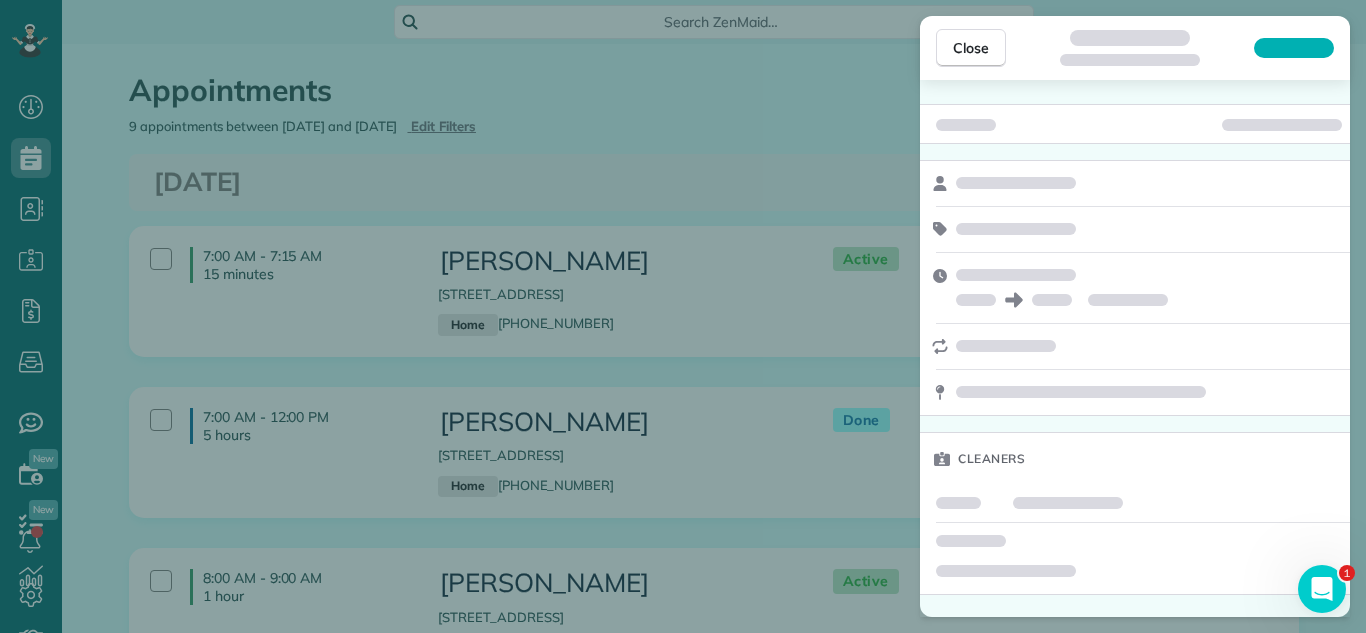 click at bounding box center [1294, 48] 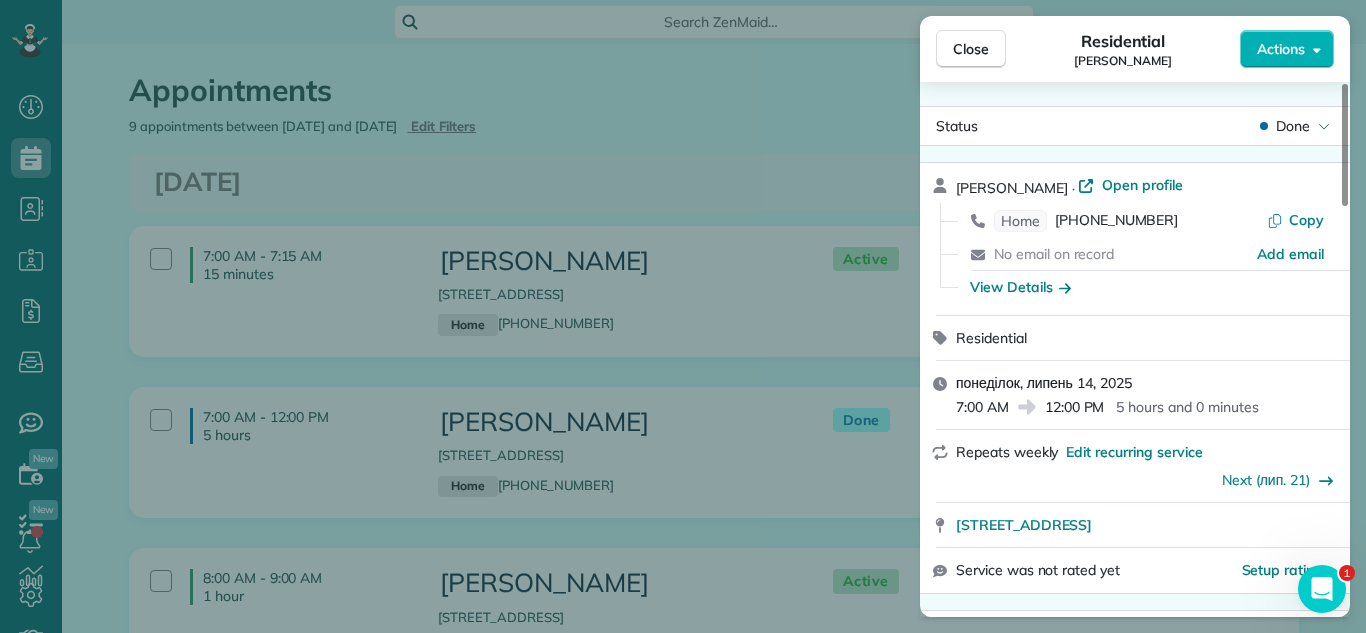 click on "Actions" at bounding box center [1281, 49] 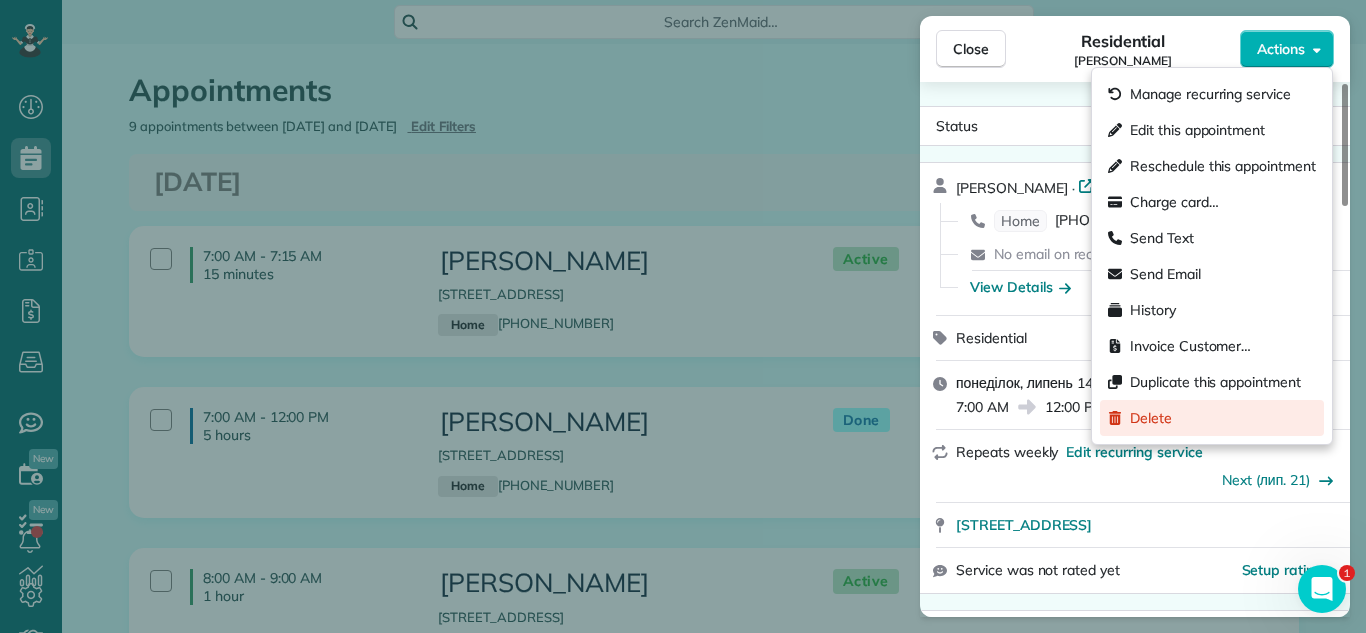 click on "Delete" at bounding box center (1151, 418) 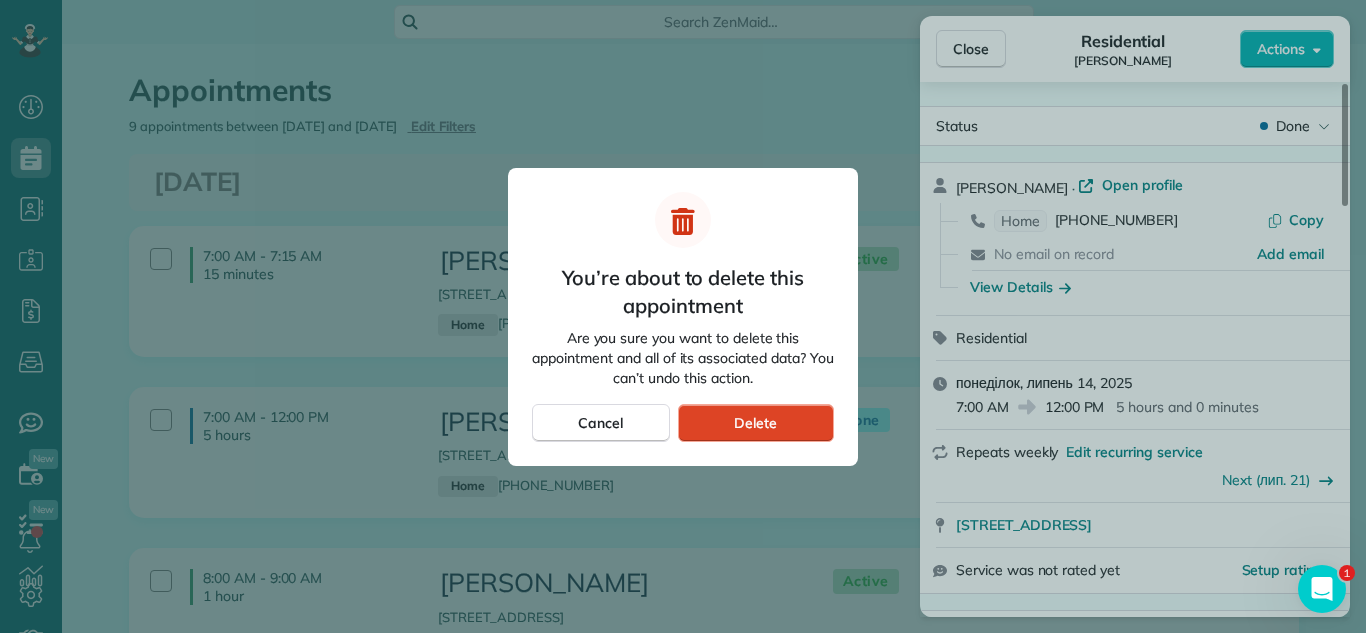 click on "Delete" at bounding box center [755, 423] 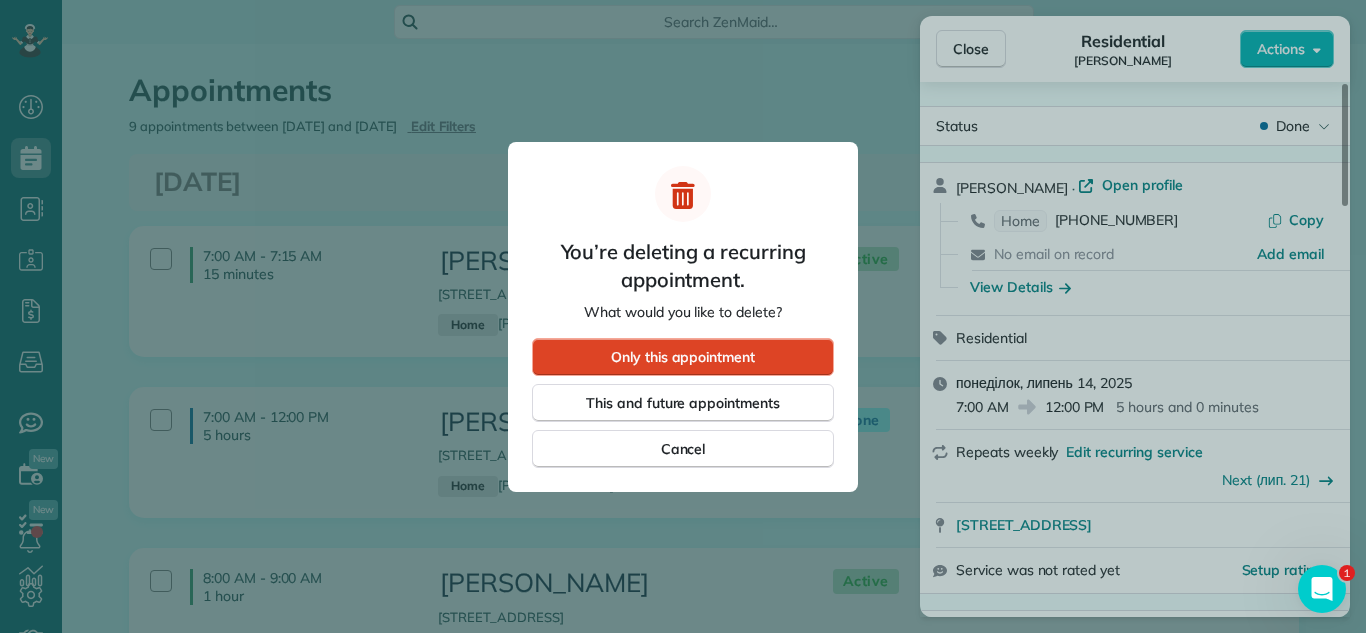click on "Only this appointment" at bounding box center (683, 357) 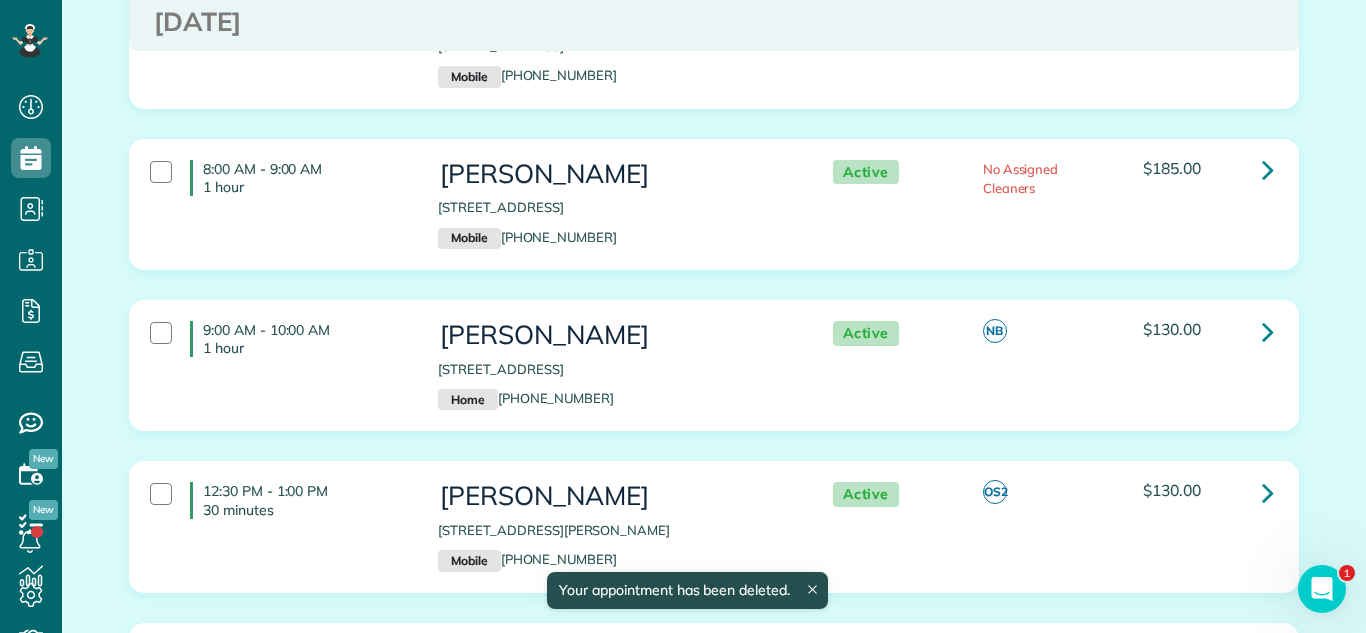 scroll, scrollTop: 787, scrollLeft: 0, axis: vertical 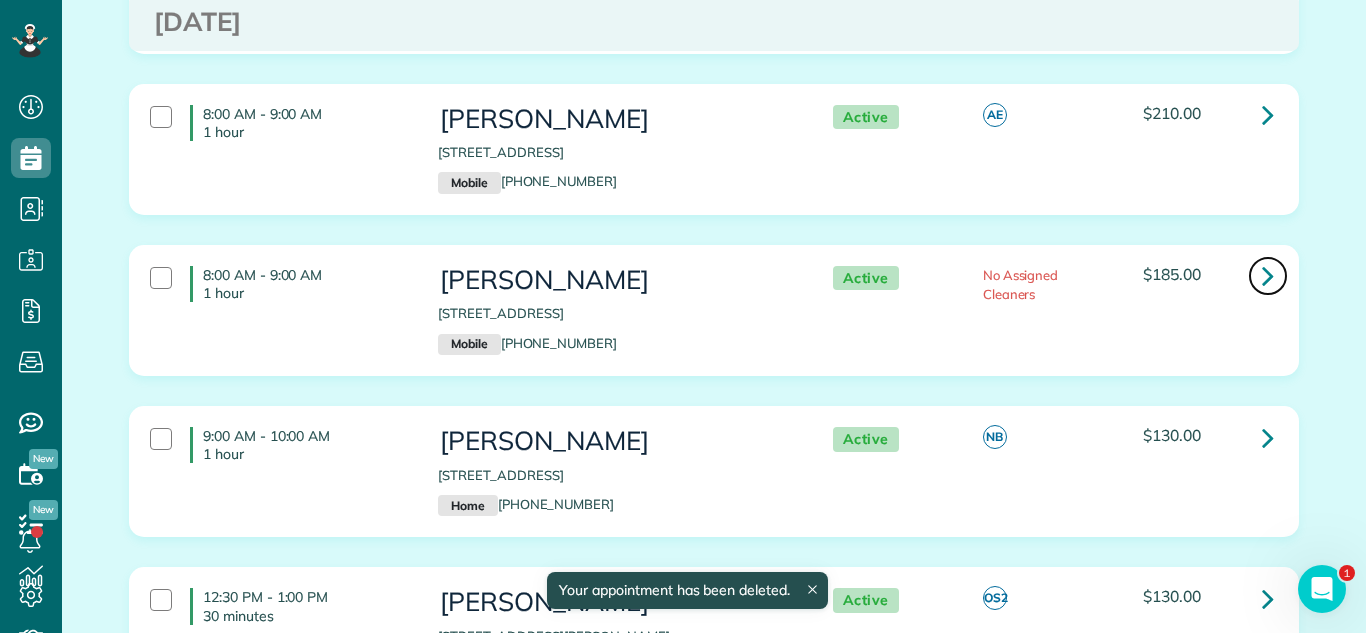 click at bounding box center [1268, 276] 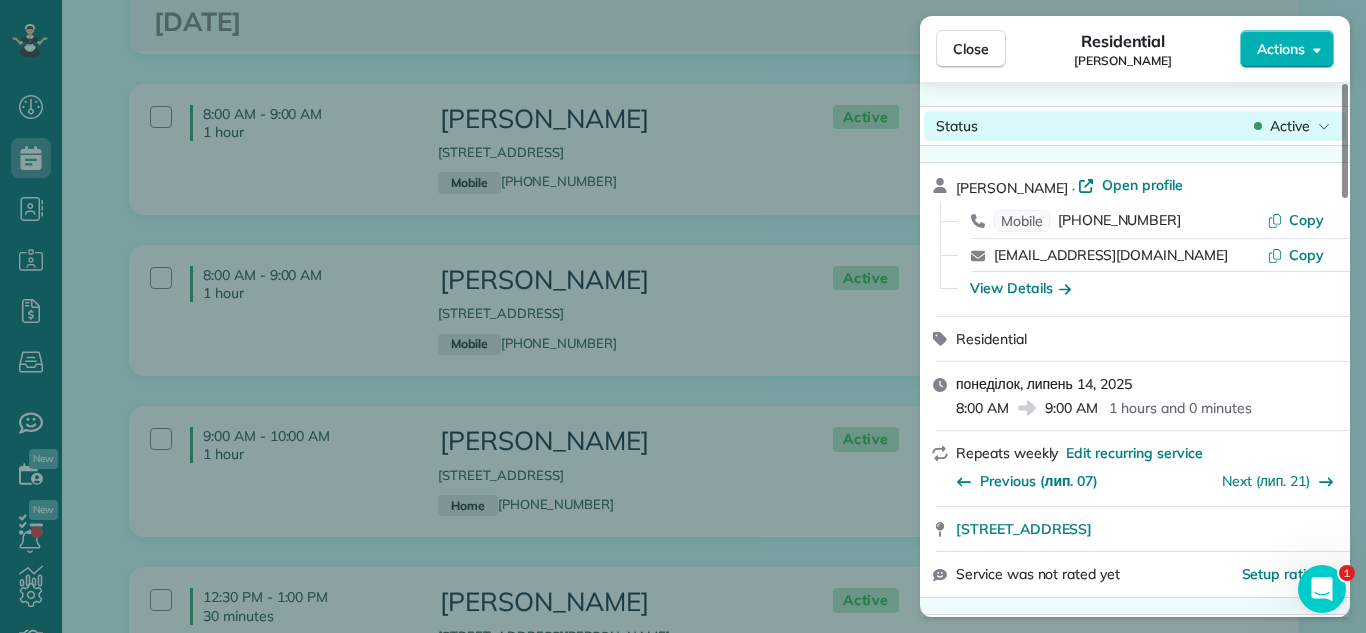click on "Status Active" at bounding box center [1135, 126] 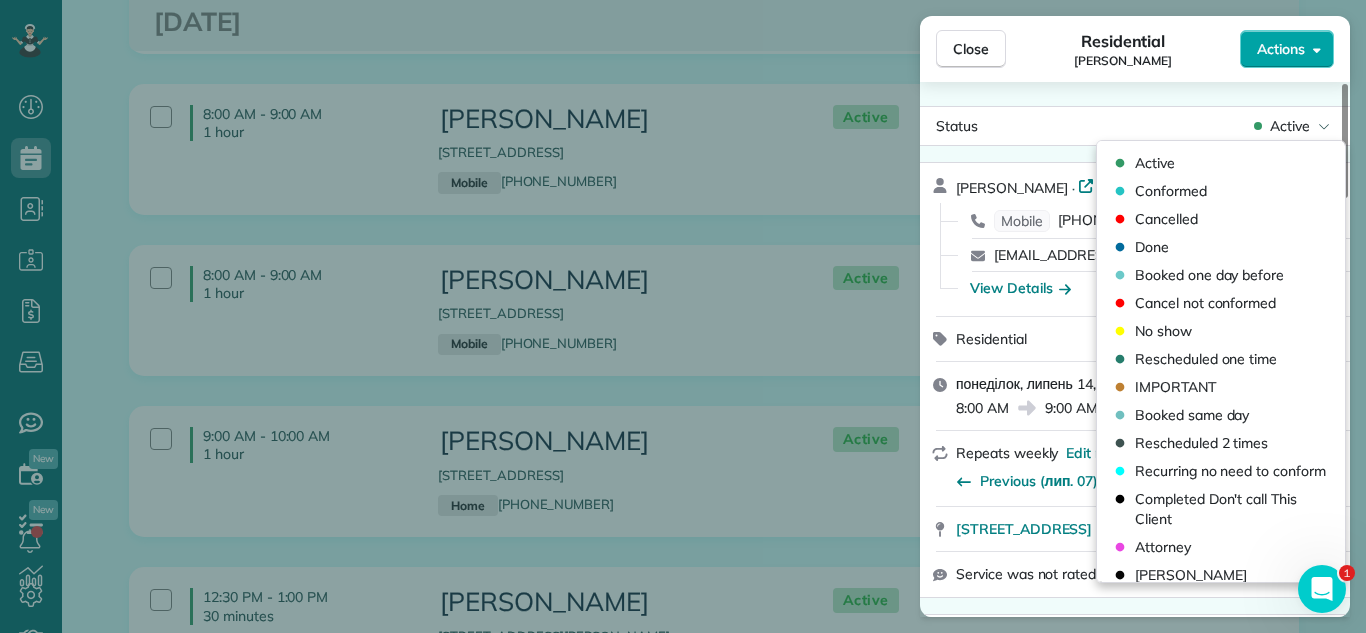 click on "Actions" at bounding box center [1281, 49] 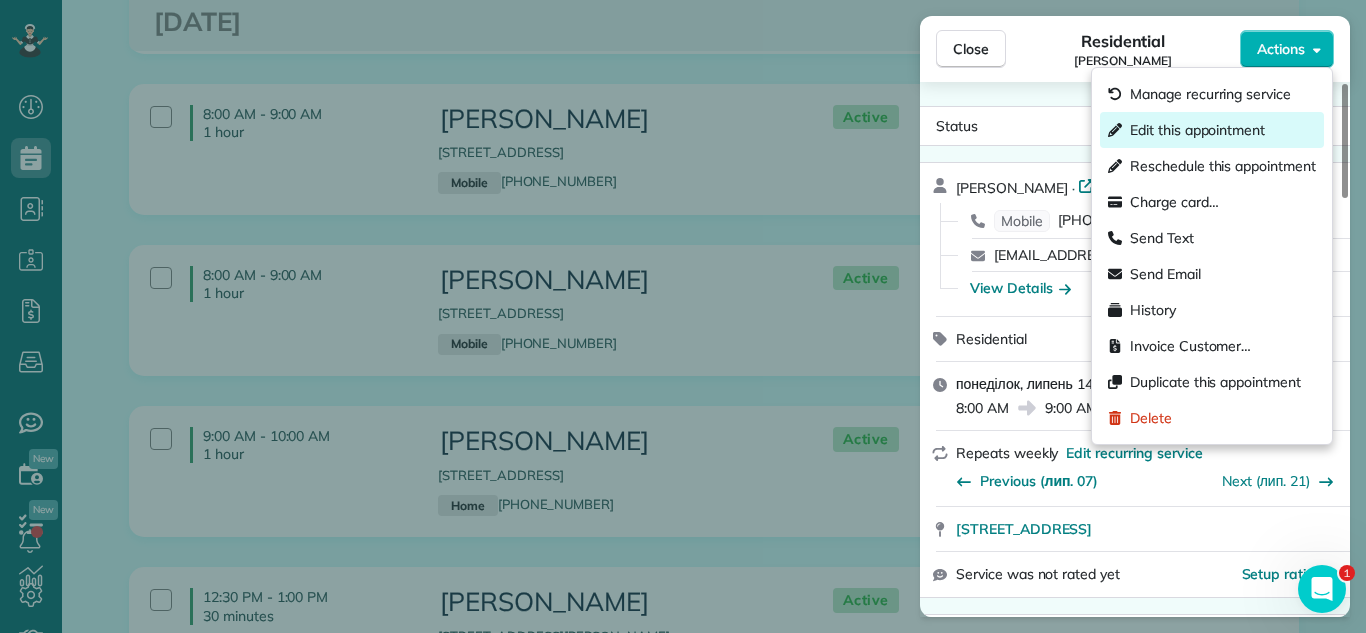 click on "Edit this appointment" at bounding box center (1197, 130) 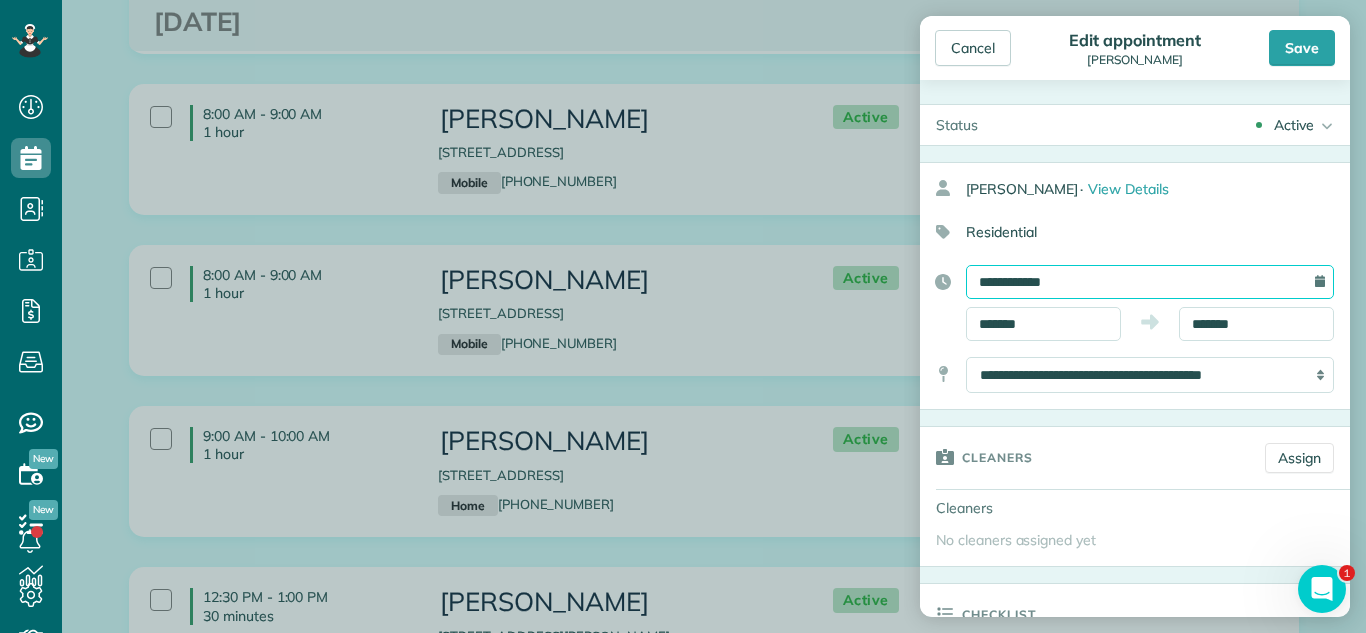 click on "**********" at bounding box center [1150, 282] 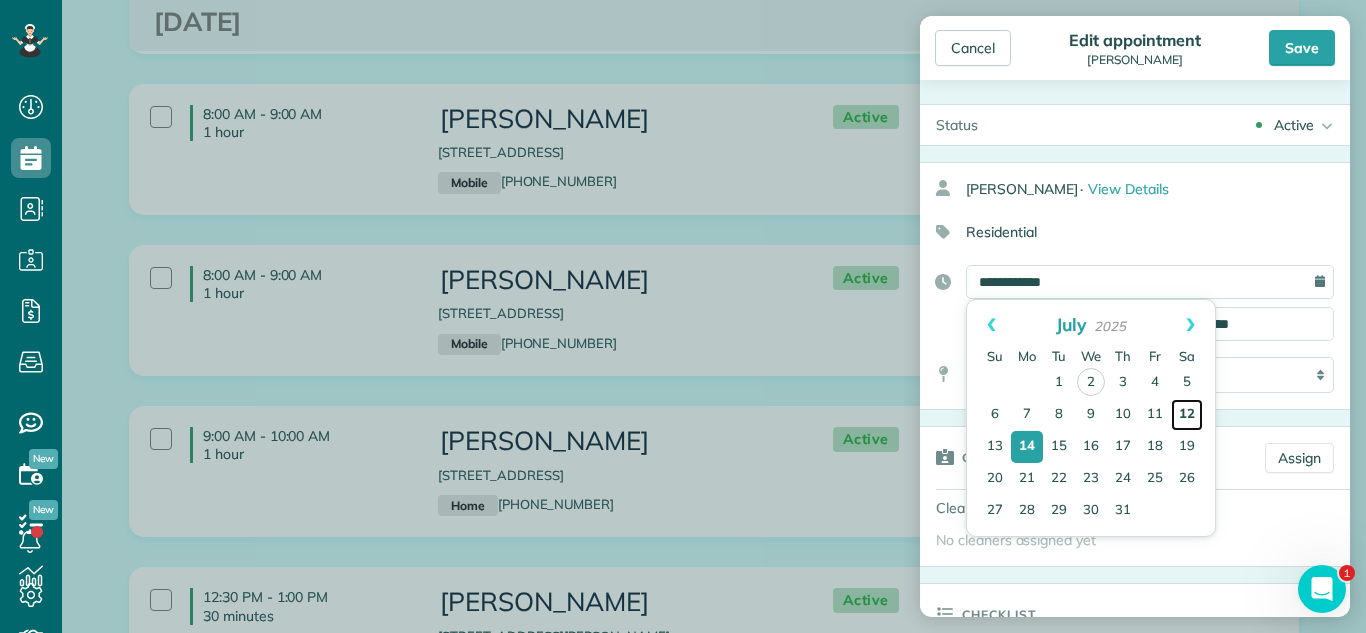 click on "12" at bounding box center (1187, 415) 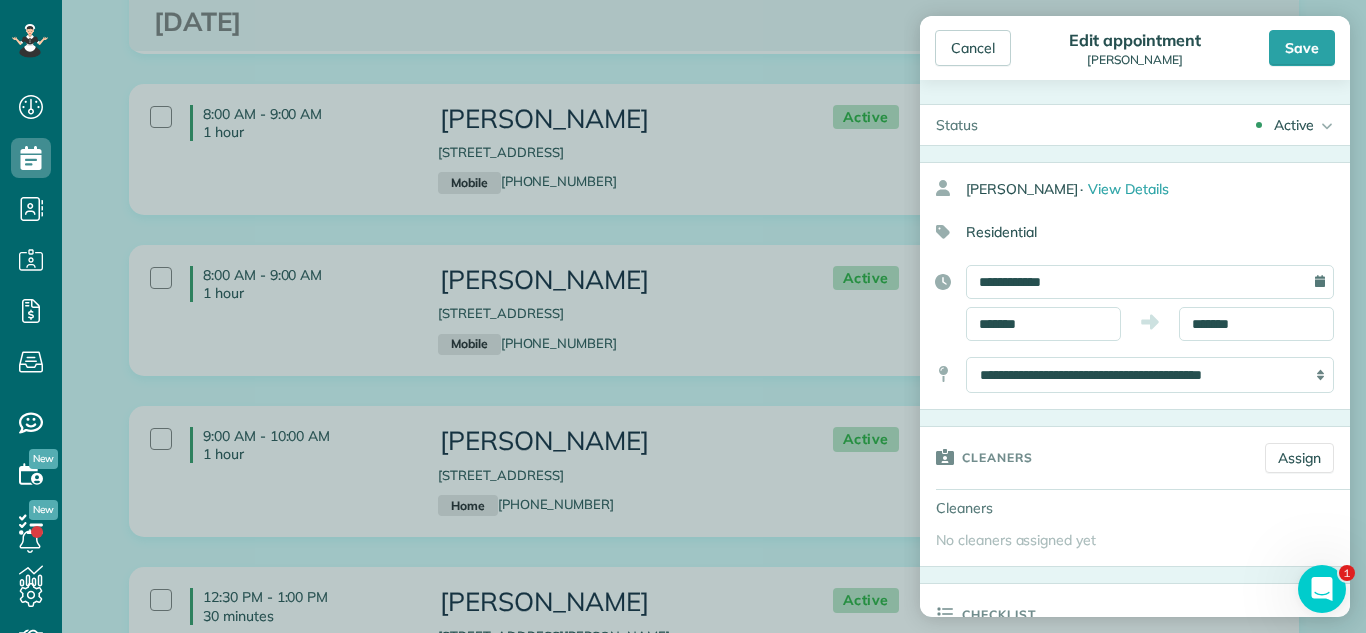 click on "Cleaners
Assign" at bounding box center [1135, 458] 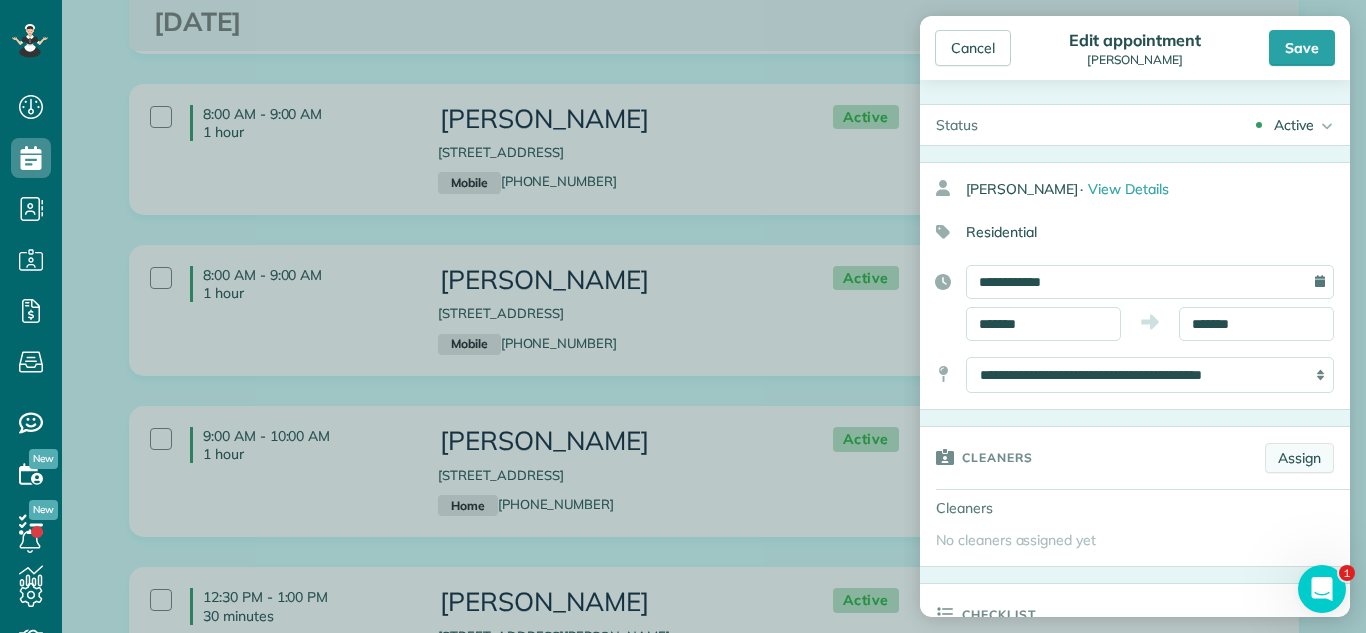 click on "Assign" at bounding box center (1299, 458) 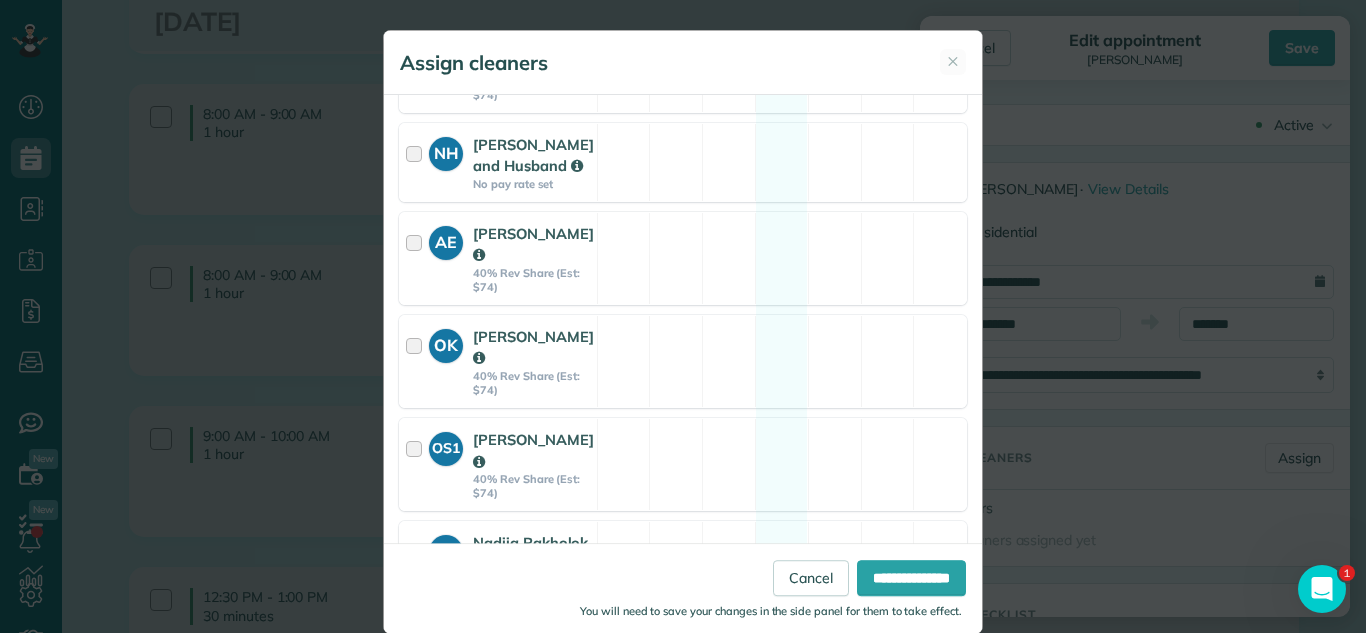 scroll, scrollTop: 1012, scrollLeft: 0, axis: vertical 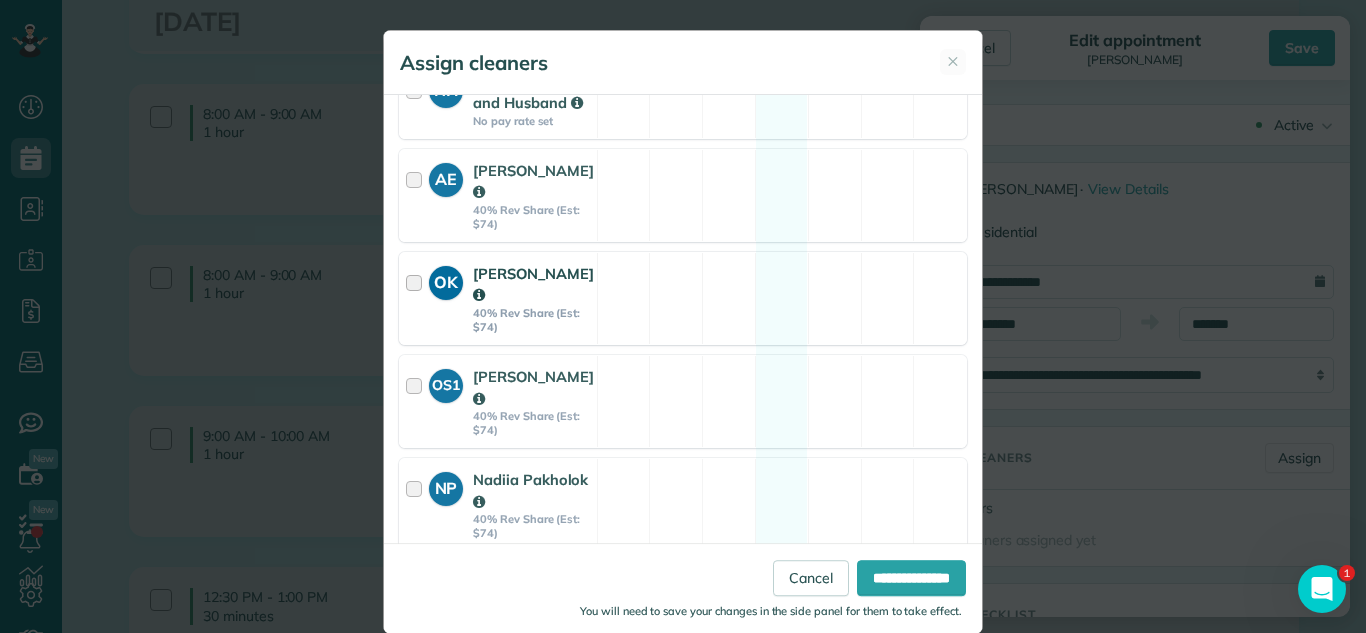 click on "OK
Oksana Karpenko
40% Rev Share (Est: $74)
Available" at bounding box center (683, 298) 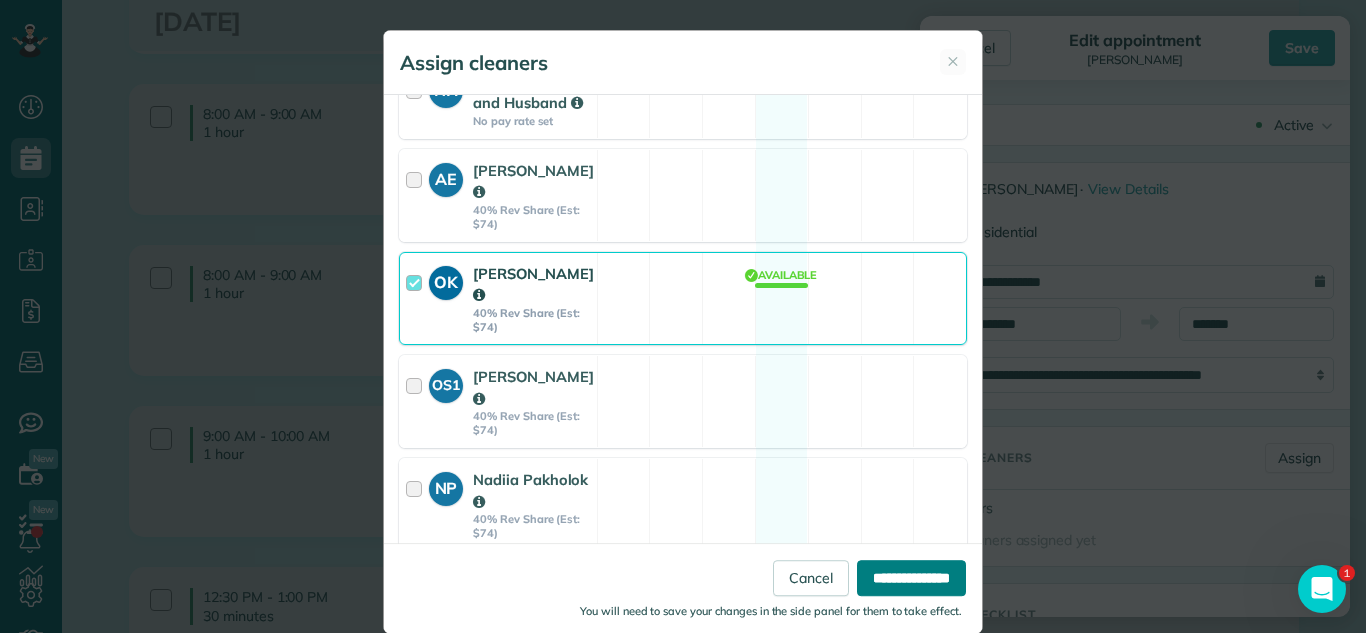 click on "**********" at bounding box center (911, 578) 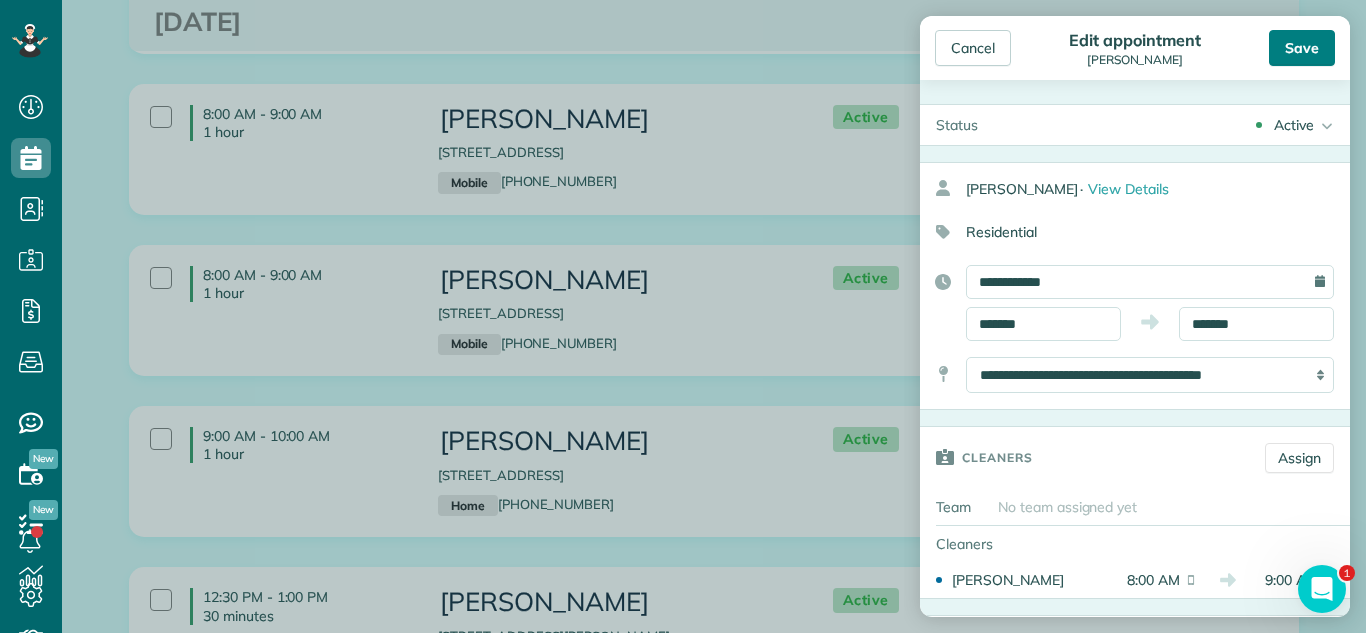 click on "Save" at bounding box center (1302, 48) 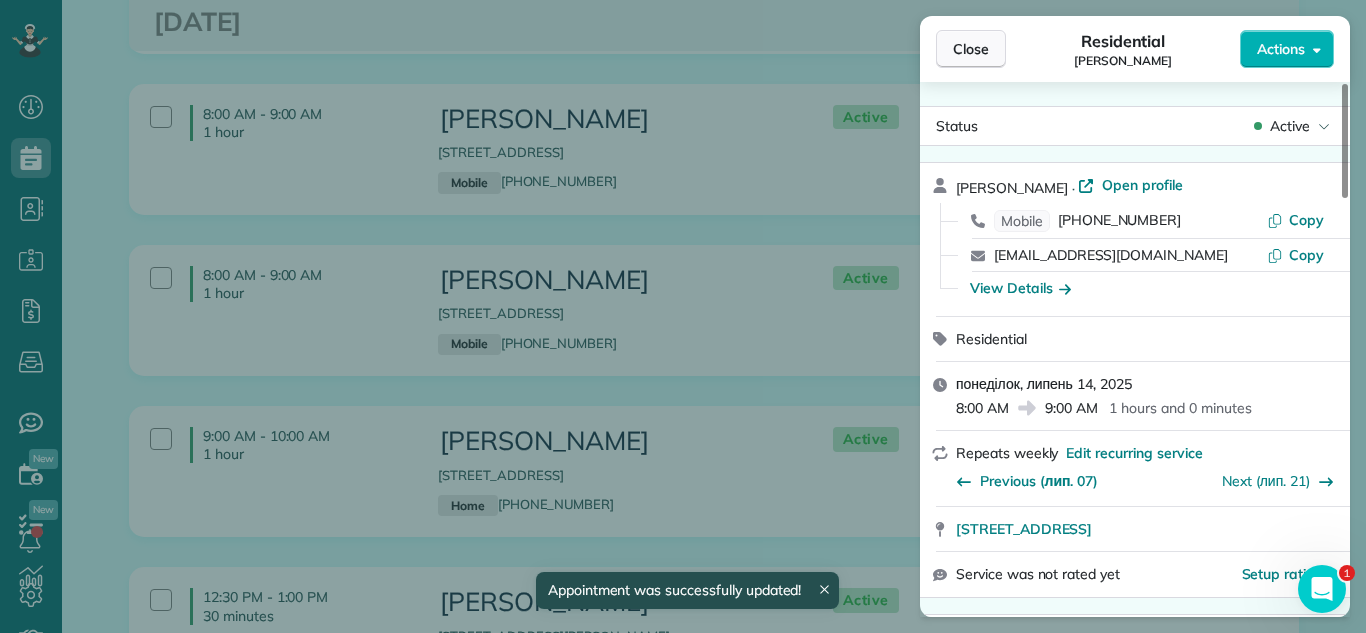 click on "Close" at bounding box center (971, 49) 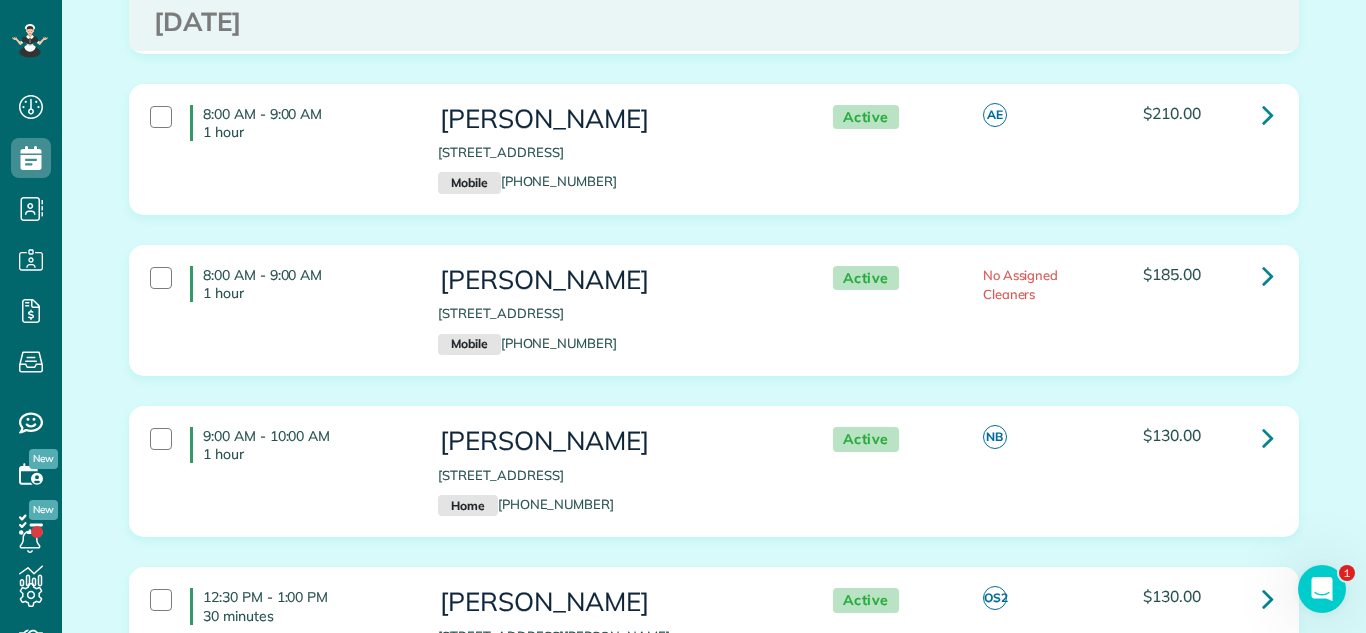 click on "8:00 AM -  9:00 AM
1 hour
Clarre Cosgrove
22252 West Little Pond Road Kildeer IL 60047
Mobile
(847) 372-2404
Active
No Assigned Cleaners
$185.00" at bounding box center (714, 325) 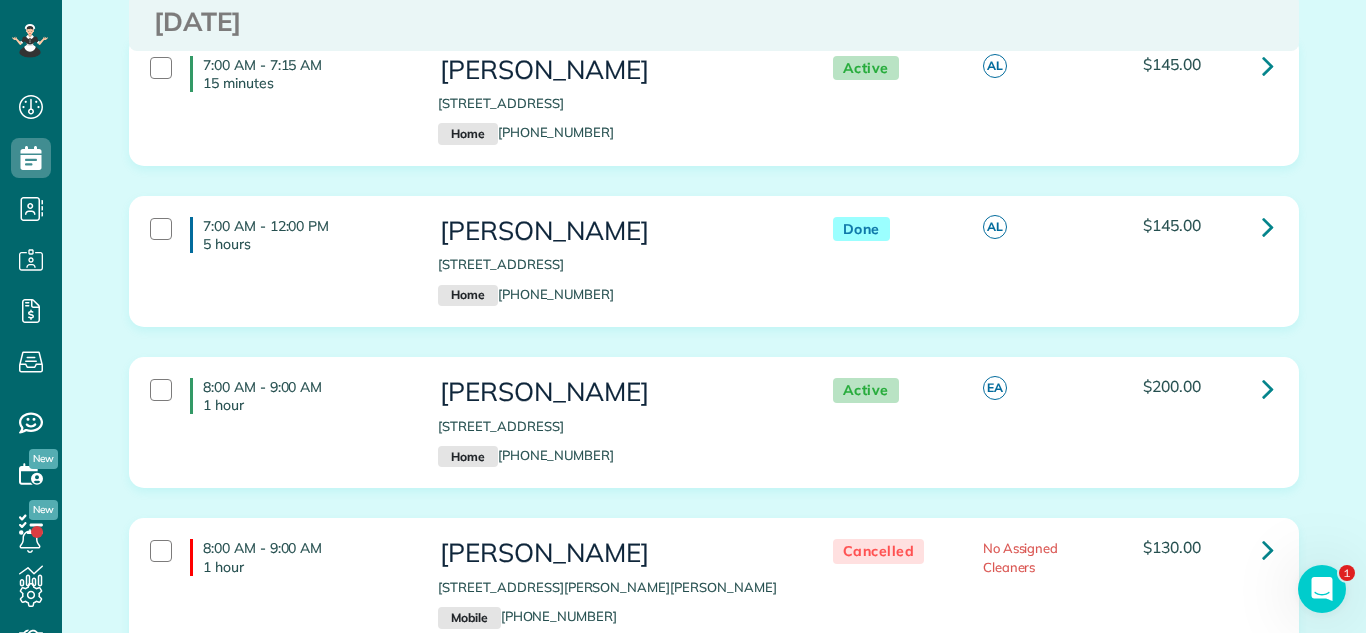 scroll, scrollTop: 0, scrollLeft: 0, axis: both 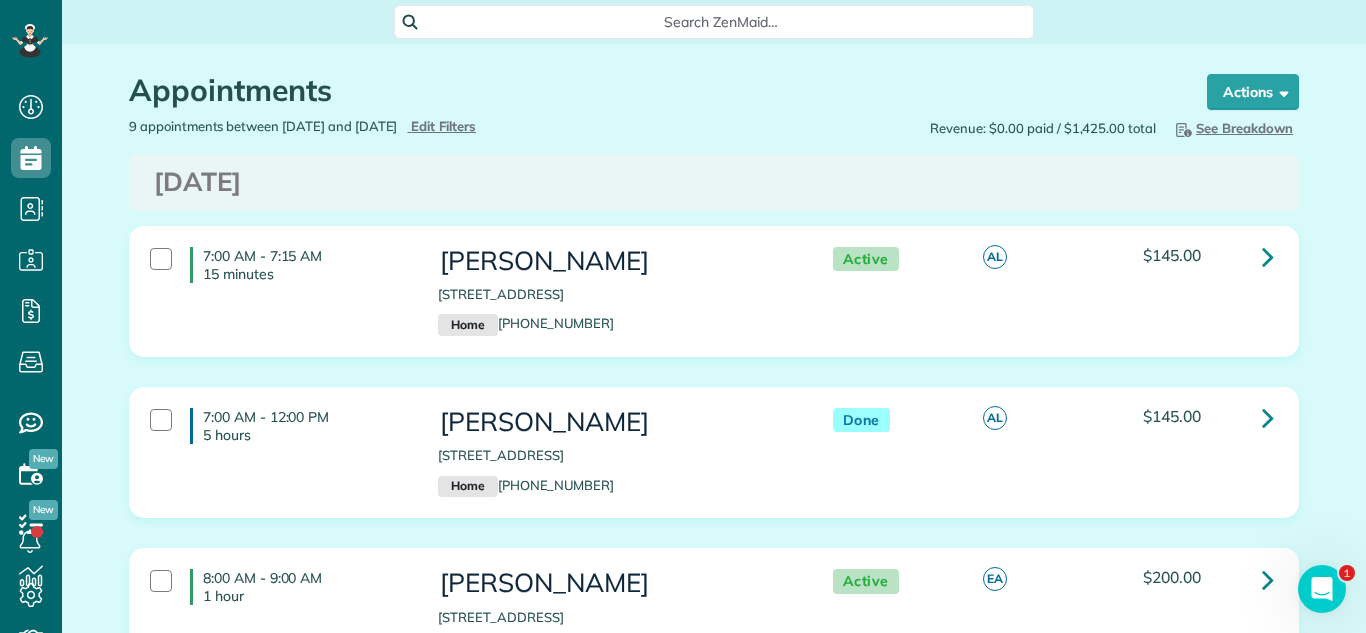 click on "Appointments
the List View [2 min]" at bounding box center [649, 95] 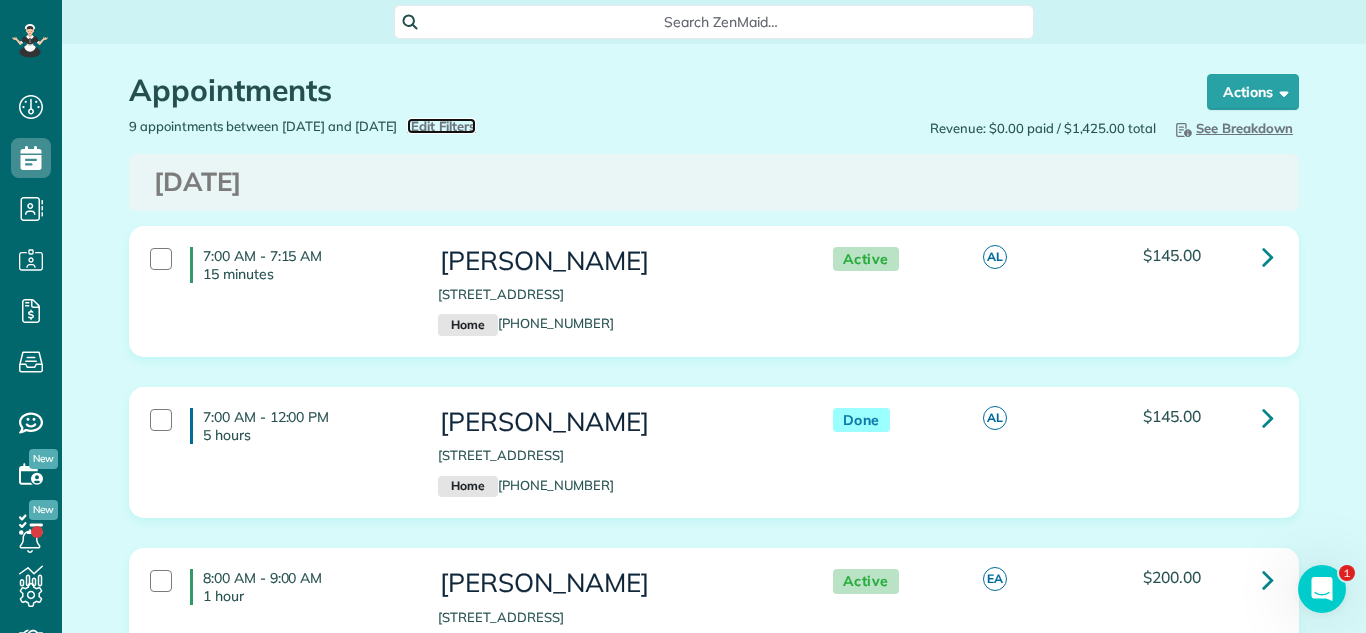 click on "Edit Filters" at bounding box center [443, 126] 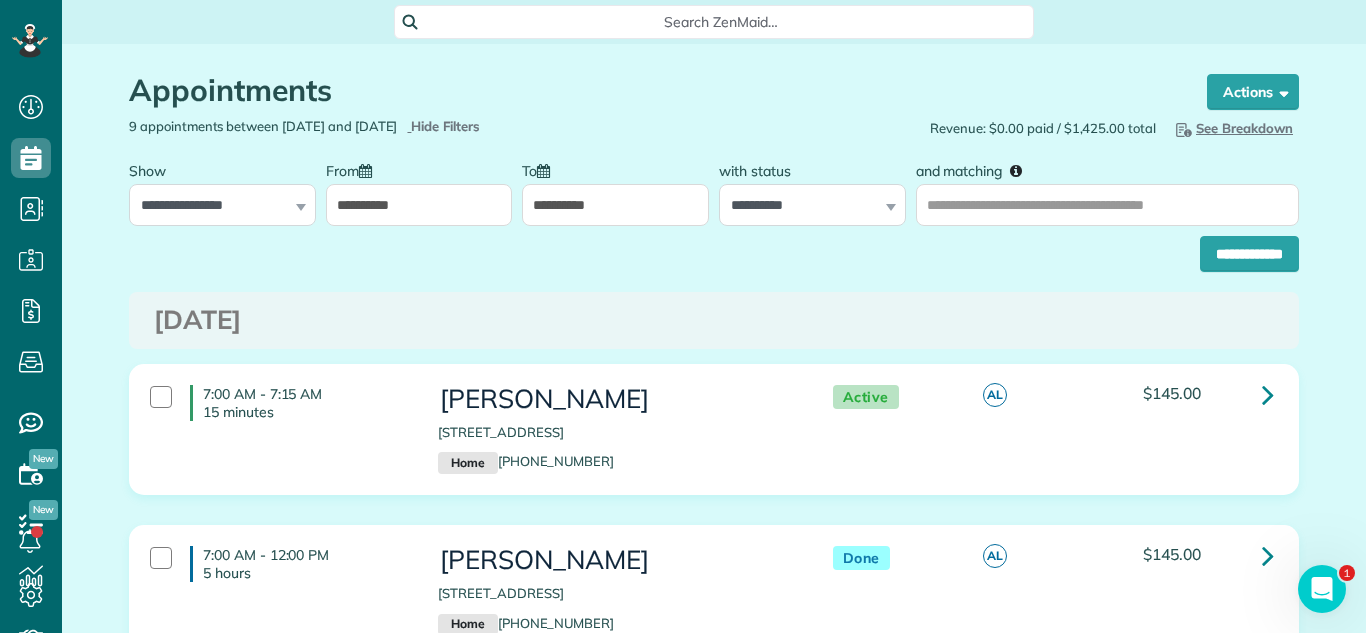 click on "**********" at bounding box center (419, 205) 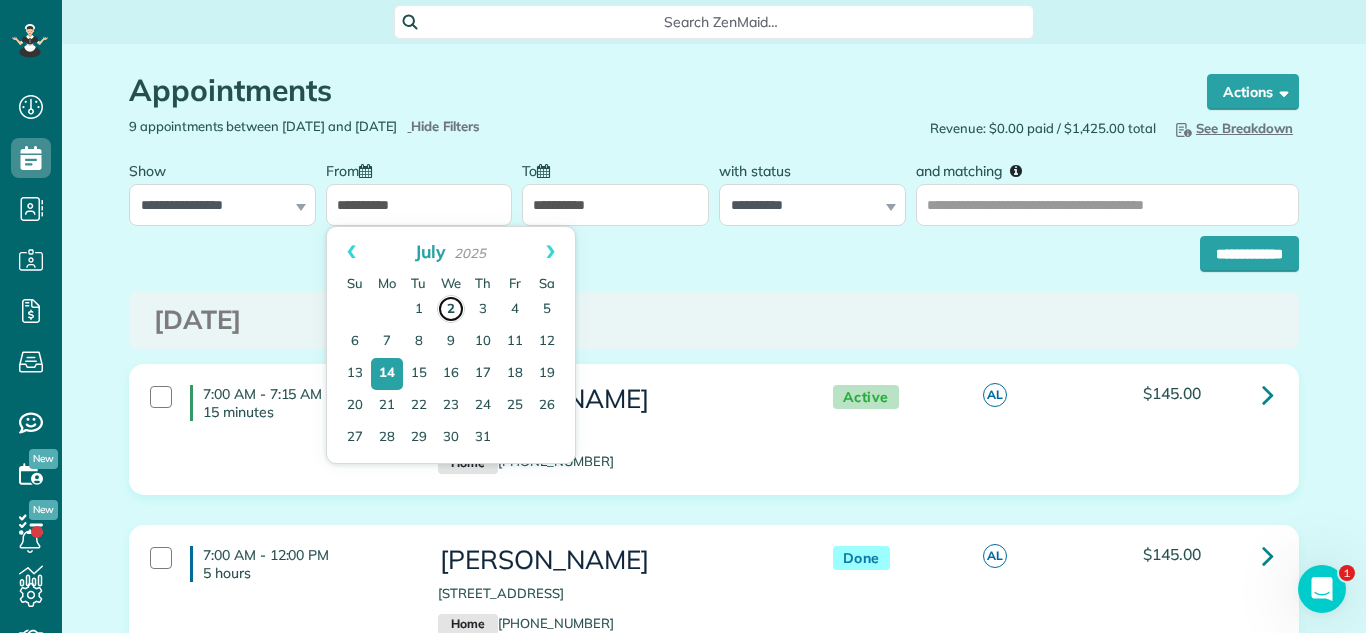 click on "2" at bounding box center [451, 309] 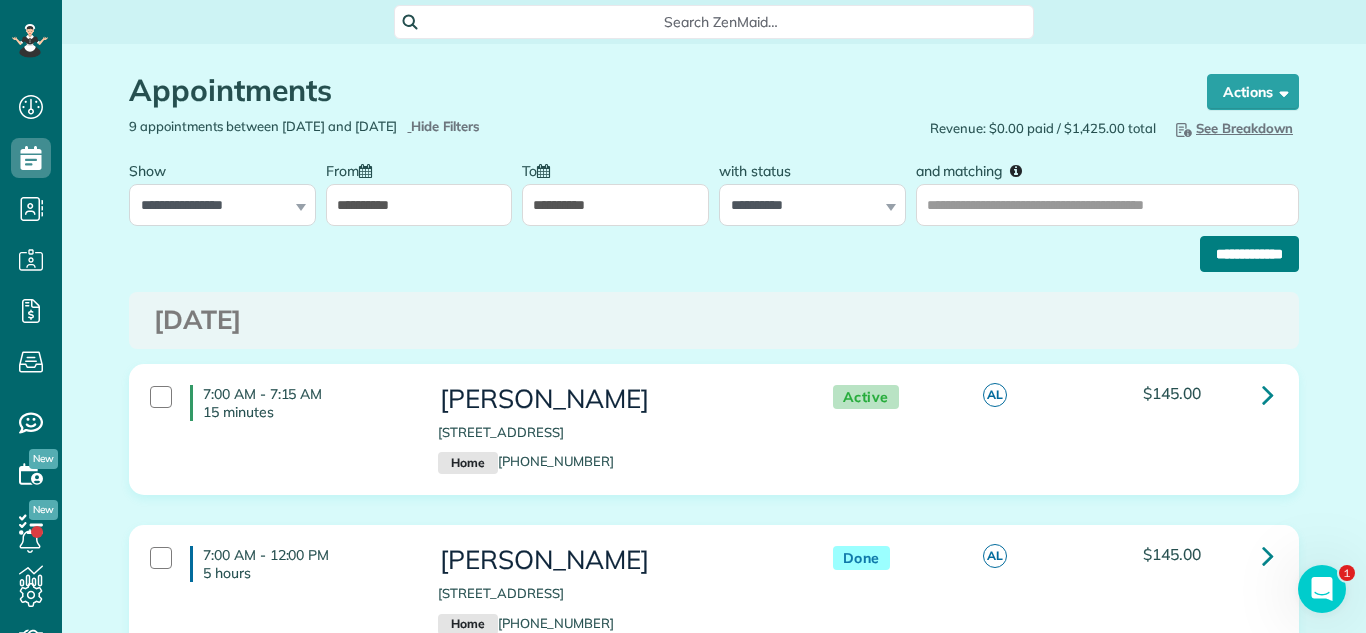 click on "**********" at bounding box center [1249, 254] 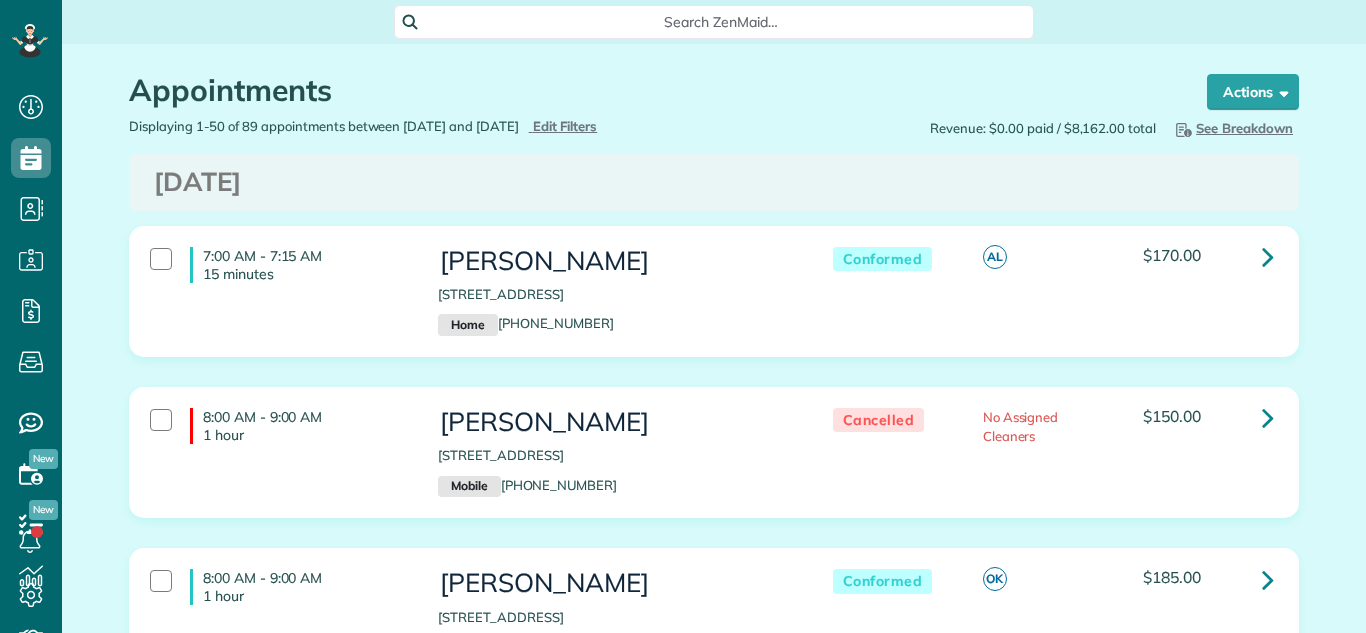 scroll, scrollTop: 0, scrollLeft: 0, axis: both 